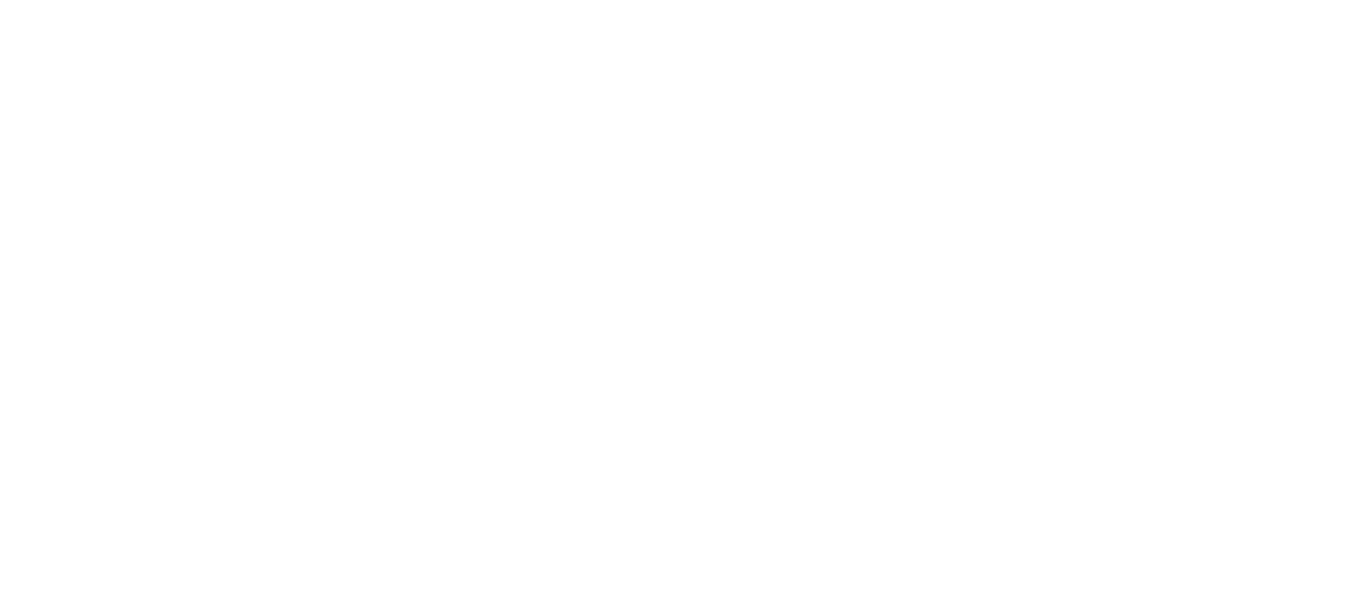 scroll, scrollTop: 0, scrollLeft: 0, axis: both 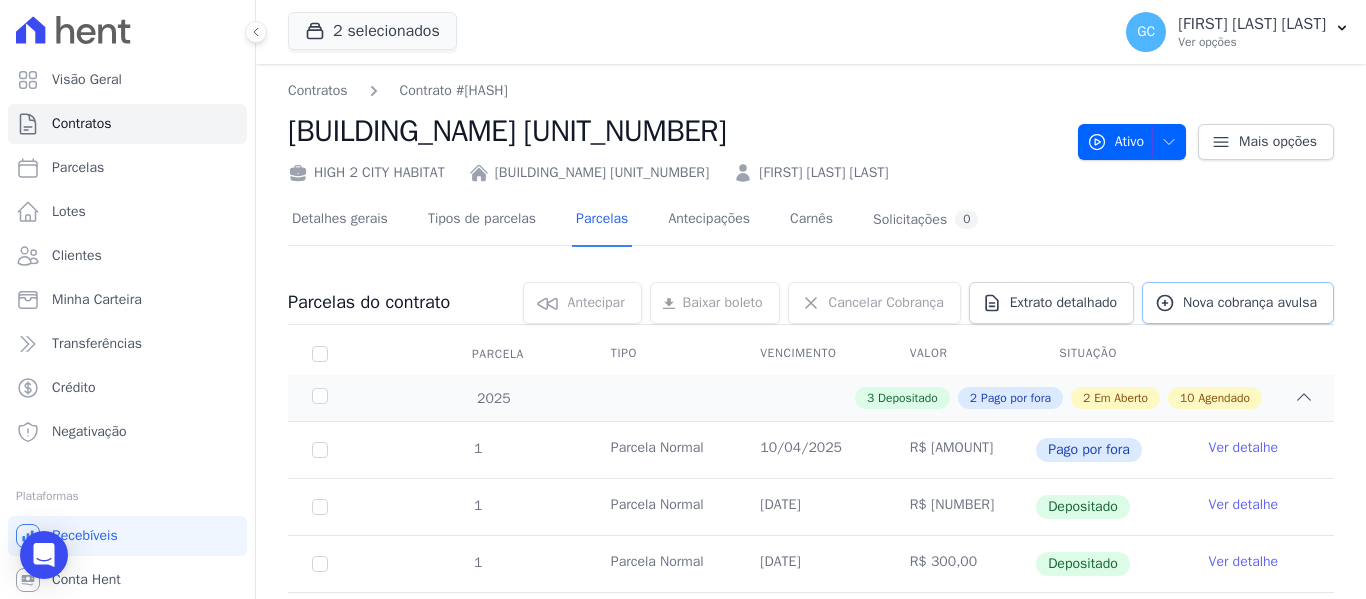 click on "Nova cobrança avulsa" at bounding box center (1250, 303) 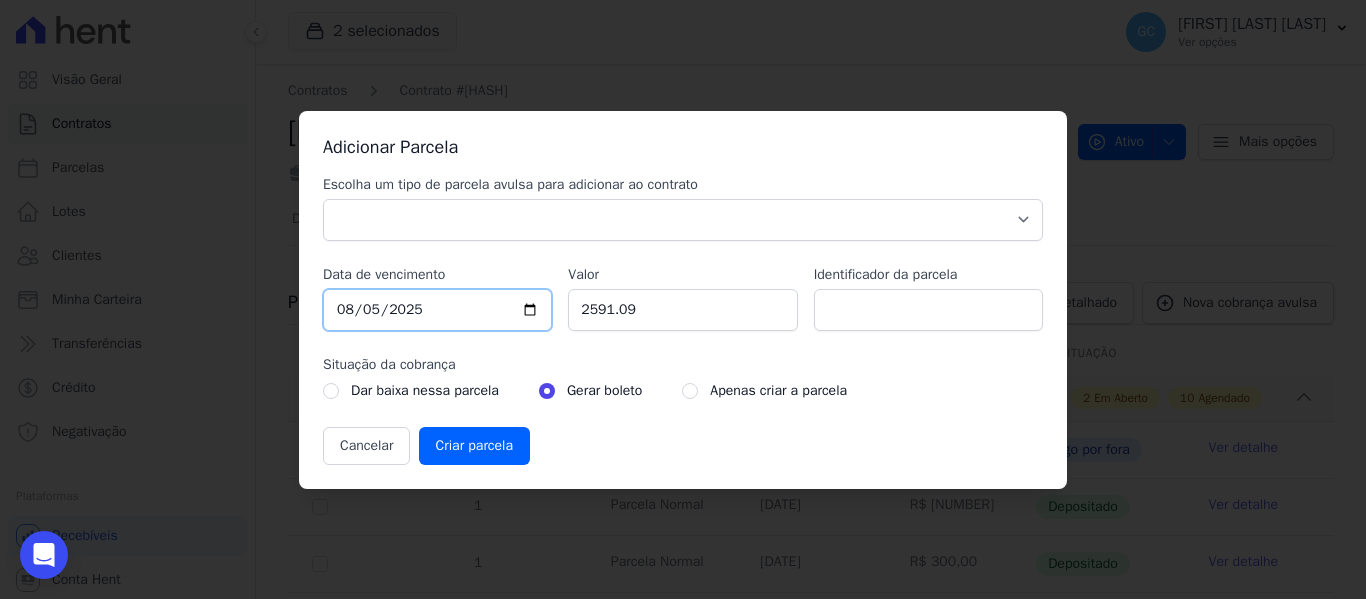 click on "2025-08-05" at bounding box center [437, 310] 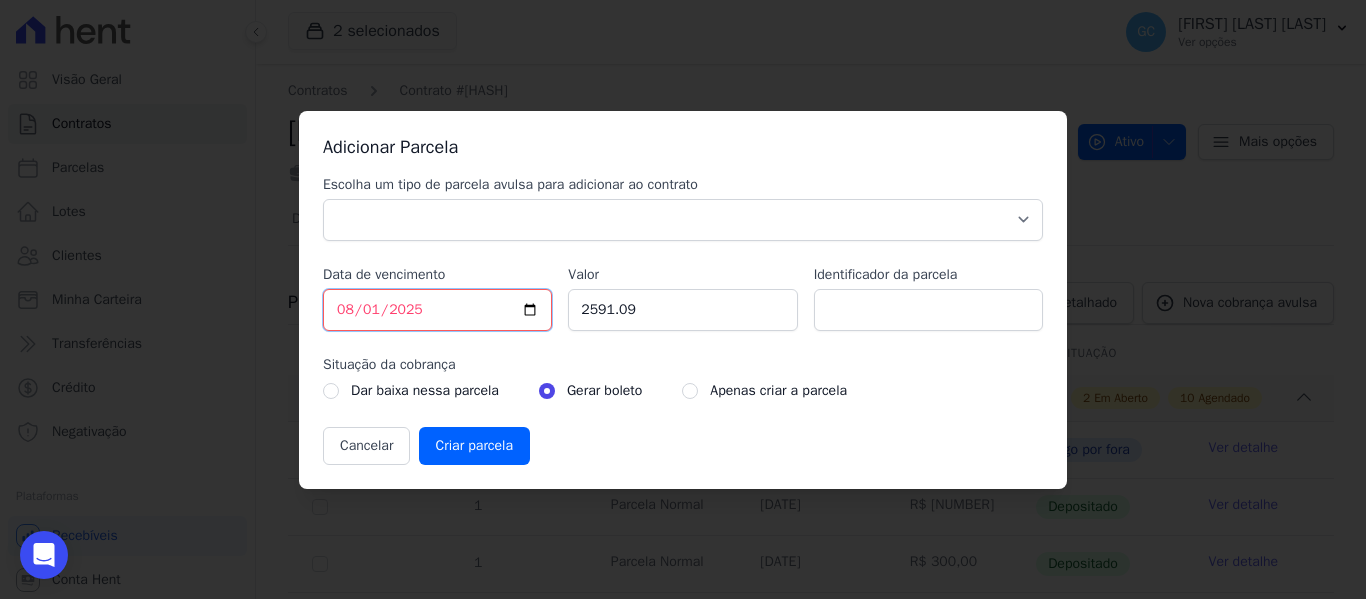 type on "2025-08-10" 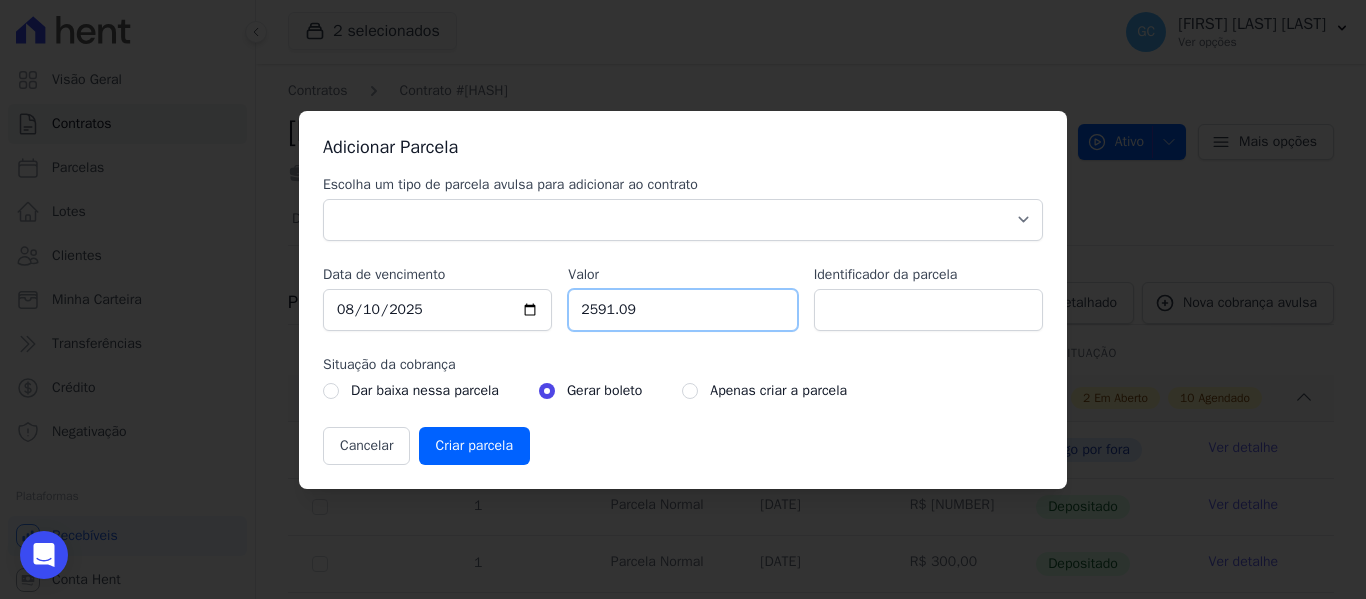 click on "[PRICE]" at bounding box center (682, 310) 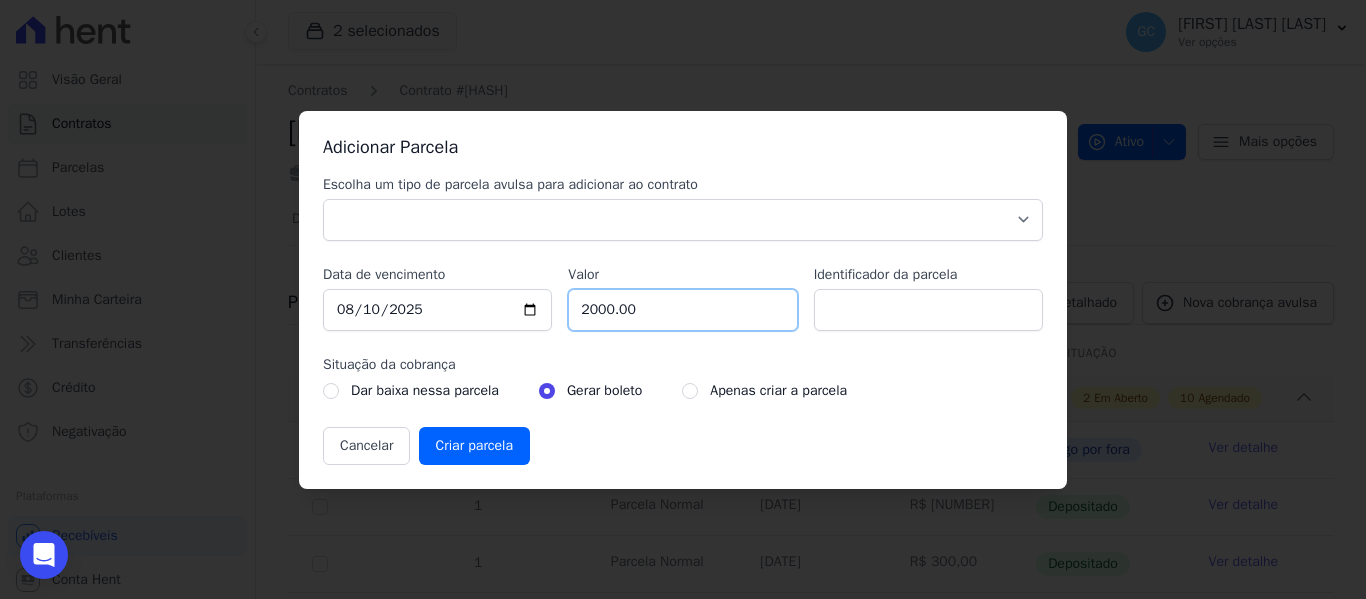 type on "2000.00" 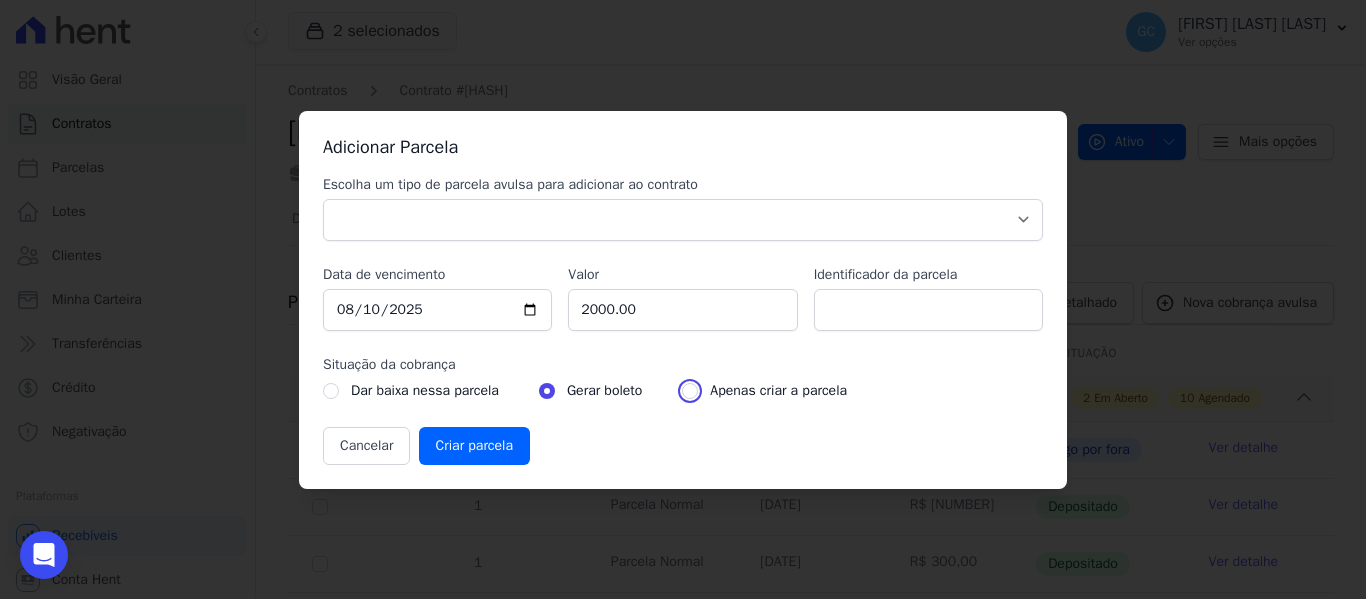 click at bounding box center [690, 391] 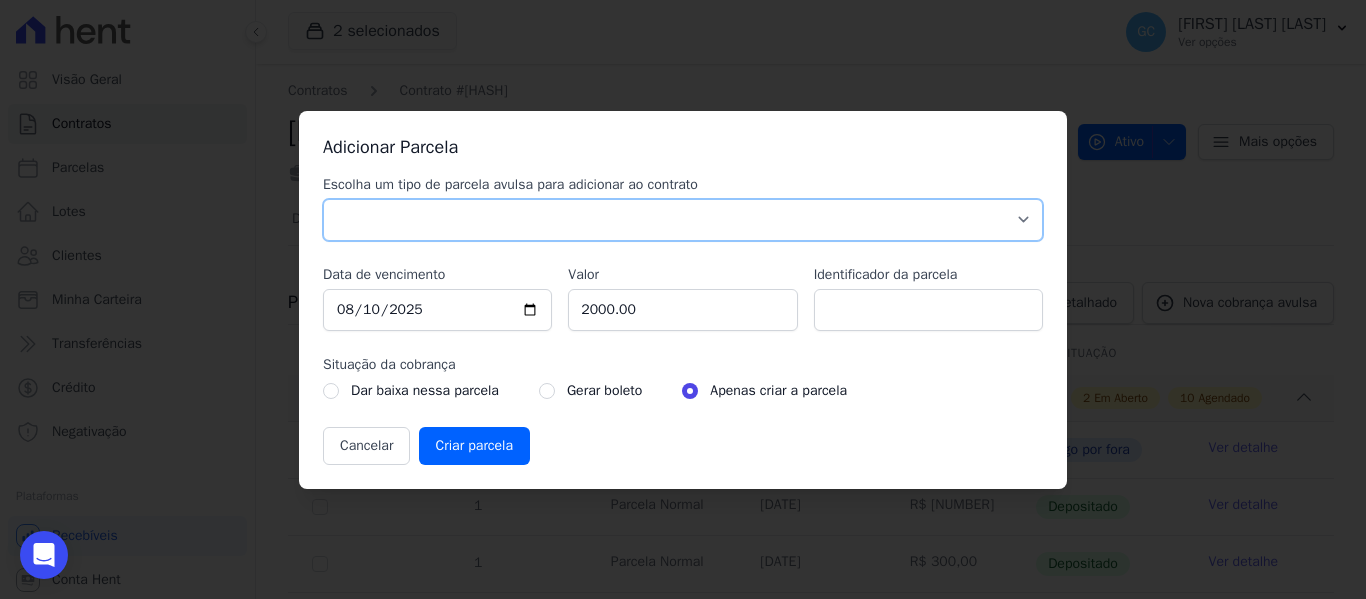 click on "Parcela Normal
Sinal
Caução
Intercalada
Chaves
Pré Chaves
Pós Chaves
Taxas
Quitação
Outros
Parcela do Cliente
Acordo
Financiamento CEF
Comissão
Antecipação" at bounding box center (683, 220) 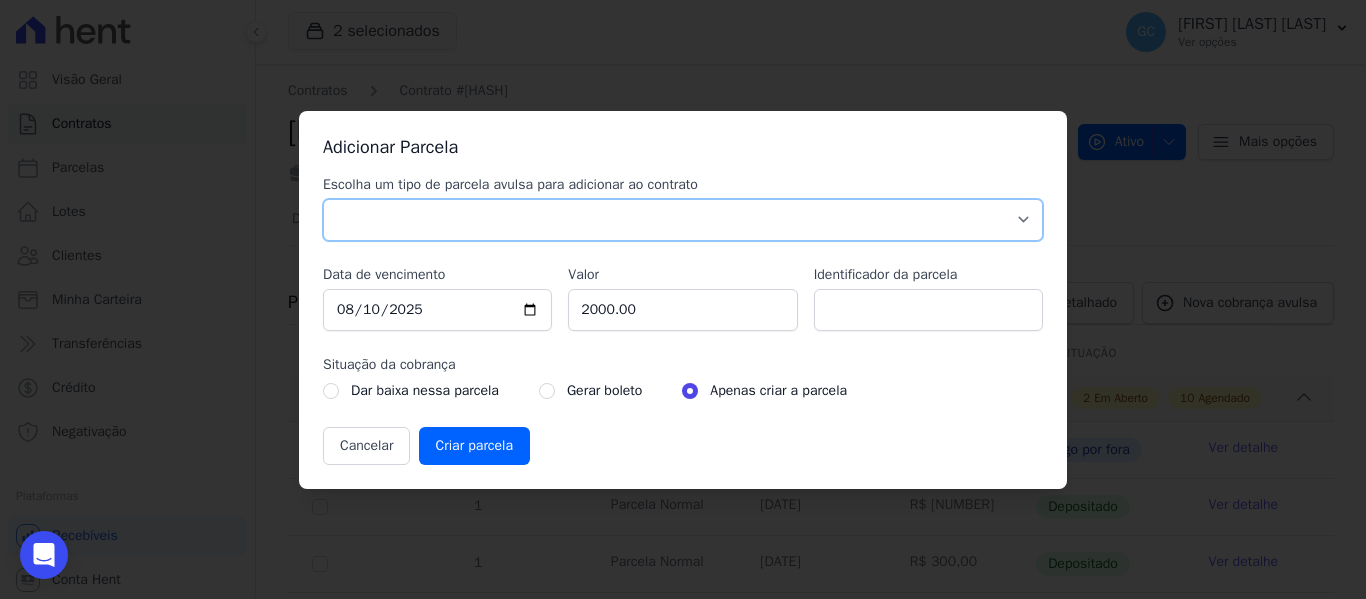 select on "standard" 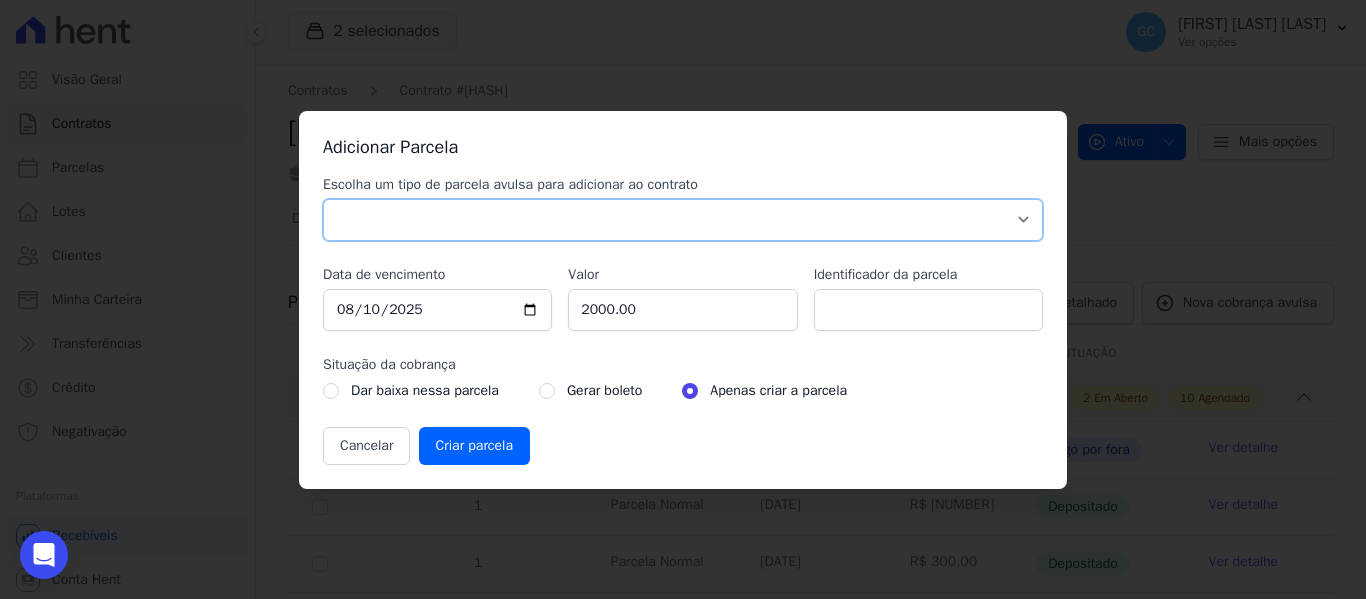 click on "Parcela Normal
Sinal
Caução
Intercalada
Chaves
Pré Chaves
Pós Chaves
Taxas
Quitação
Outros
Parcela do Cliente
Acordo
Financiamento CEF
Comissão
Antecipação" at bounding box center (683, 220) 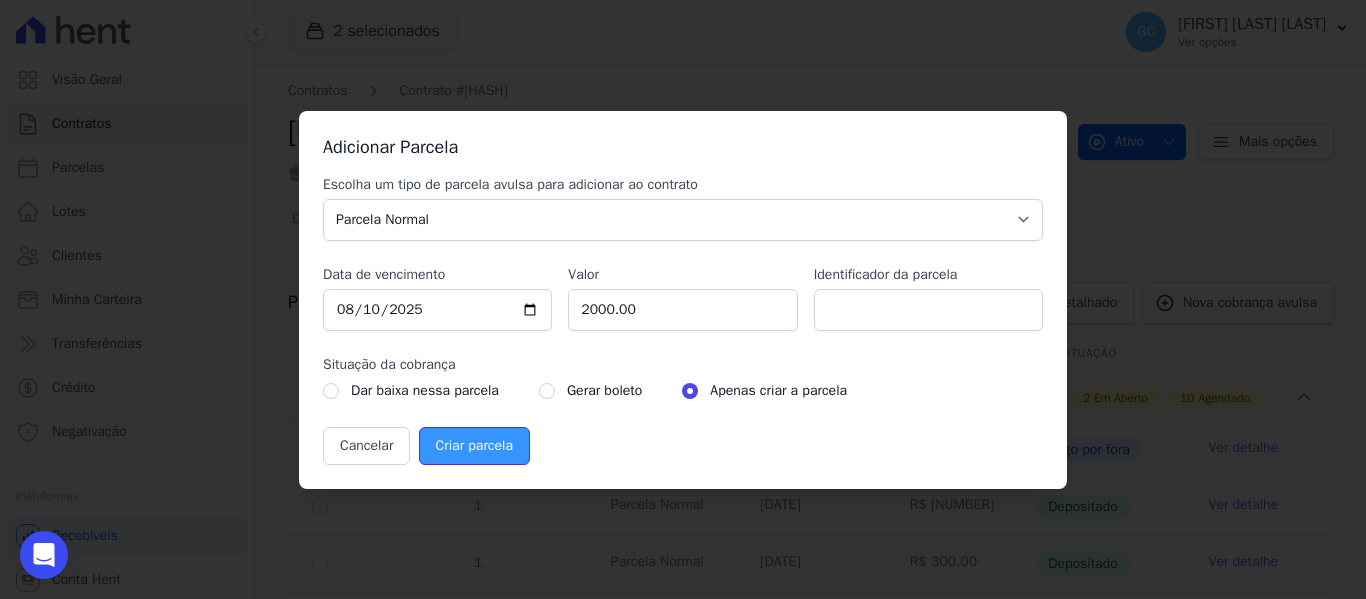 click on "Criar parcela" at bounding box center (474, 446) 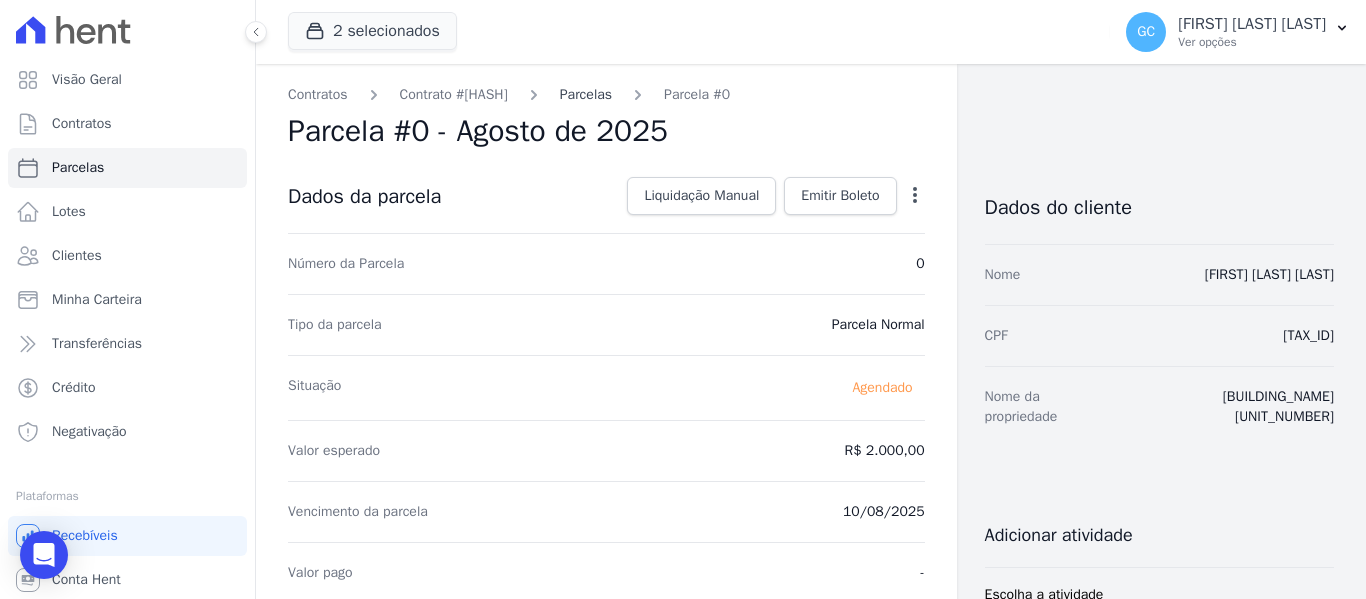 click on "Parcelas" at bounding box center (586, 94) 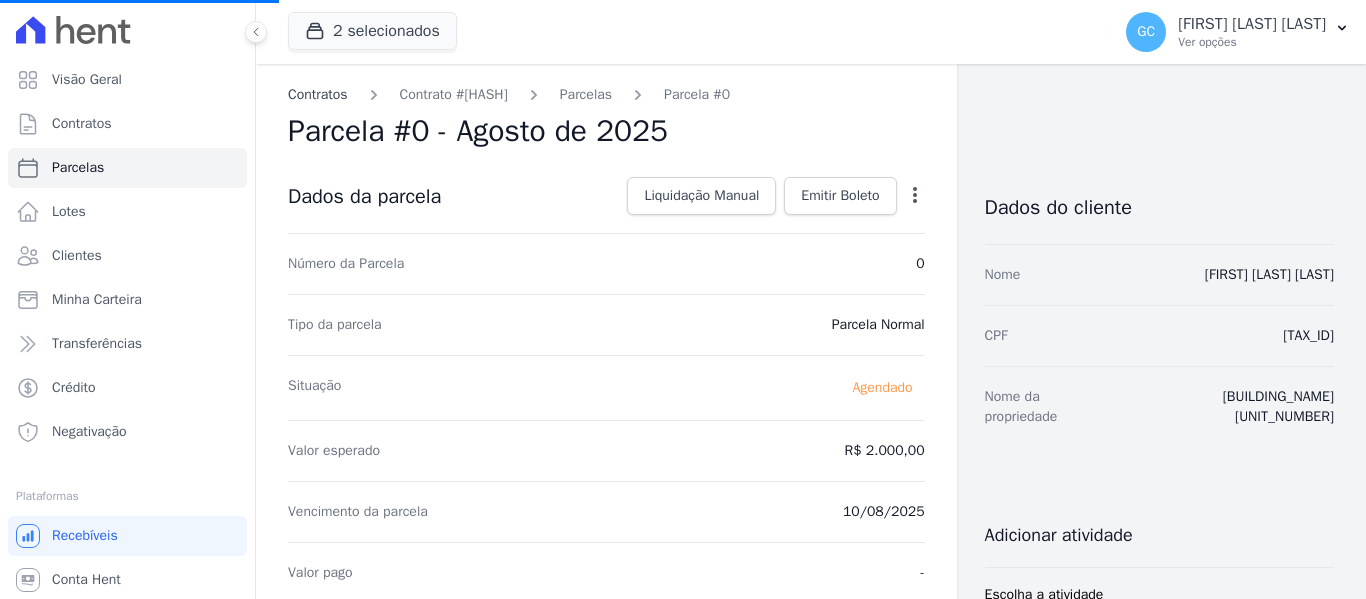 click on "Contratos" at bounding box center [318, 94] 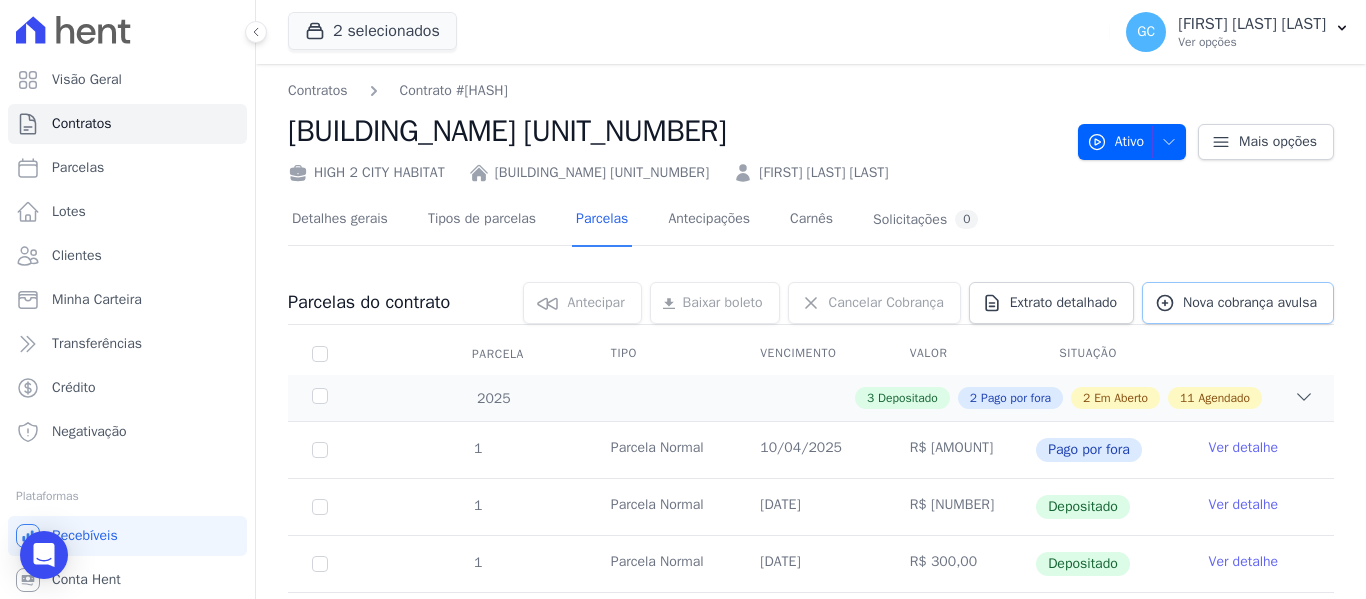 click on "Nova cobrança avulsa" at bounding box center [1250, 303] 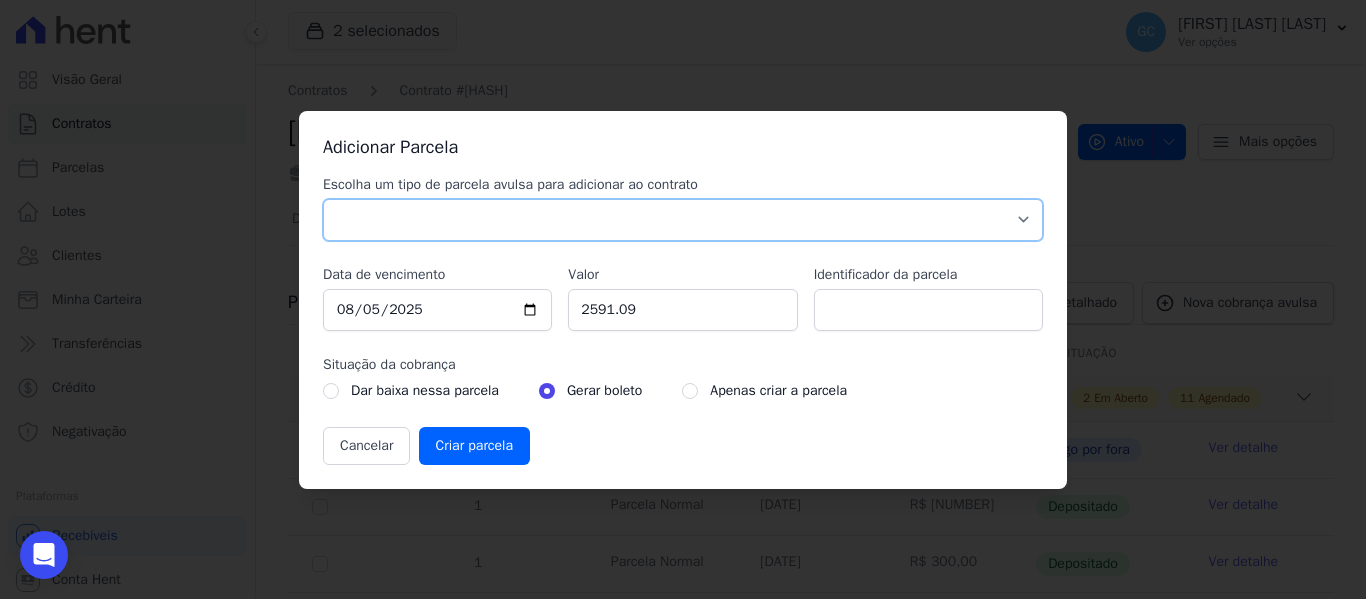 drag, startPoint x: 618, startPoint y: 207, endPoint x: 572, endPoint y: 206, distance: 46.010868 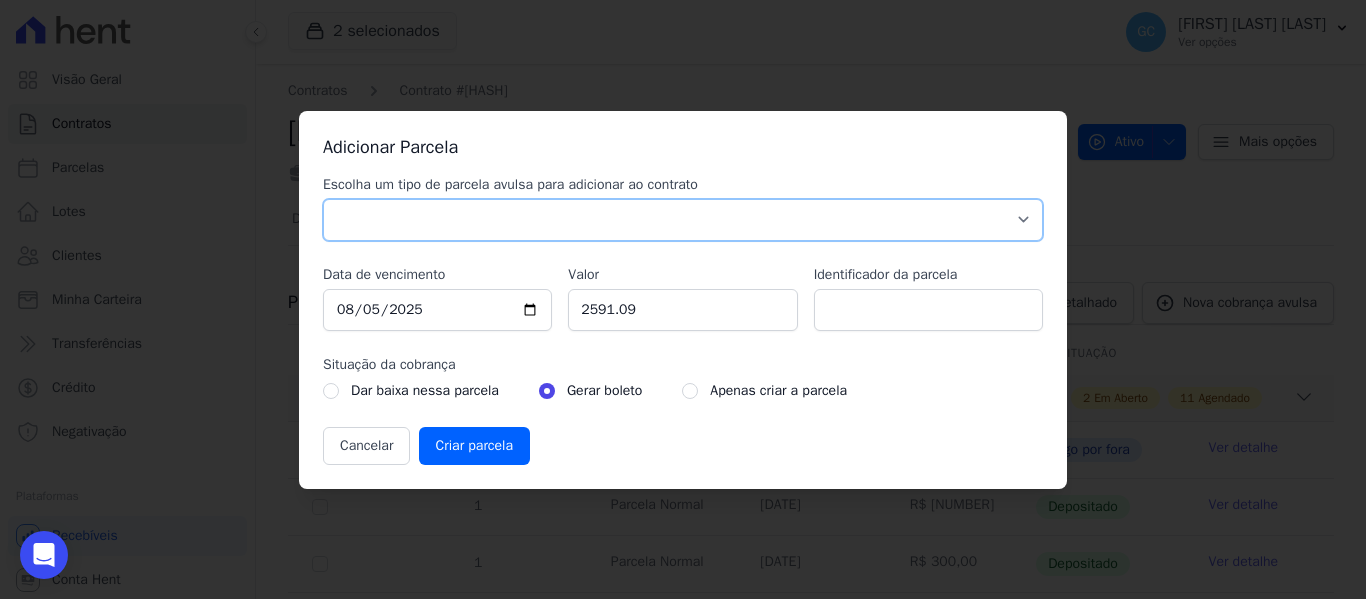 click on "Parcela Normal
Sinal
Caução
Intercalada
Chaves
Pré Chaves
Pós Chaves
Taxas
Quitação
Outros
Parcela do Cliente
Acordo
Financiamento CEF
Comissão
Antecipação" at bounding box center (683, 220) 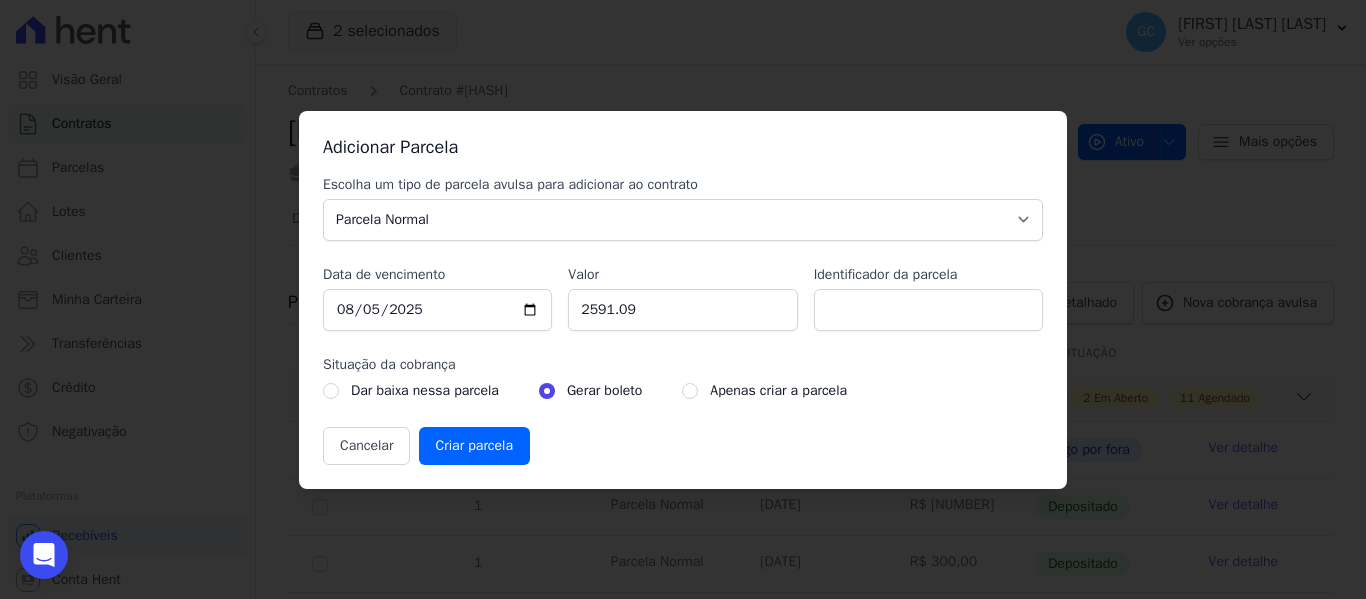 click on "Apenas criar a parcela" at bounding box center [764, 391] 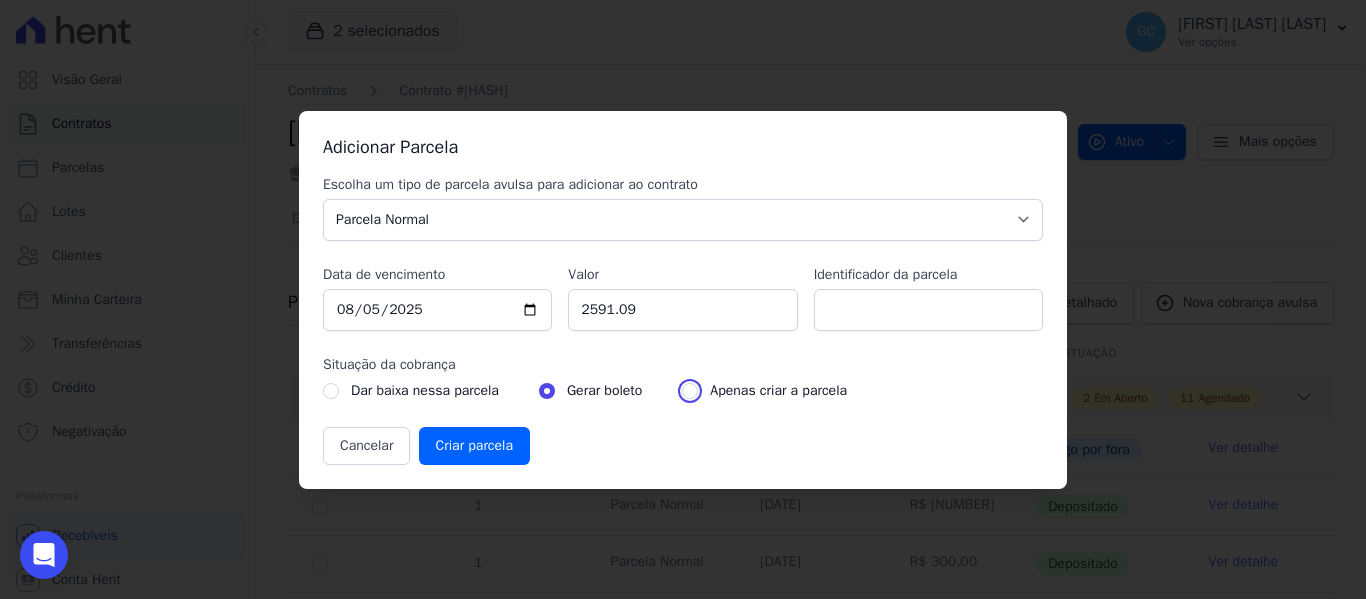 click at bounding box center (690, 391) 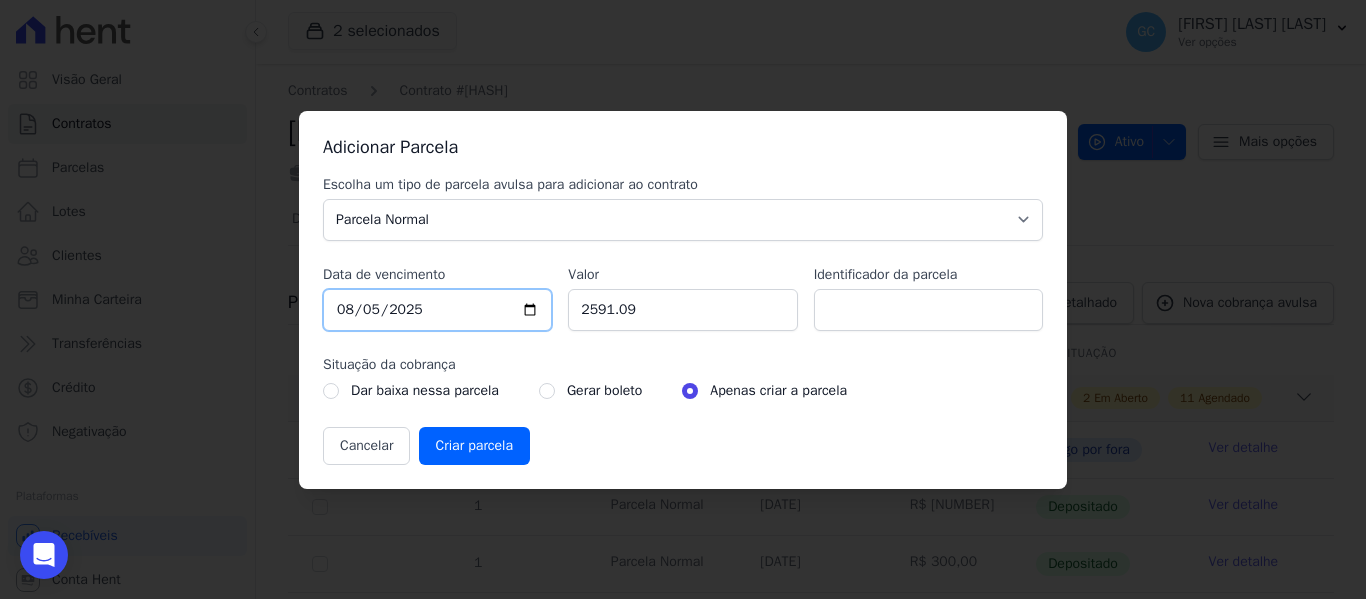 click on "2025-08-05" at bounding box center [437, 310] 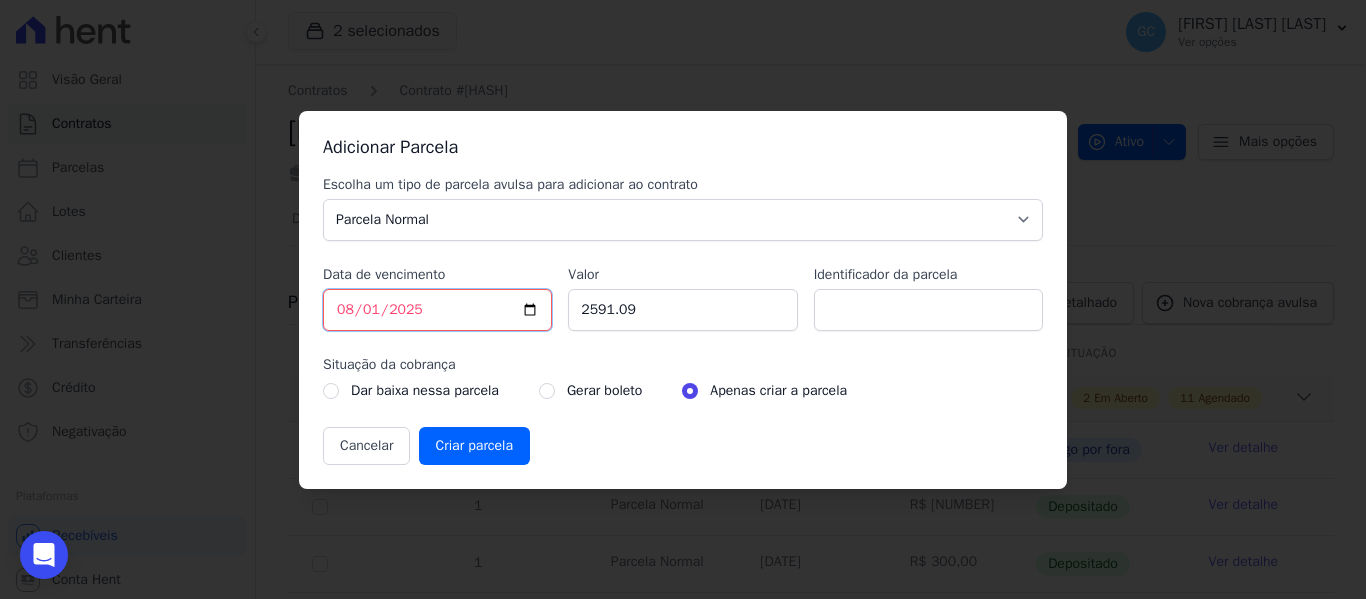 type on "2025-08-10" 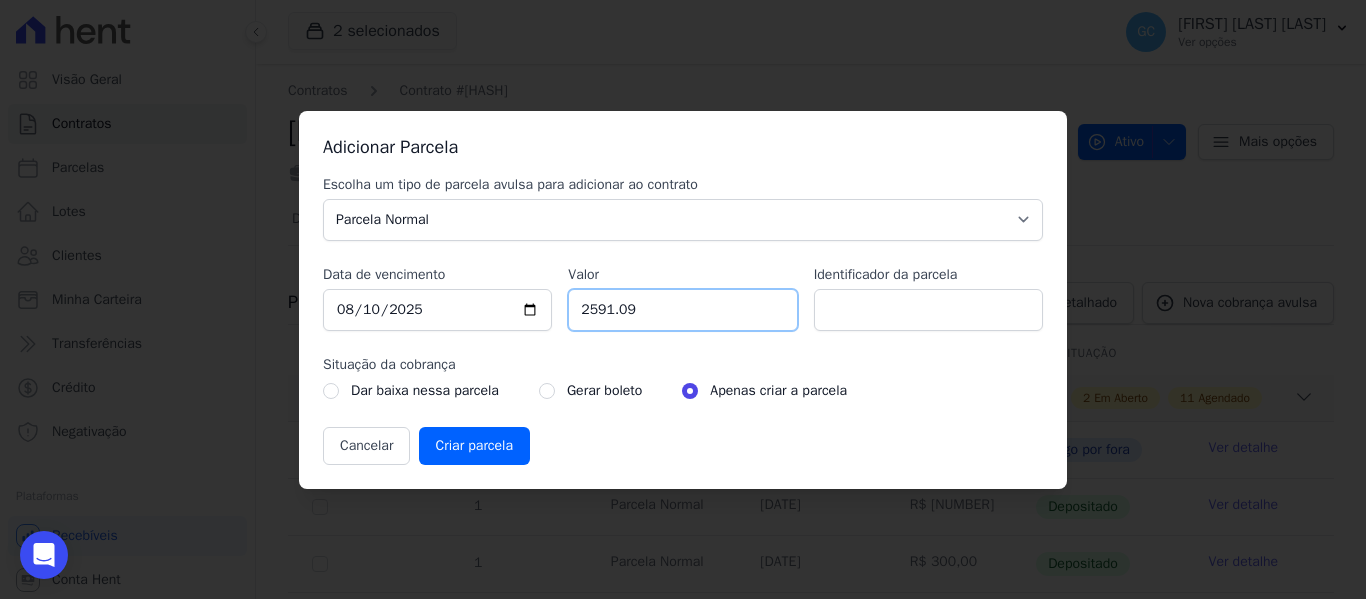 click on "[PRICE]" at bounding box center (682, 310) 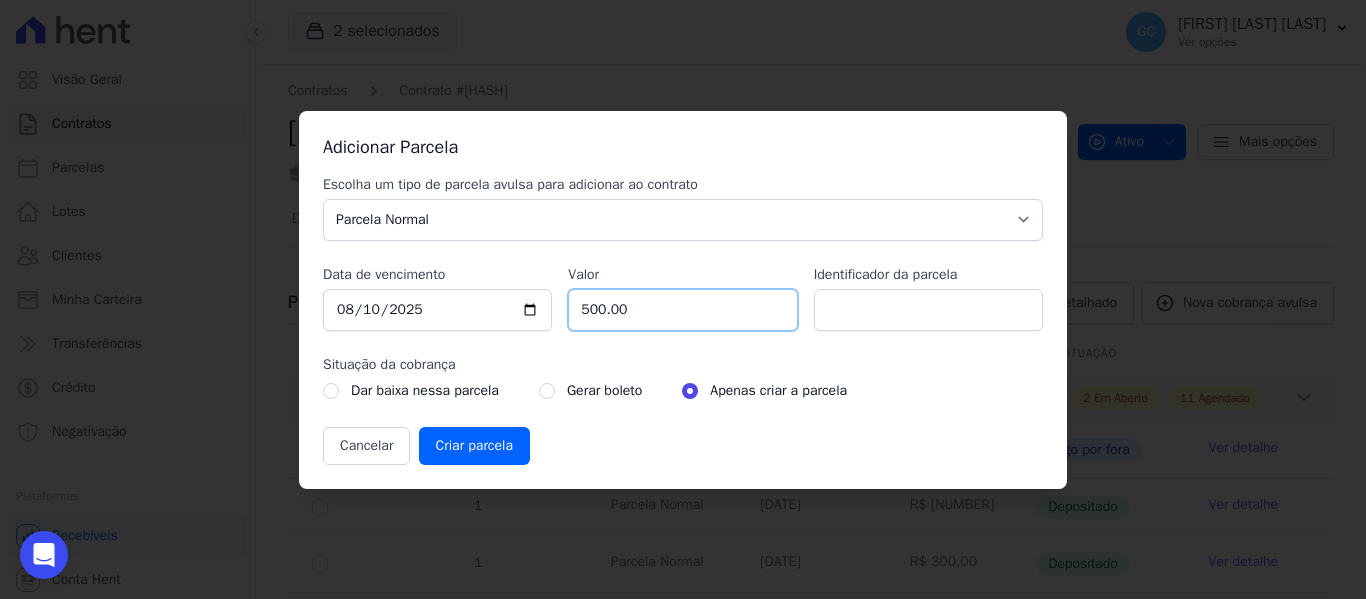 type on "500.00" 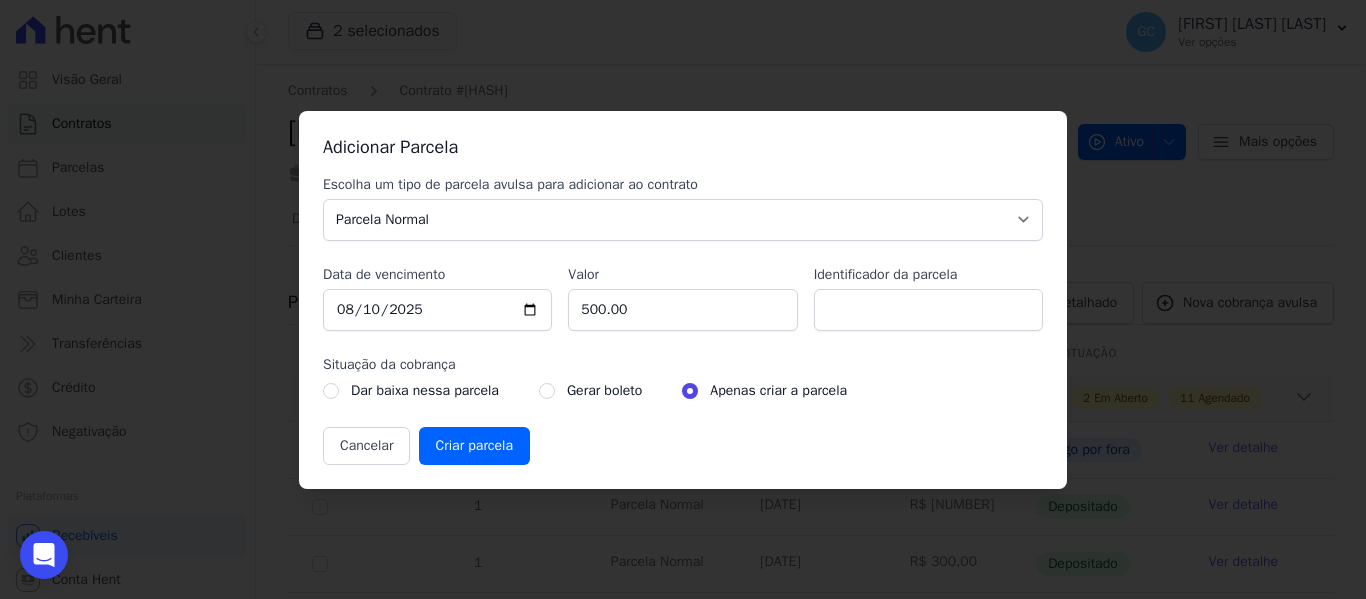 click on "Gerar boleto" at bounding box center [590, 391] 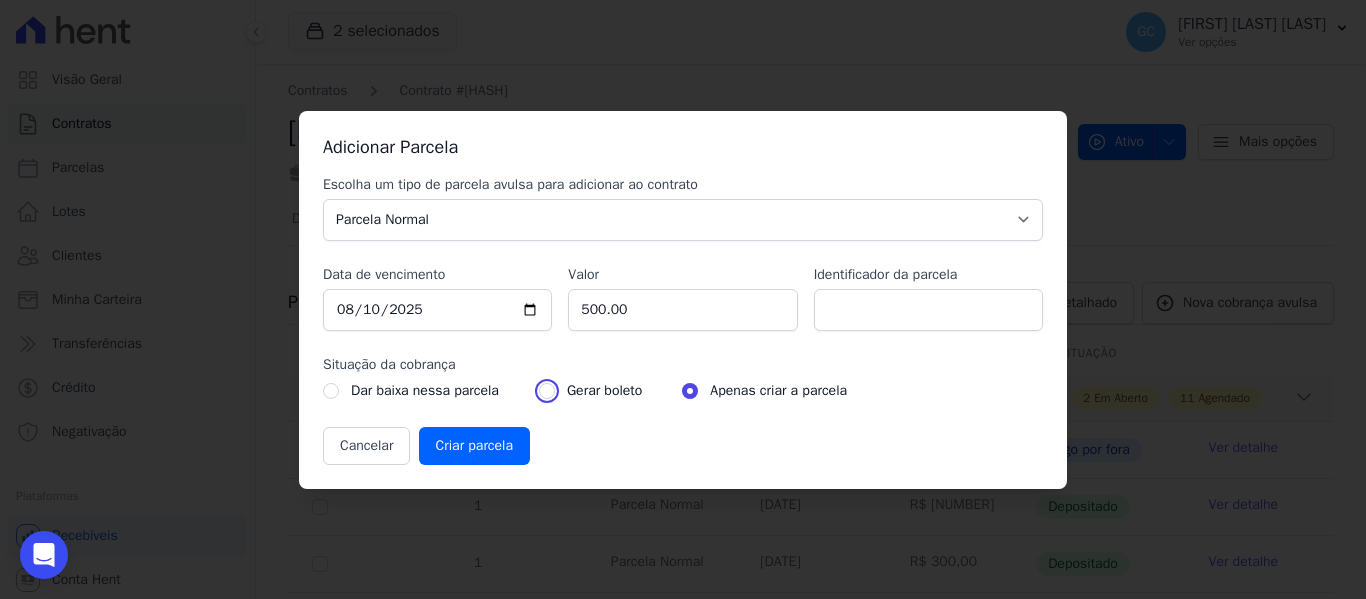 click at bounding box center (547, 391) 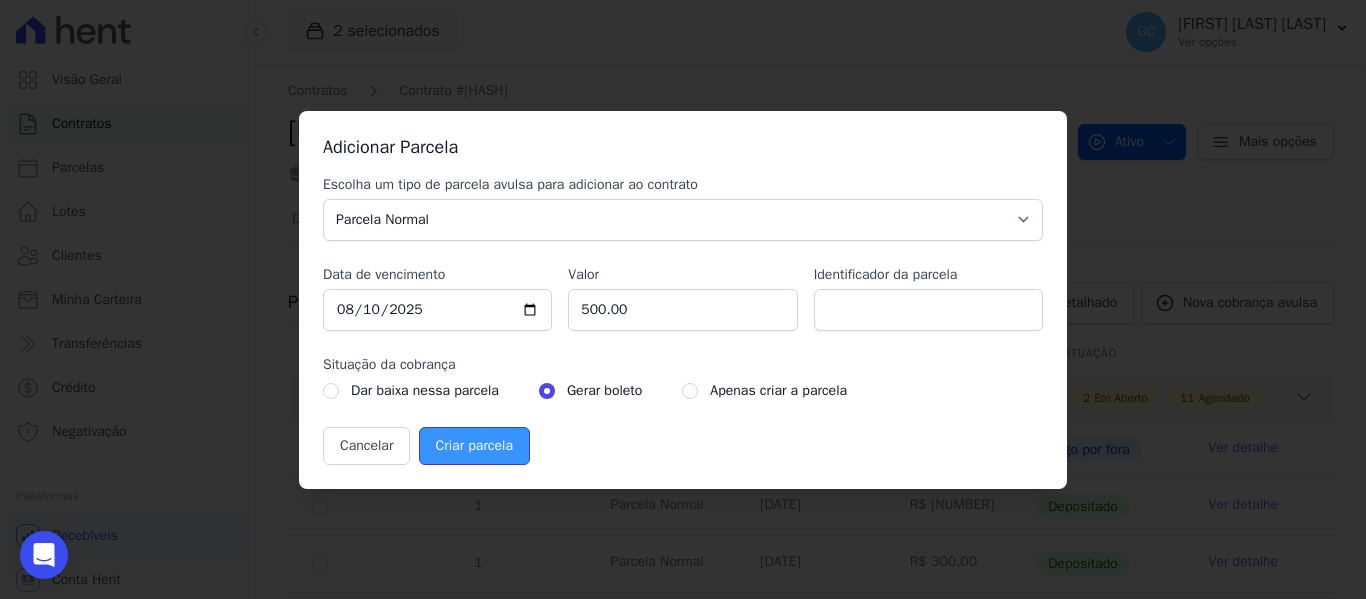click on "Criar parcela" at bounding box center [474, 446] 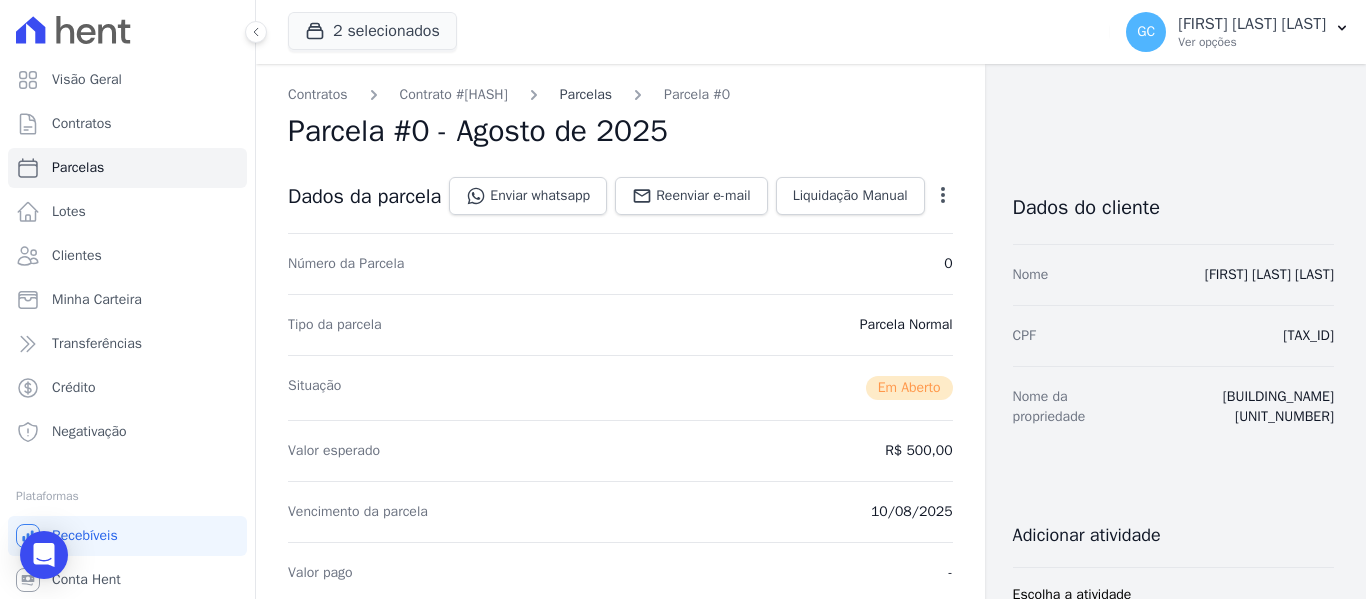 click on "Parcelas" at bounding box center (586, 94) 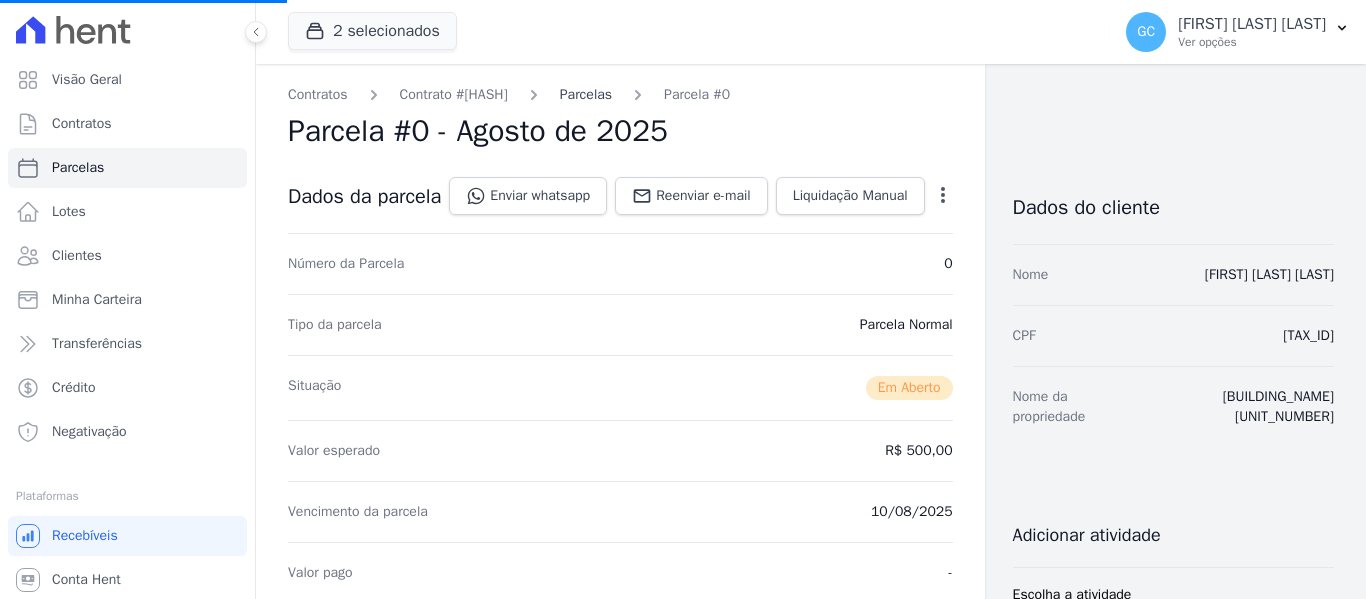 click on "Parcelas" at bounding box center [586, 94] 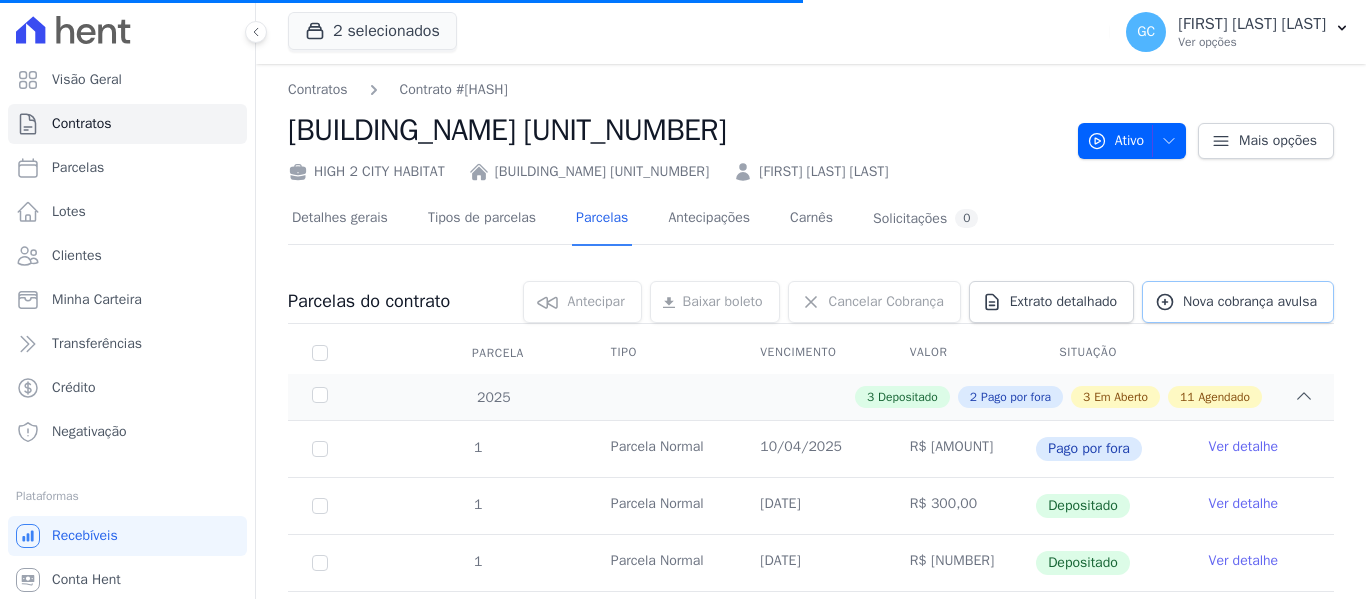 scroll, scrollTop: 0, scrollLeft: 0, axis: both 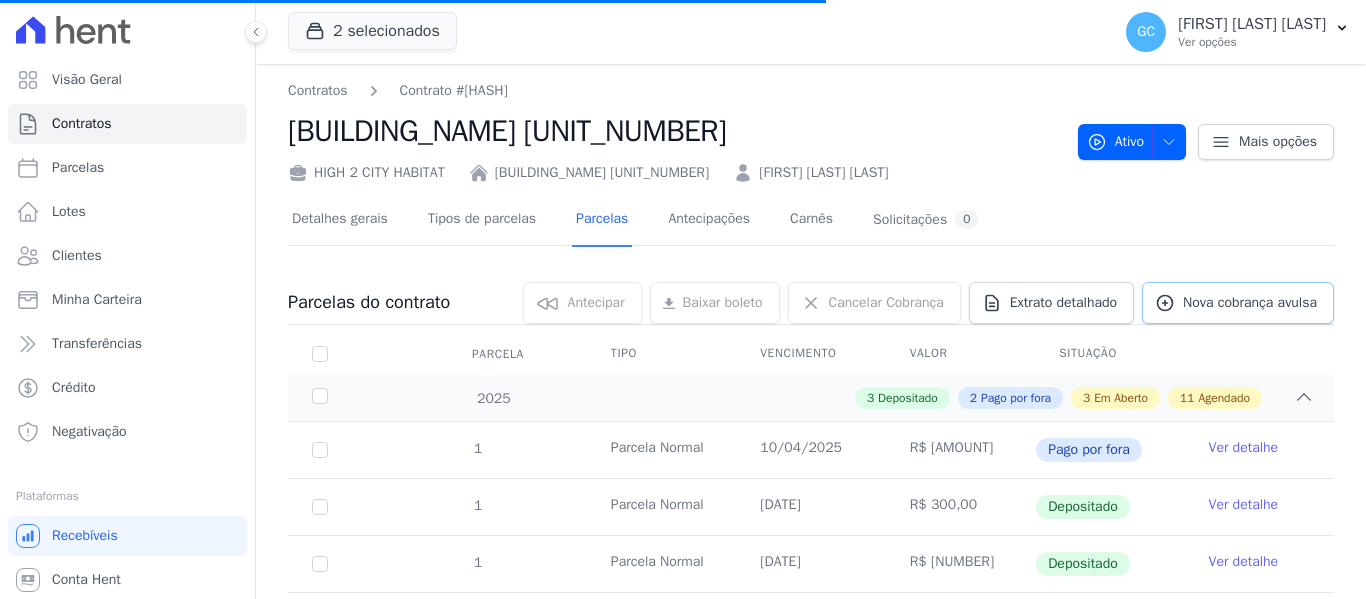 click on "Nova cobrança avulsa" at bounding box center (1250, 303) 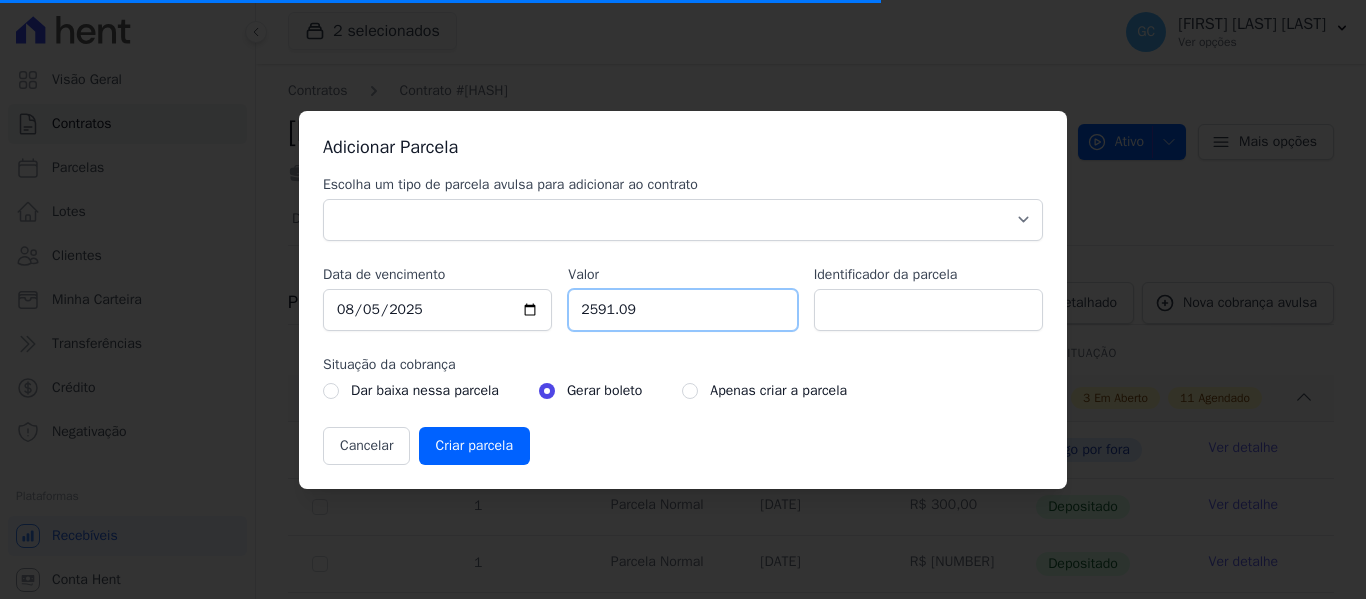drag, startPoint x: 661, startPoint y: 312, endPoint x: 552, endPoint y: 306, distance: 109.165016 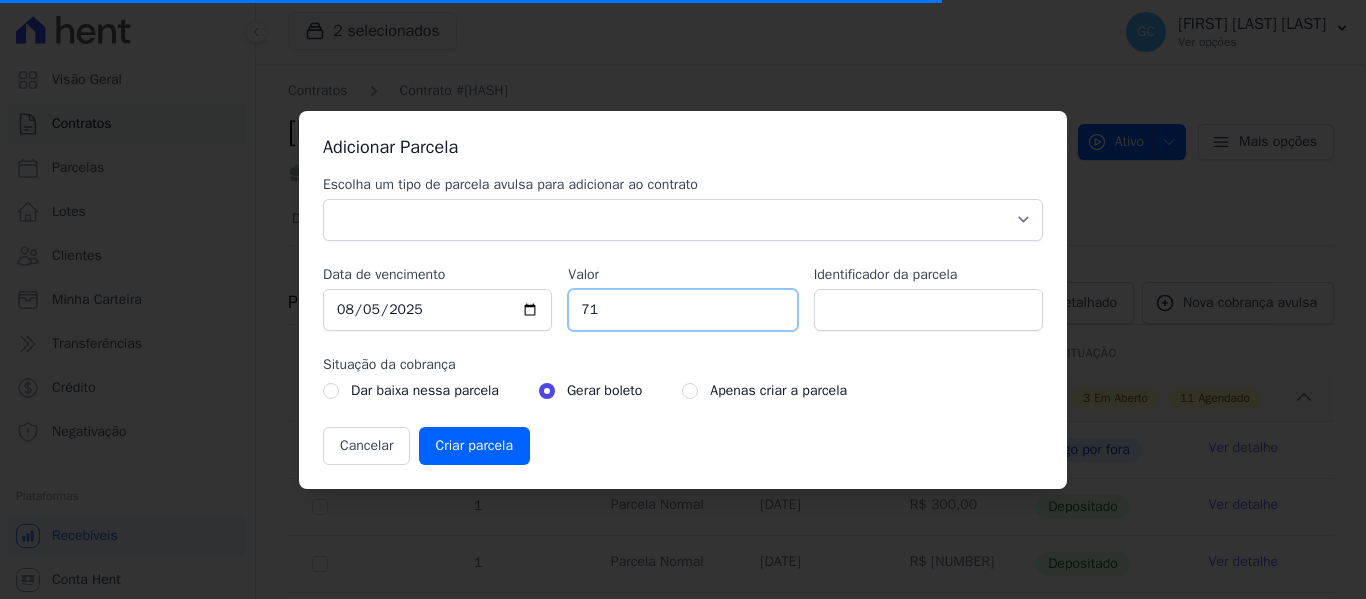 type on "714" 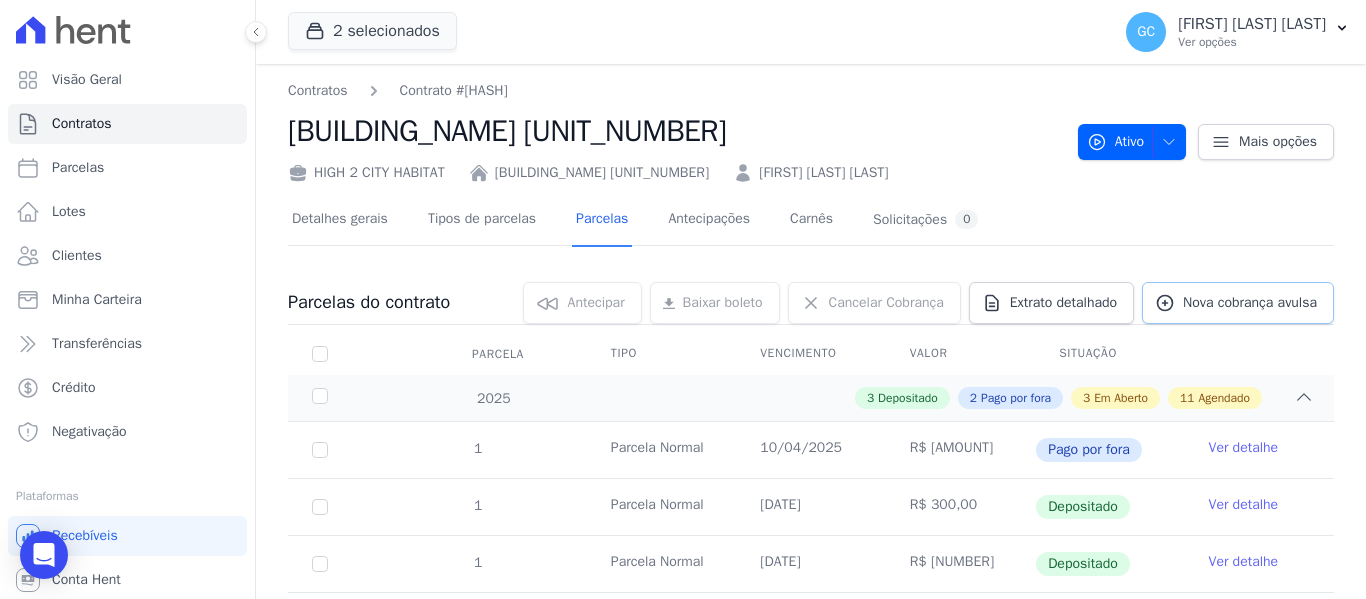 click on "Nova cobrança avulsa" at bounding box center [1250, 303] 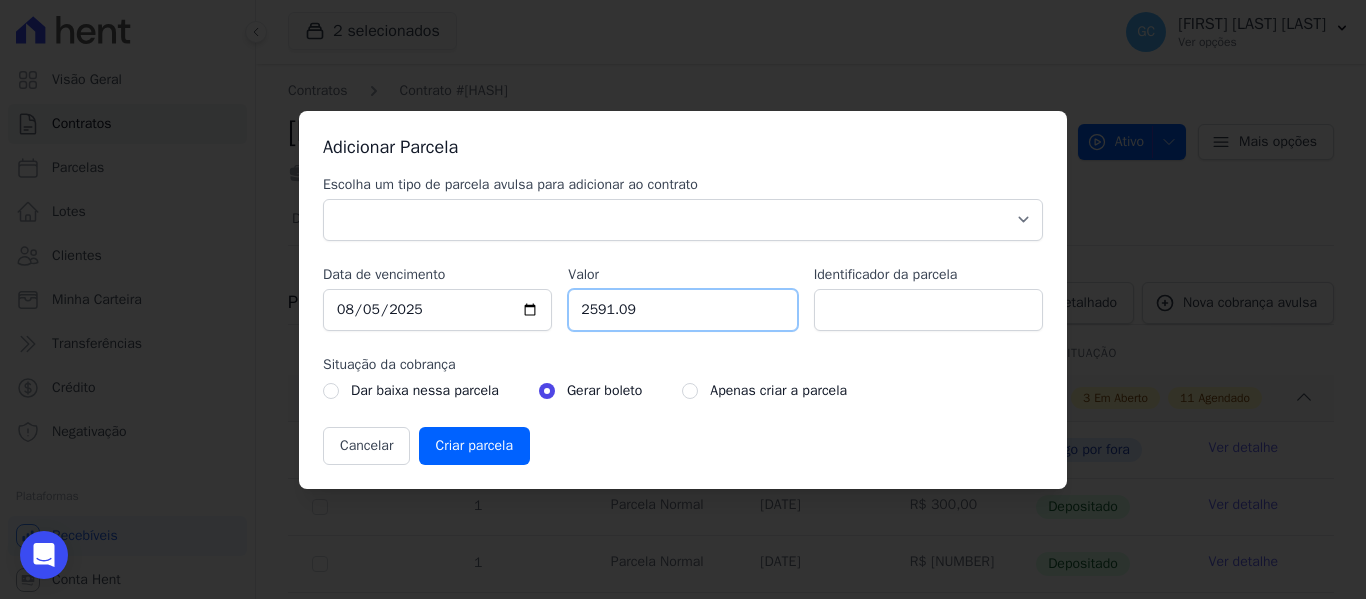 click on "[PRICE]" at bounding box center [682, 310] 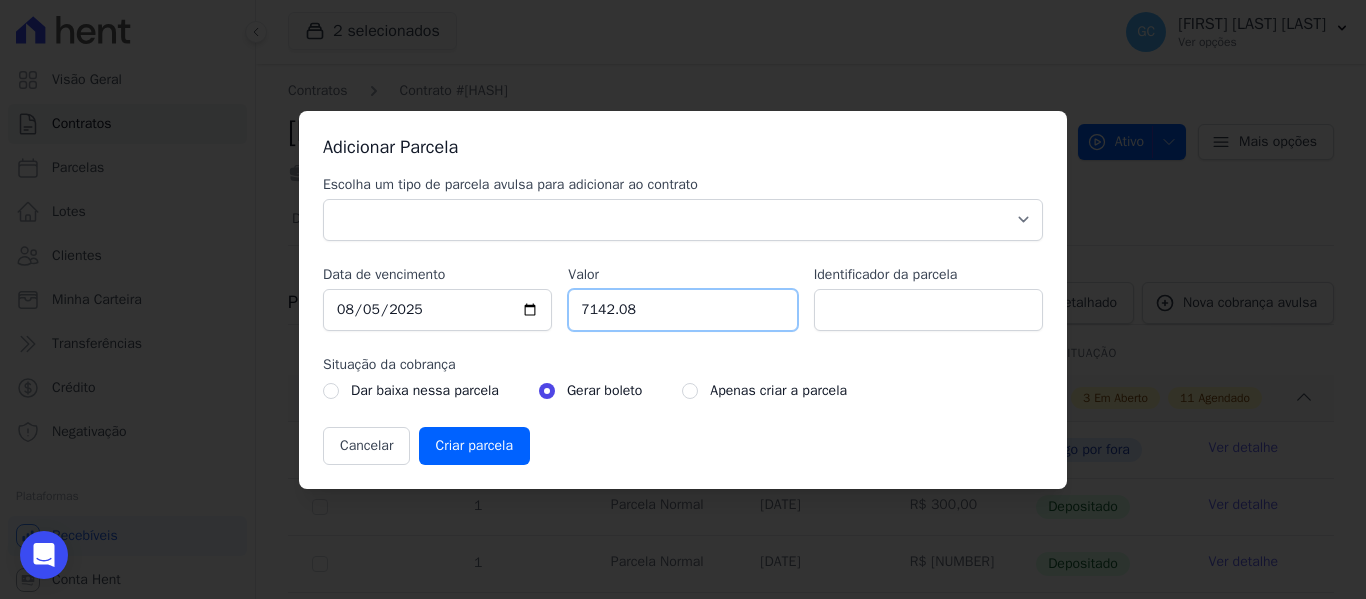 type on "7142.08" 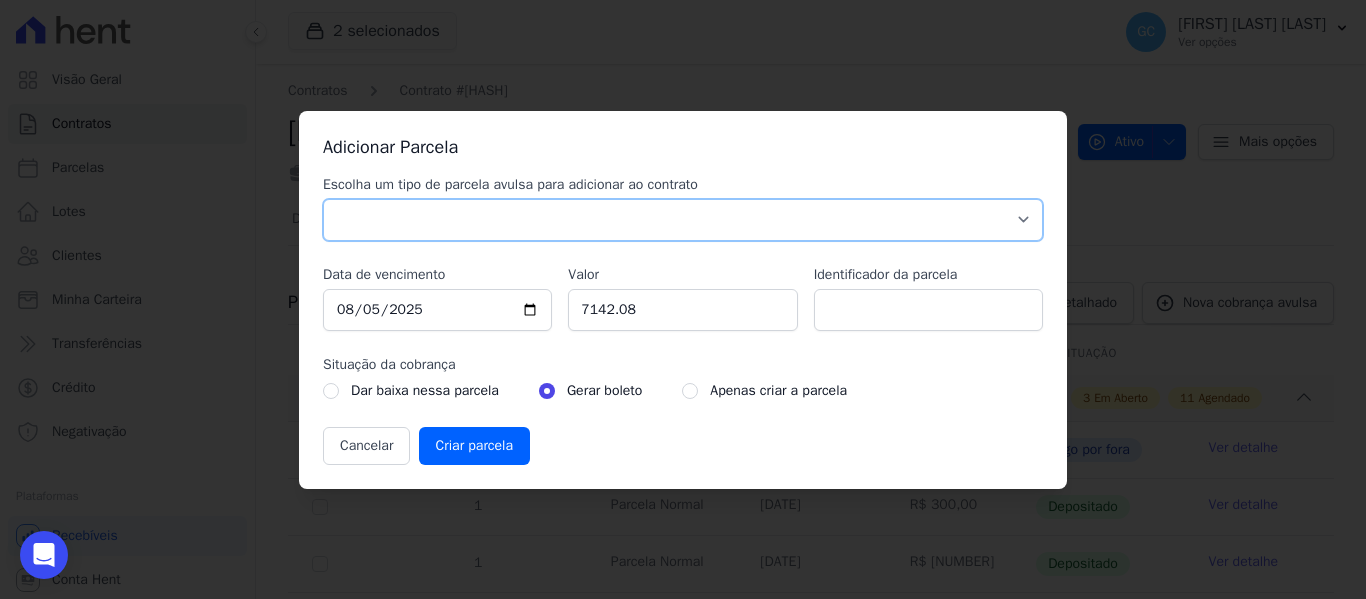 drag, startPoint x: 468, startPoint y: 225, endPoint x: 459, endPoint y: 240, distance: 17.492855 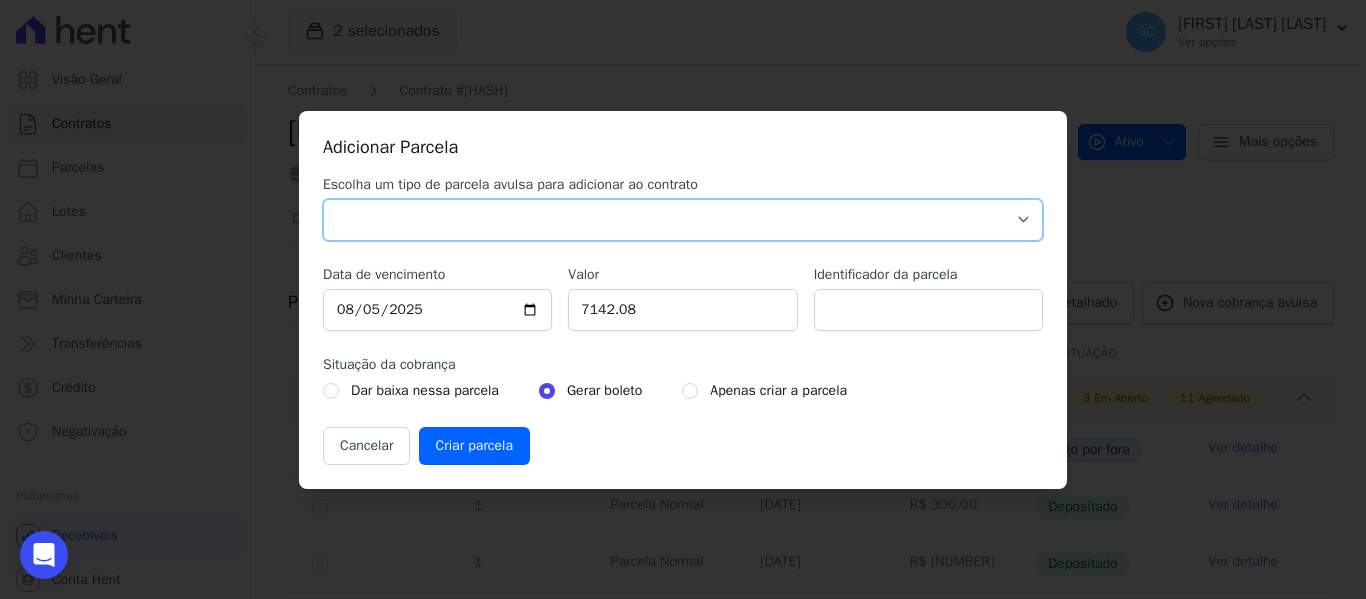 click on "Parcela Normal
Sinal
Caução
Intercalada
Chaves
Pré Chaves
Pós Chaves
Taxas
Quitação
Outros
Parcela do Cliente
Acordo
Financiamento CEF
Comissão
Antecipação" at bounding box center (683, 220) 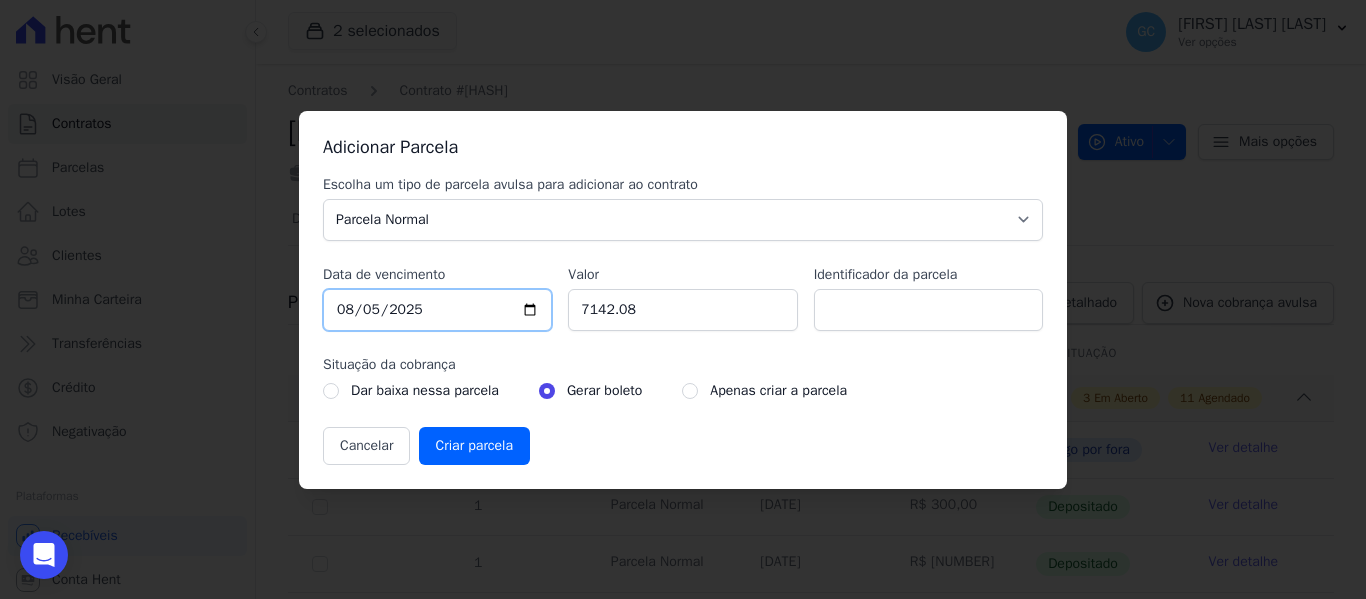 click on "2025-08-05" at bounding box center [437, 310] 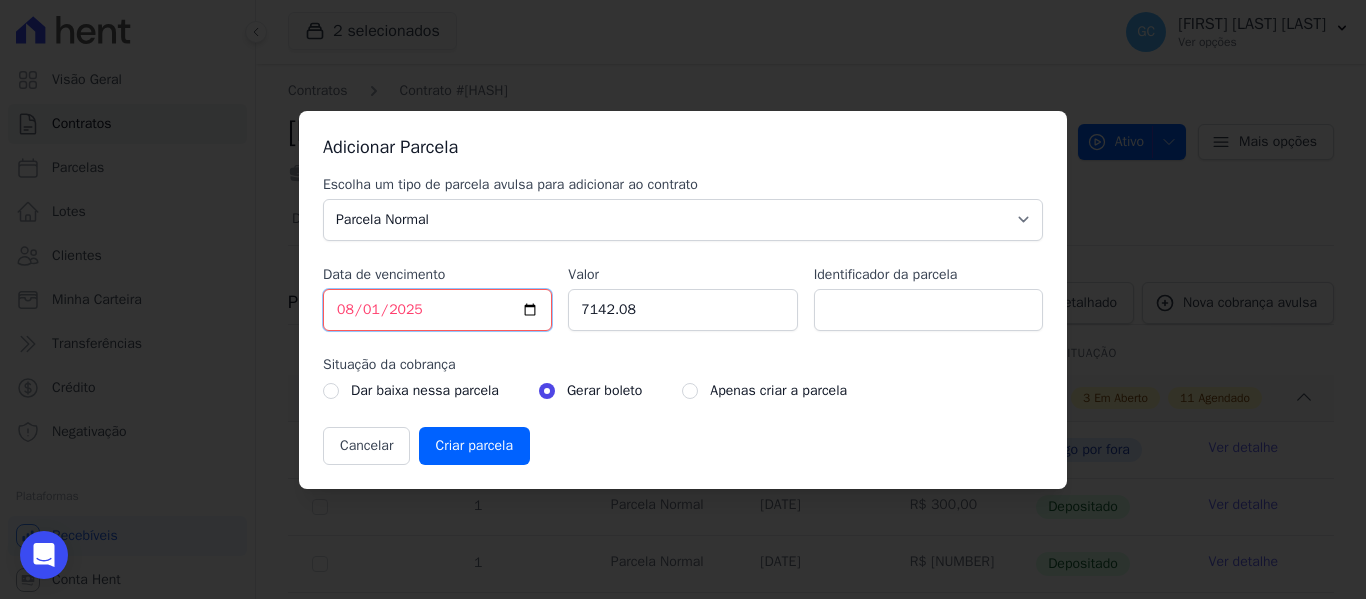 type on "2025-08-10" 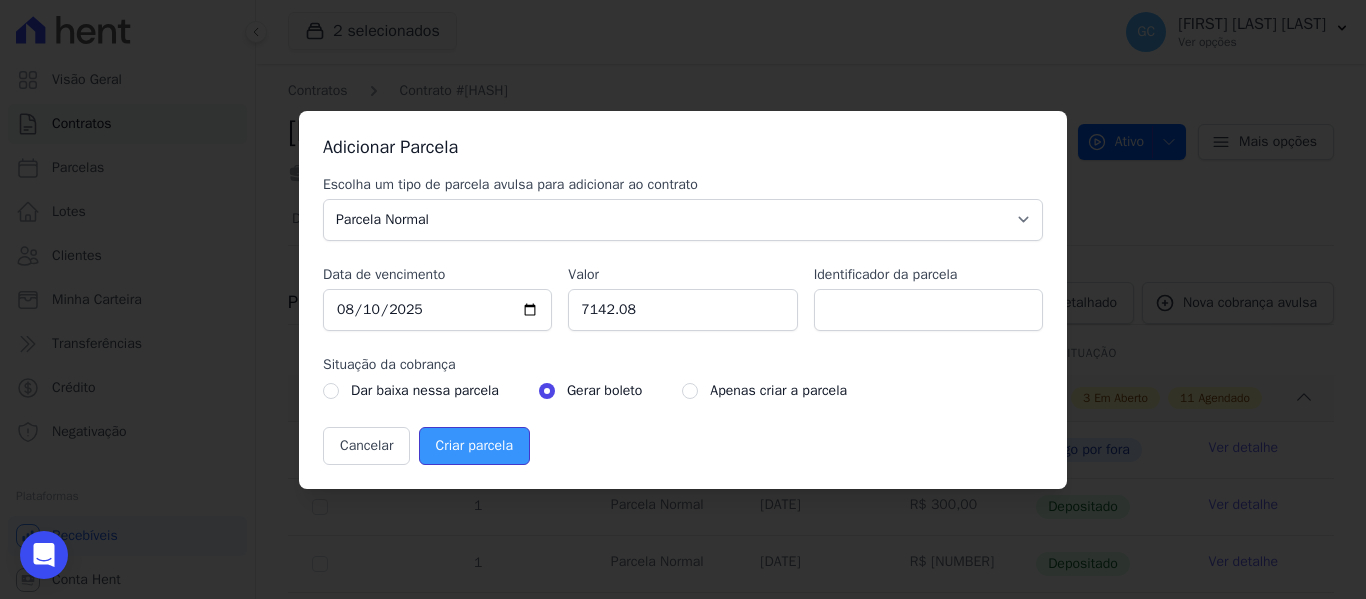 click on "Criar parcela" at bounding box center [474, 446] 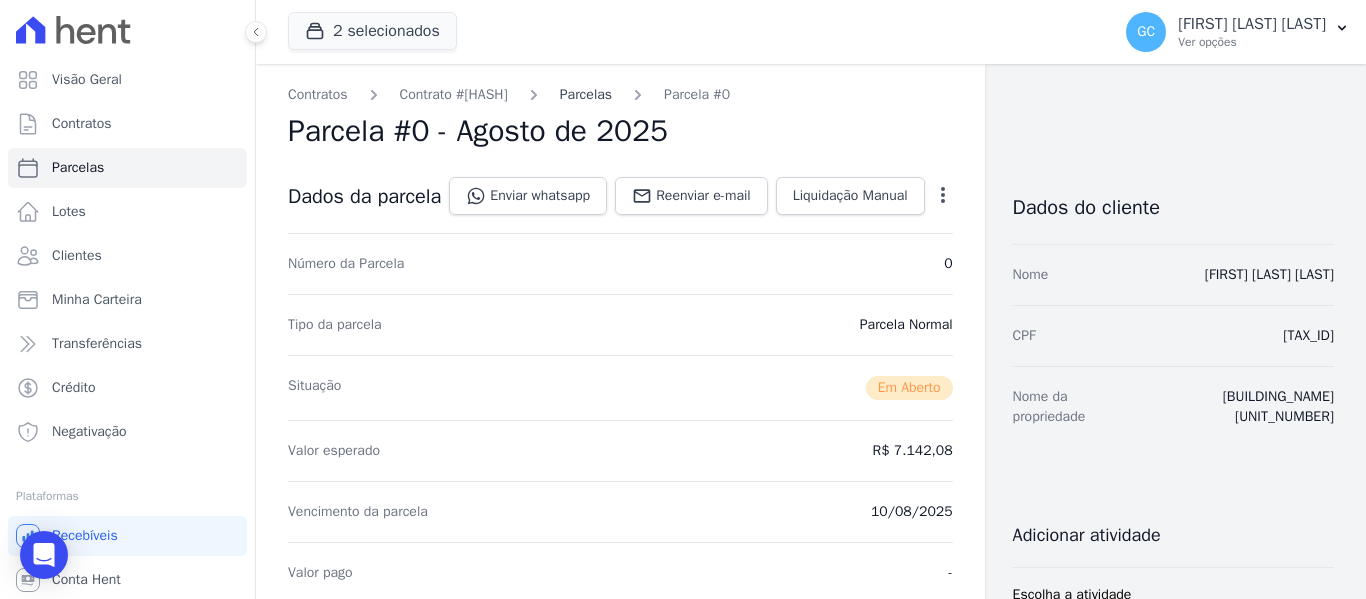 click on "Parcelas" at bounding box center [586, 94] 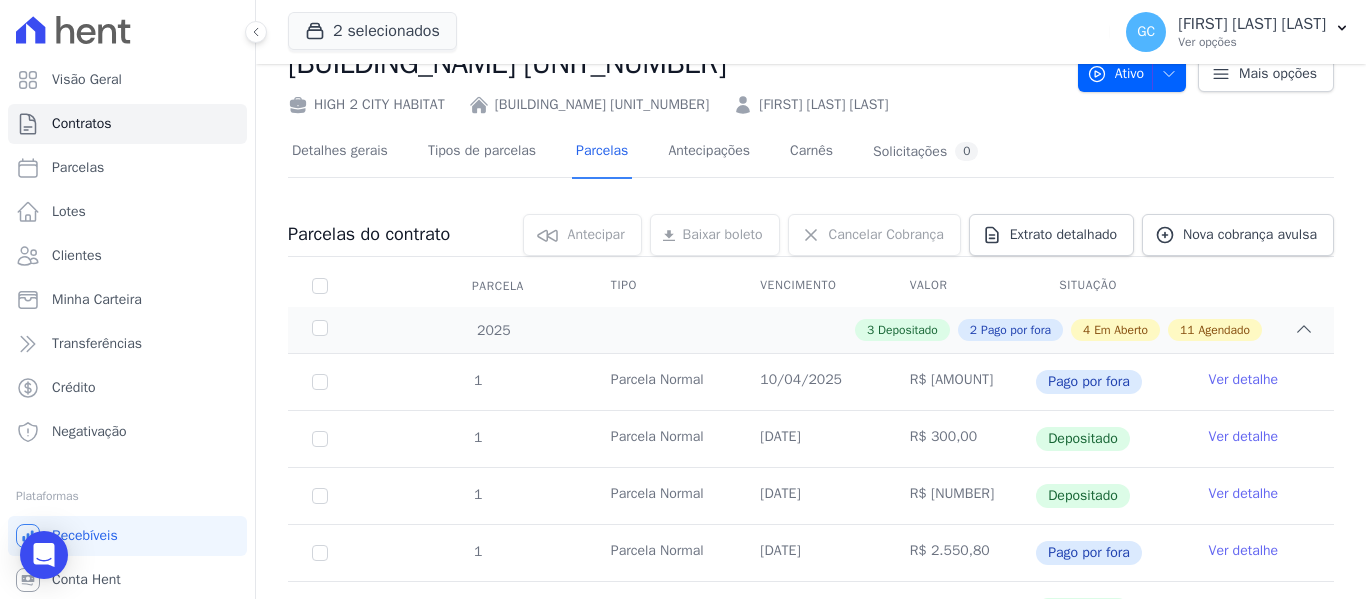 scroll, scrollTop: 100, scrollLeft: 0, axis: vertical 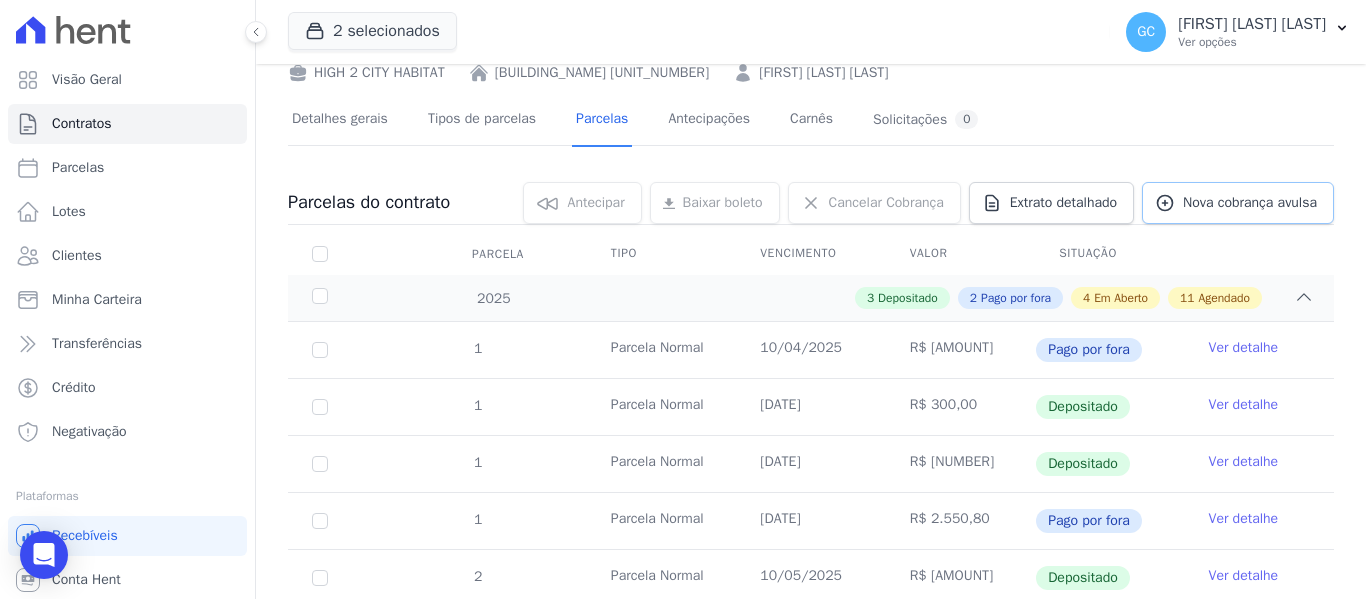 click on "Nova cobrança avulsa" at bounding box center (1250, 203) 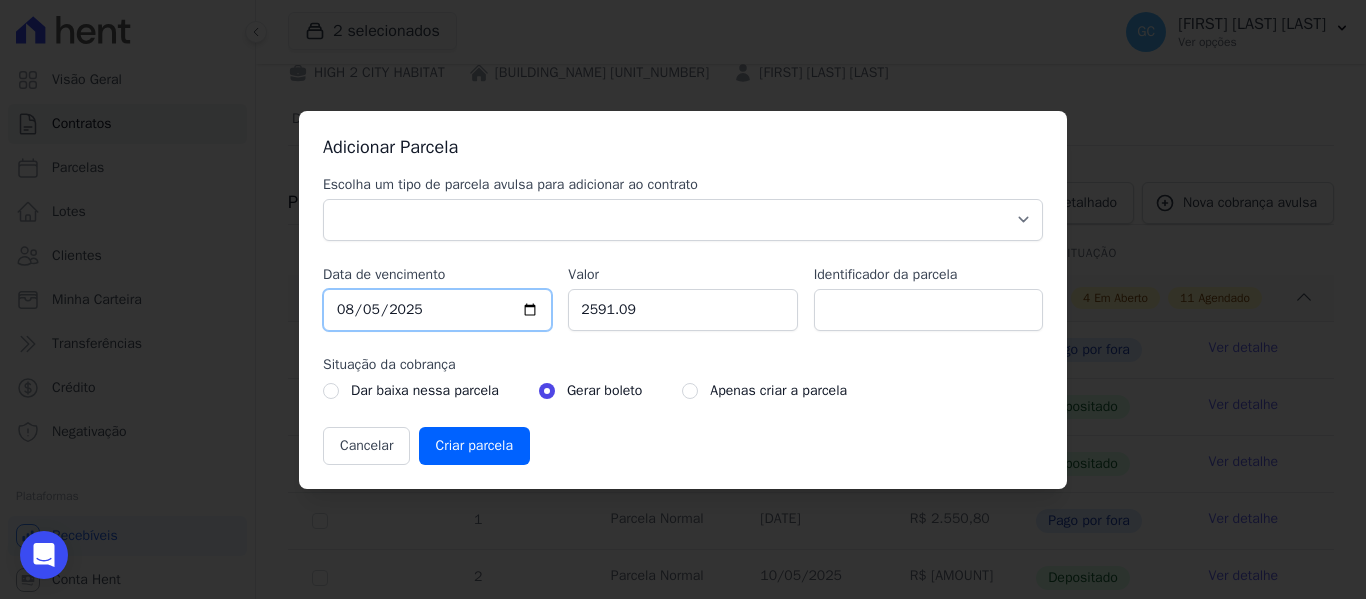 click on "2025-08-05" at bounding box center [437, 310] 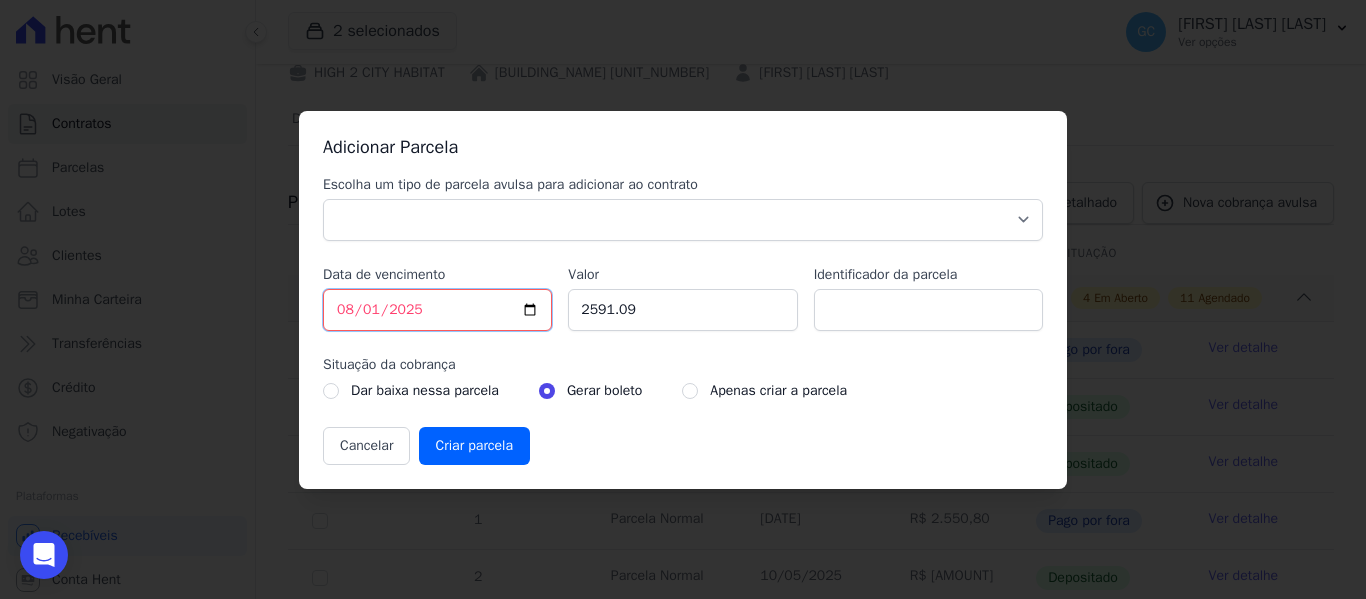 type on "2025-08-10" 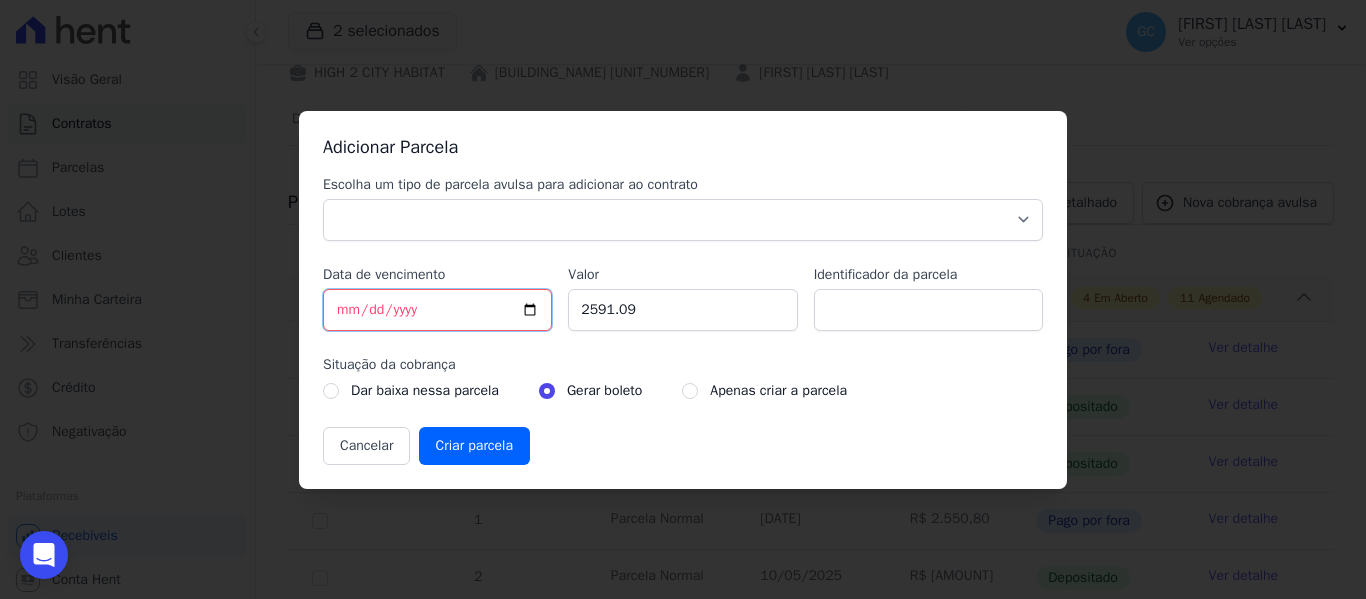 type on "2025-09-10" 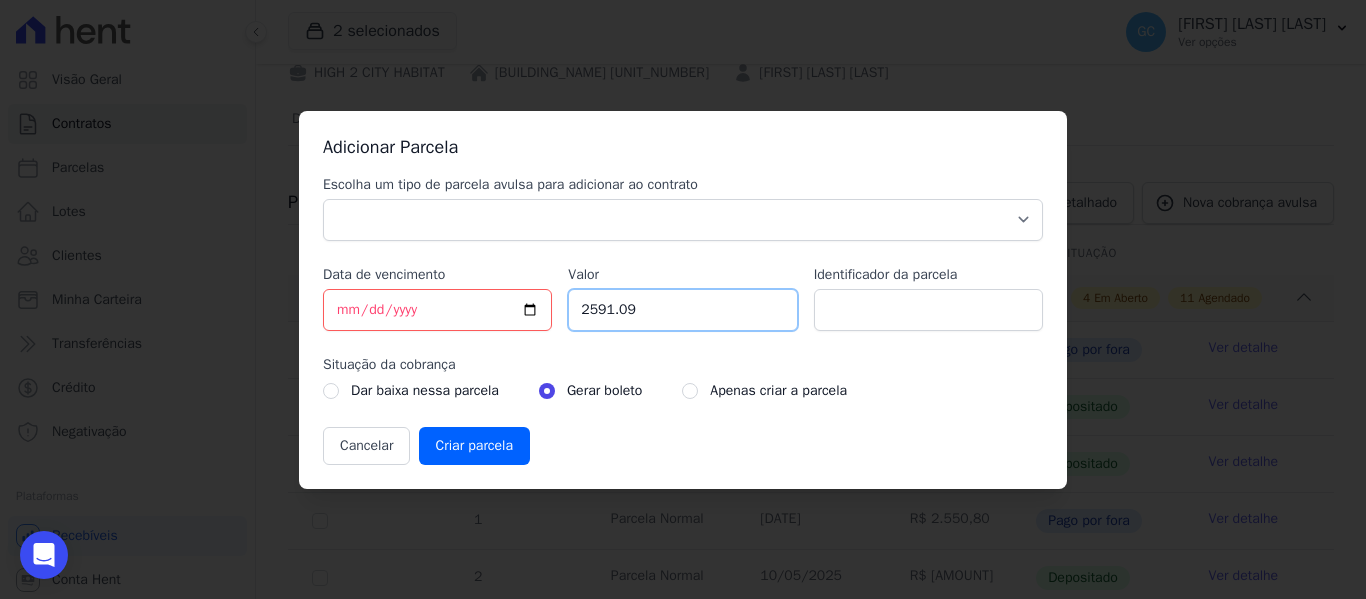 click on "[PRICE]" at bounding box center (682, 310) 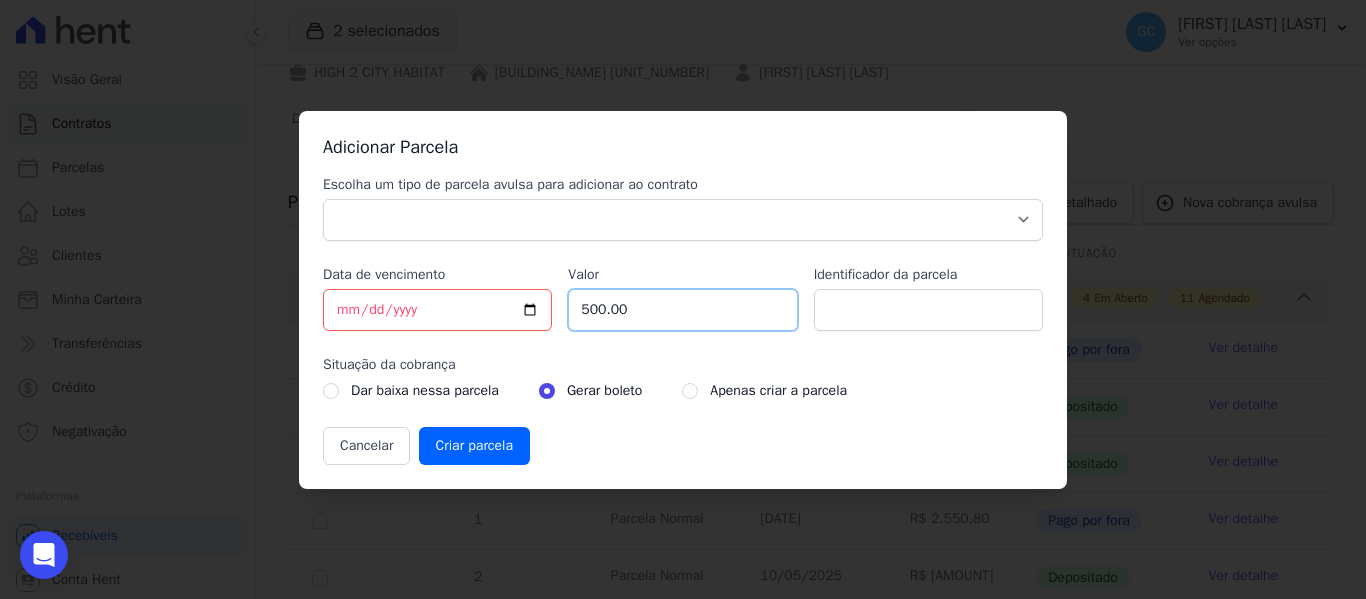 type on "500.00" 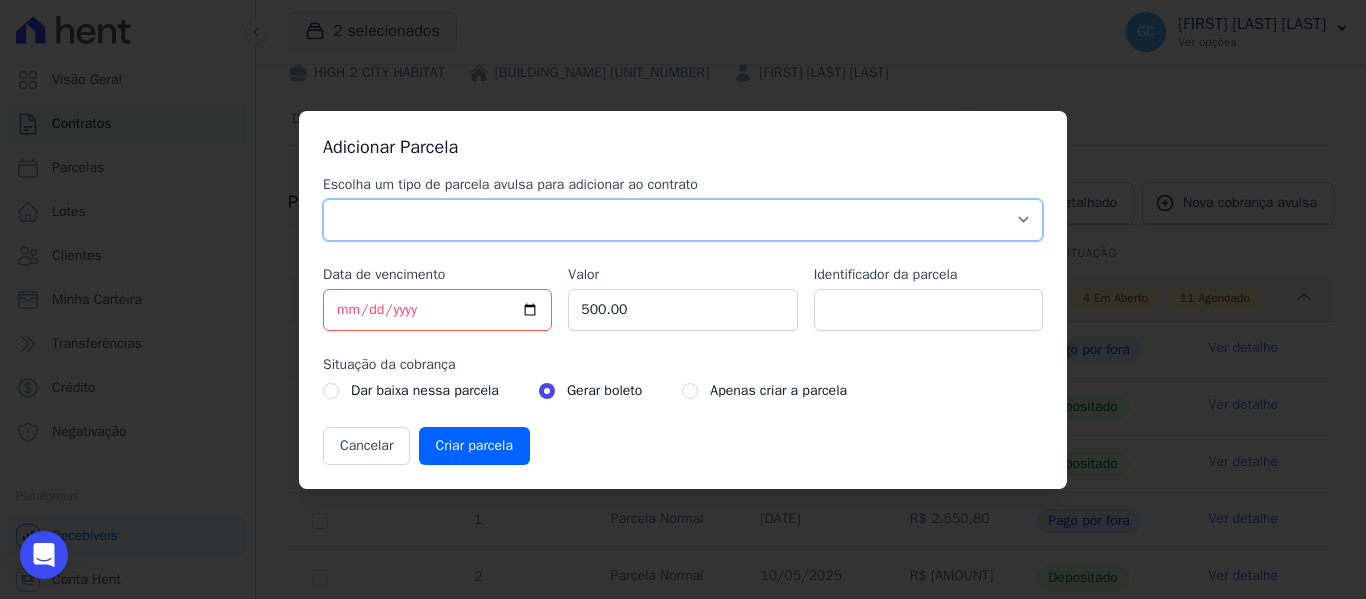 click on "Parcela Normal
Sinal
Caução
Intercalada
Chaves
Pré Chaves
Pós Chaves
Taxas
Quitação
Outros
Parcela do Cliente
Acordo
Financiamento CEF
Comissão
Antecipação" at bounding box center (683, 220) 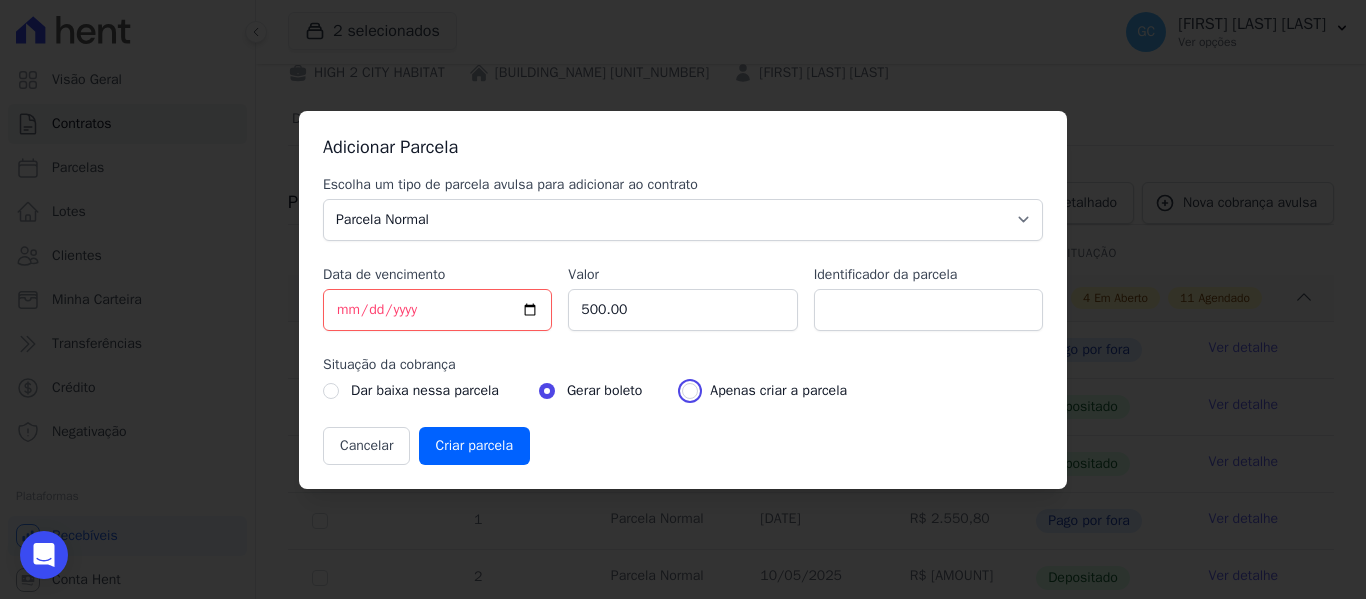 click at bounding box center [690, 391] 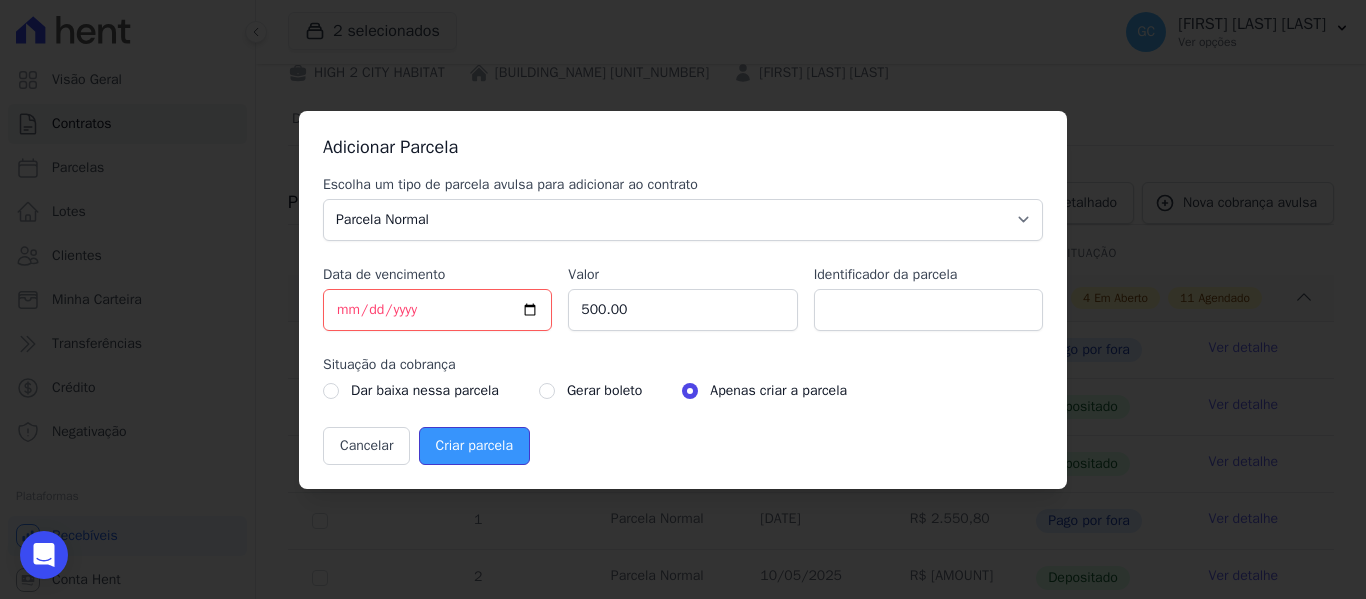 click on "Criar parcela" at bounding box center [474, 446] 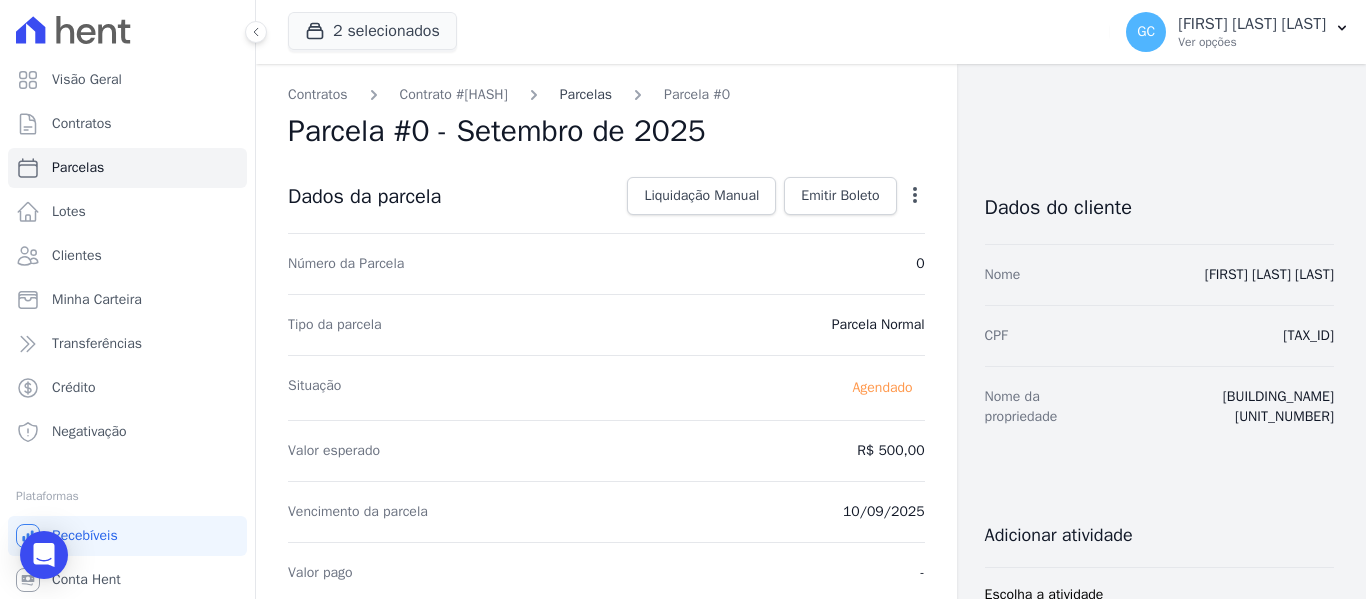 click on "Parcelas" at bounding box center [586, 94] 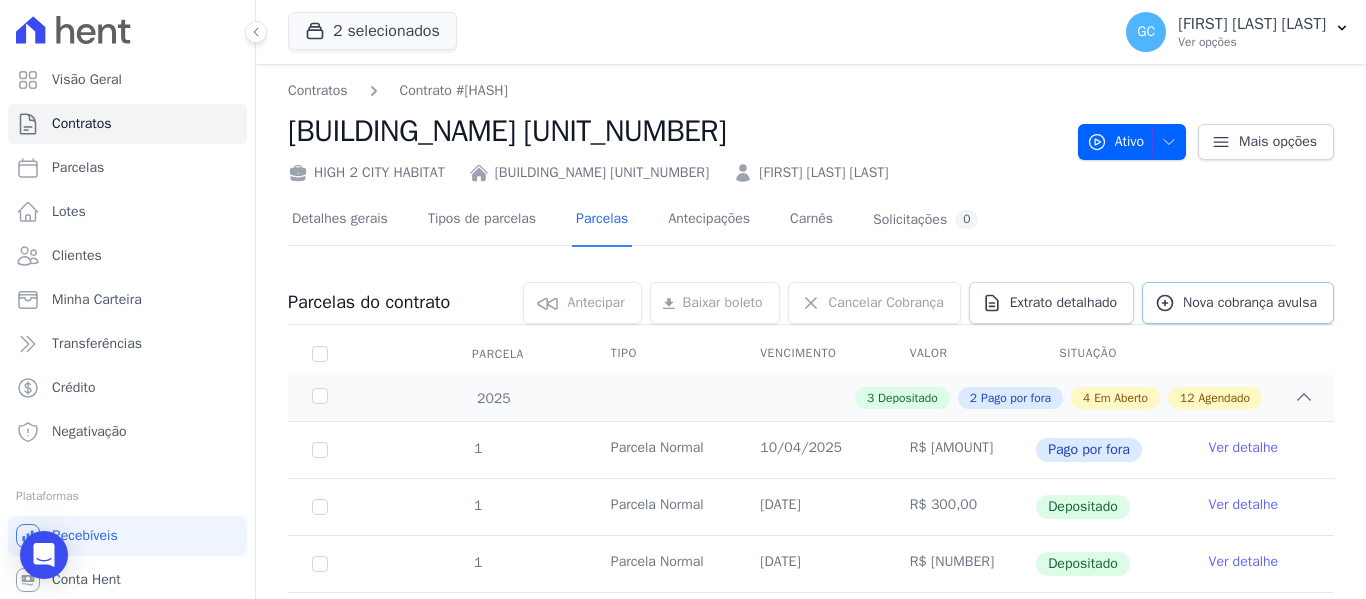 click on "Nova cobrança avulsa" at bounding box center [1238, 303] 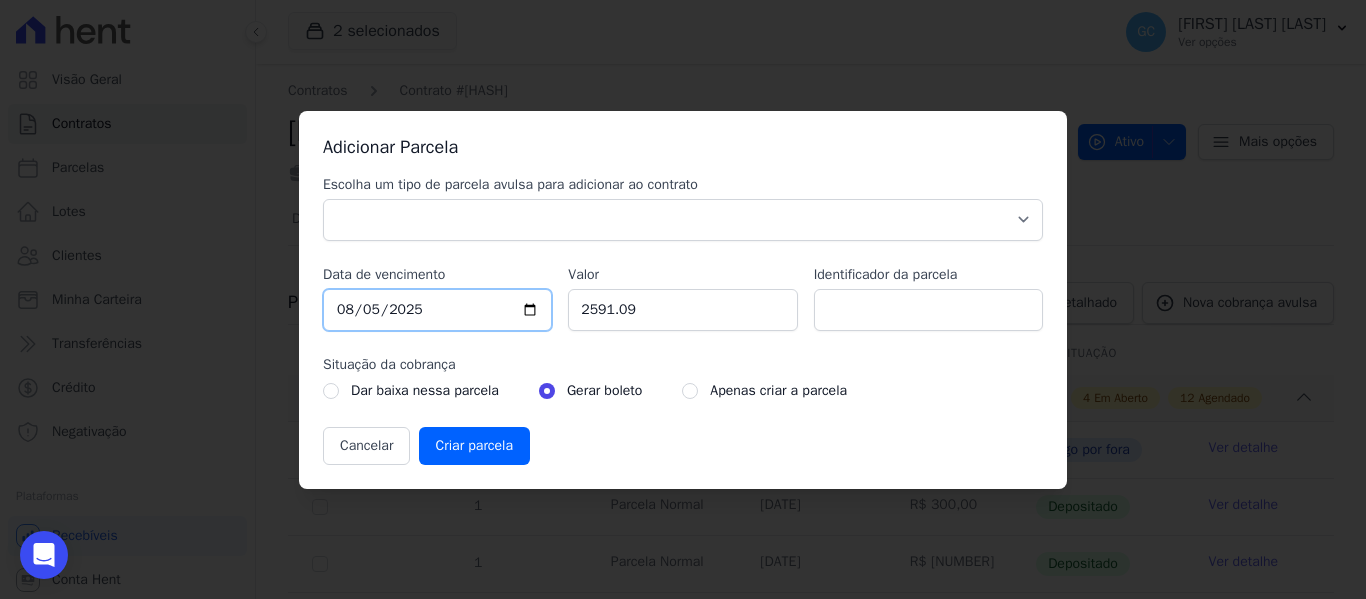 click on "2025-08-05" at bounding box center (437, 310) 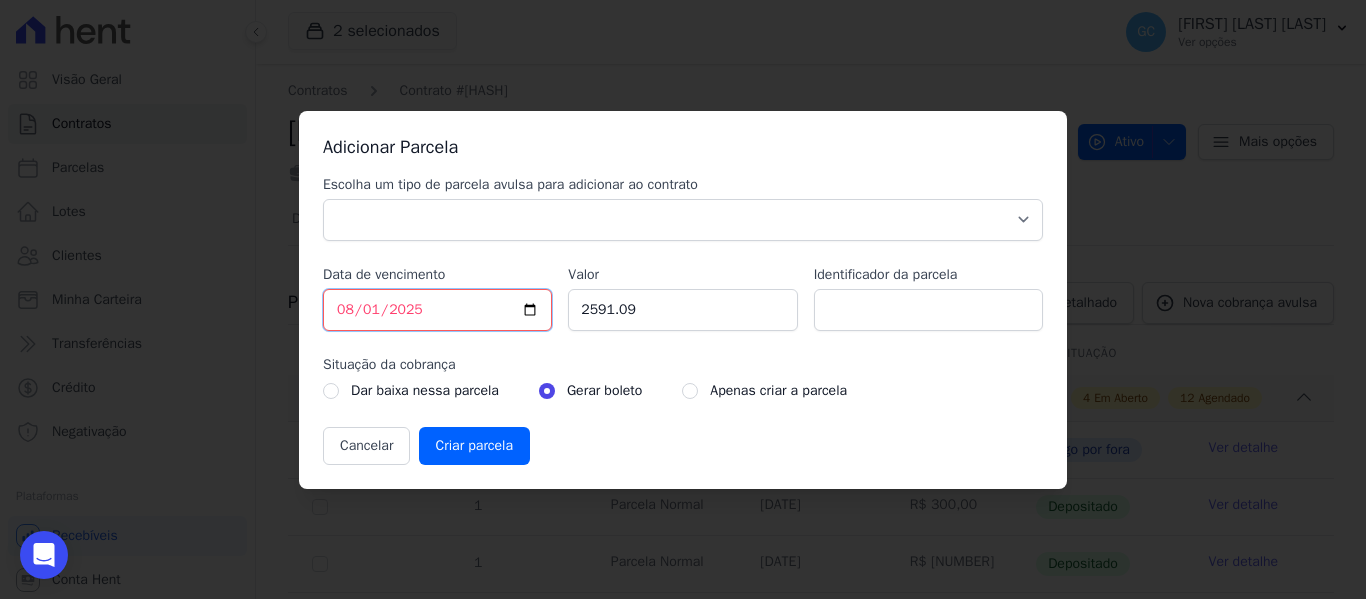 type on "2025-08-10" 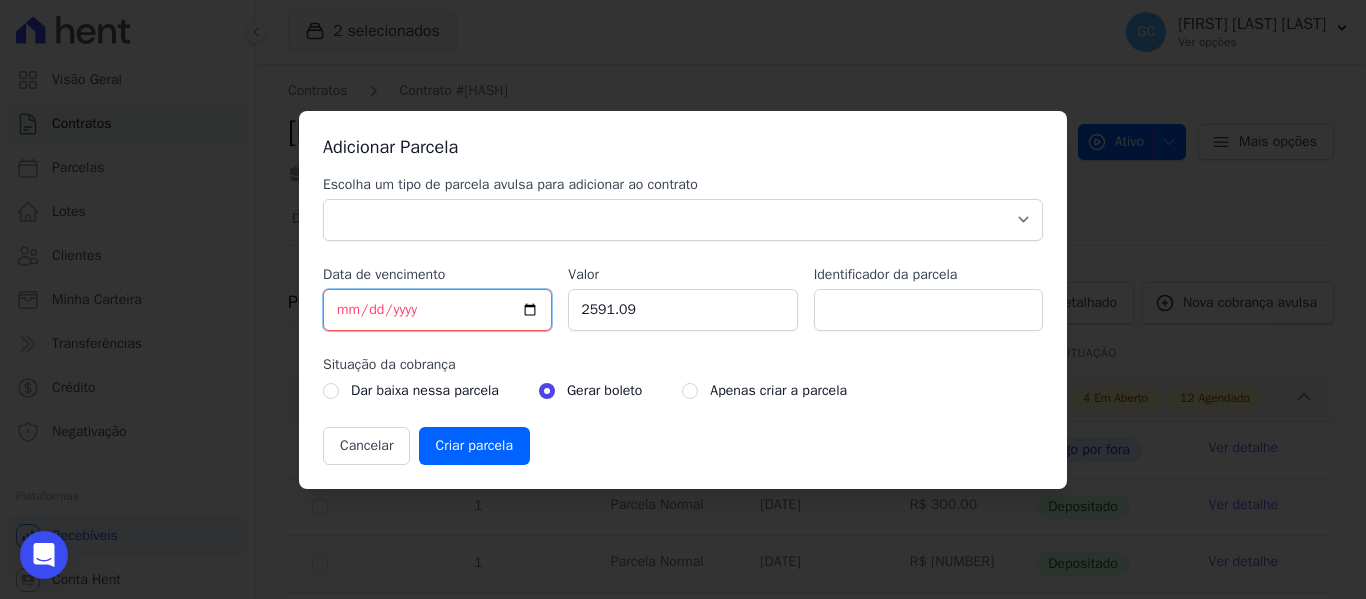 type on "2025-09-10" 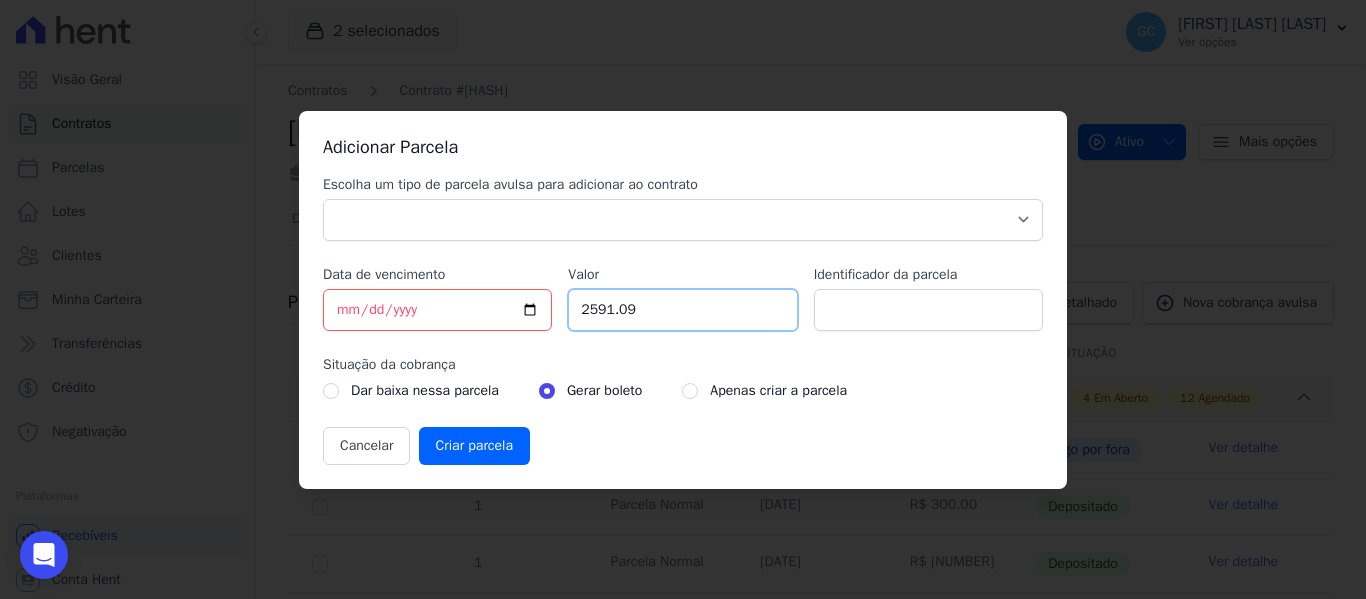 click on "[PRICE]" at bounding box center [682, 310] 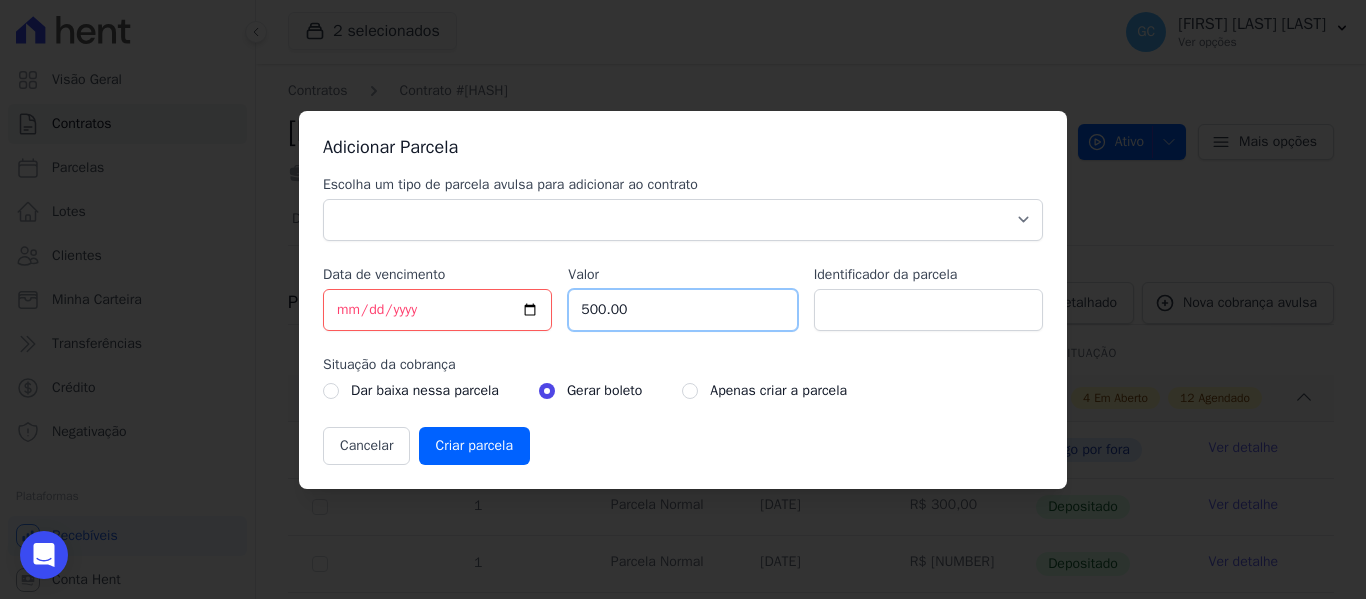 type on "500.00" 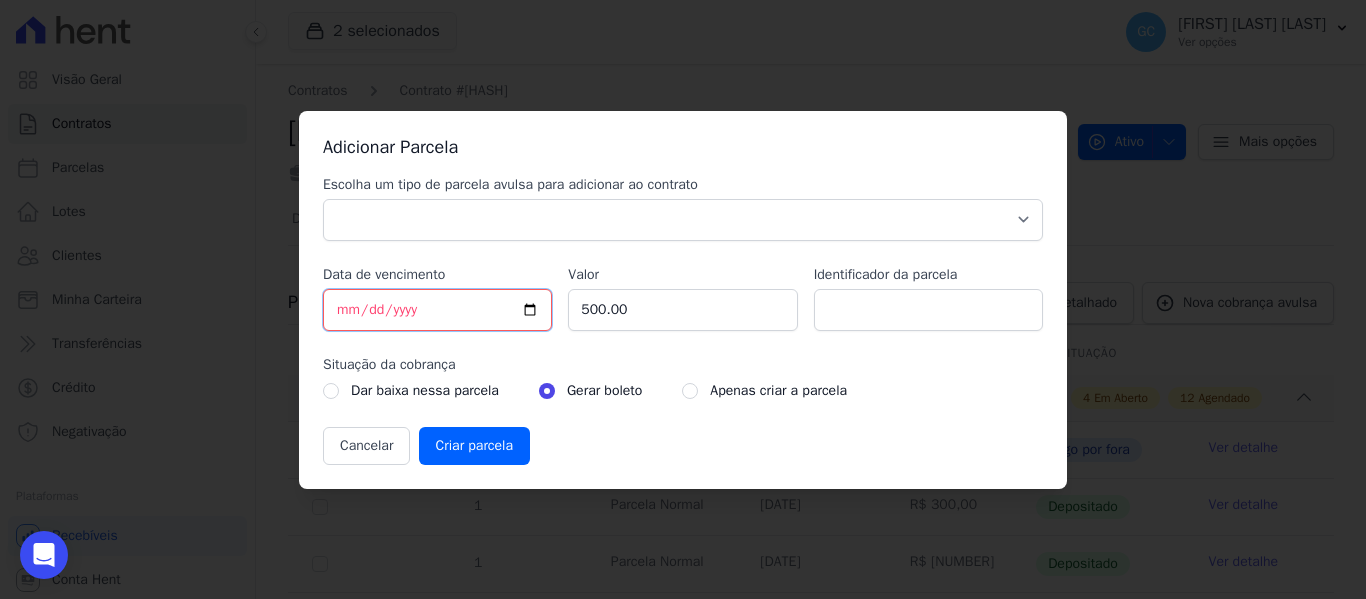 click on "2025-09-10" at bounding box center (437, 310) 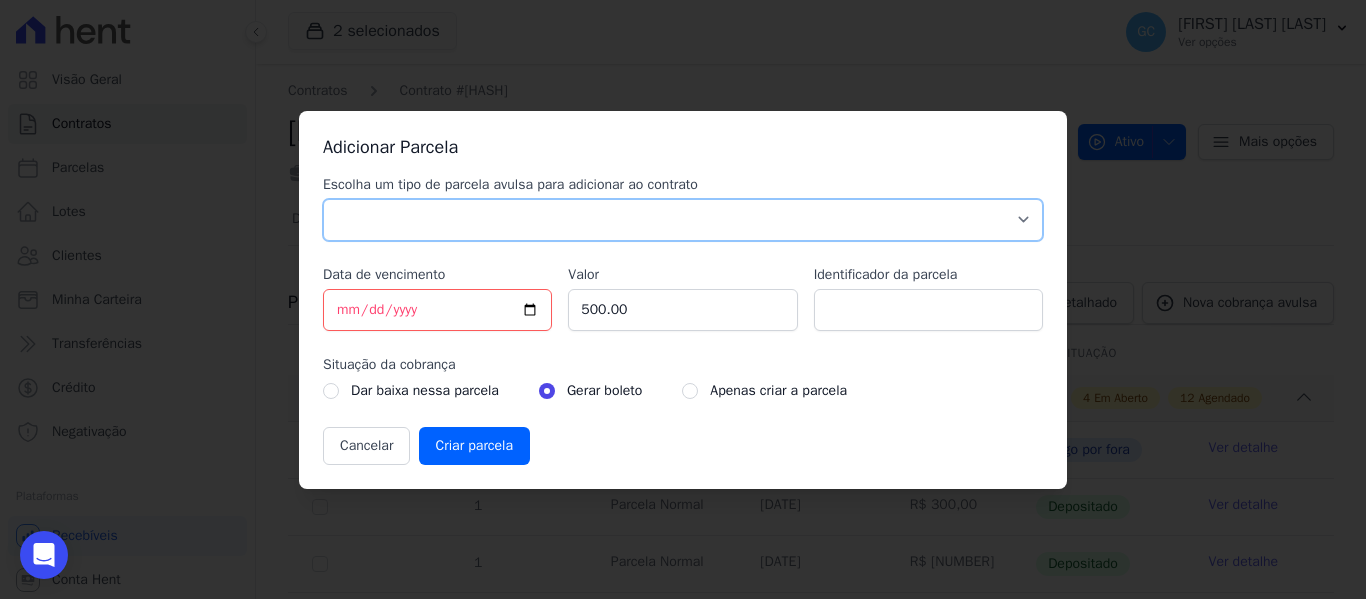 drag, startPoint x: 598, startPoint y: 216, endPoint x: 532, endPoint y: 231, distance: 67.68308 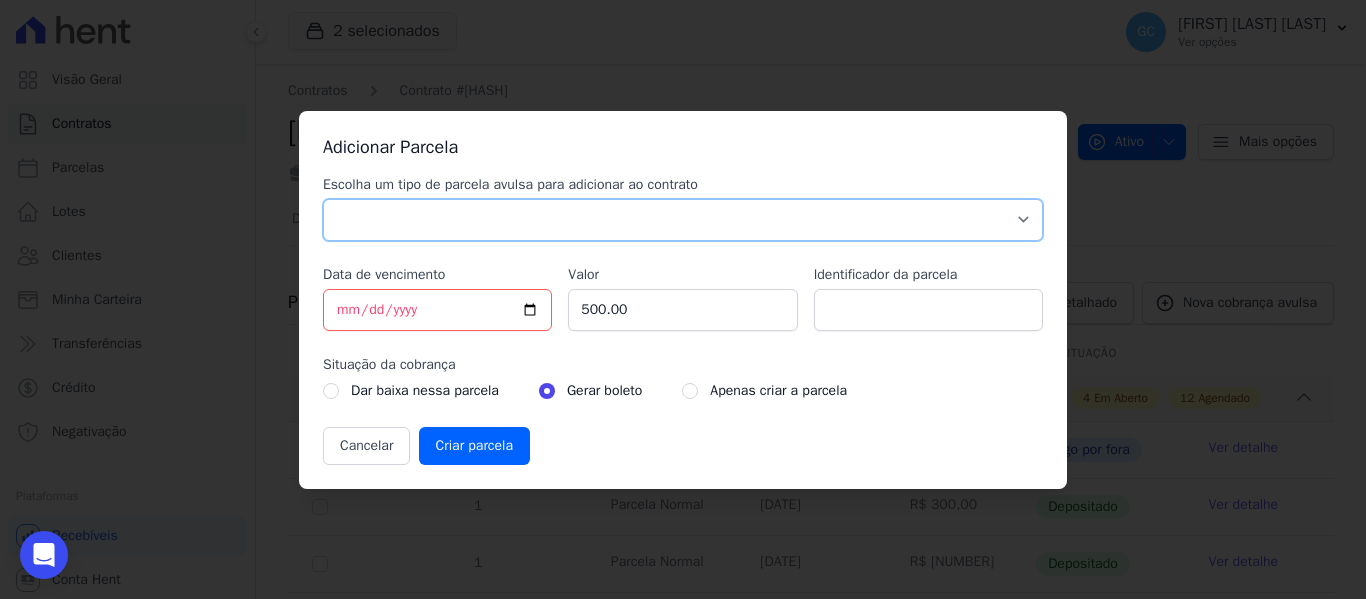 click on "Parcela Normal
Sinal
Caução
Intercalada
Chaves
Pré Chaves
Pós Chaves
Taxas
Quitação
Outros
Parcela do Cliente
Acordo
Financiamento CEF
Comissão
Antecipação" at bounding box center (683, 220) 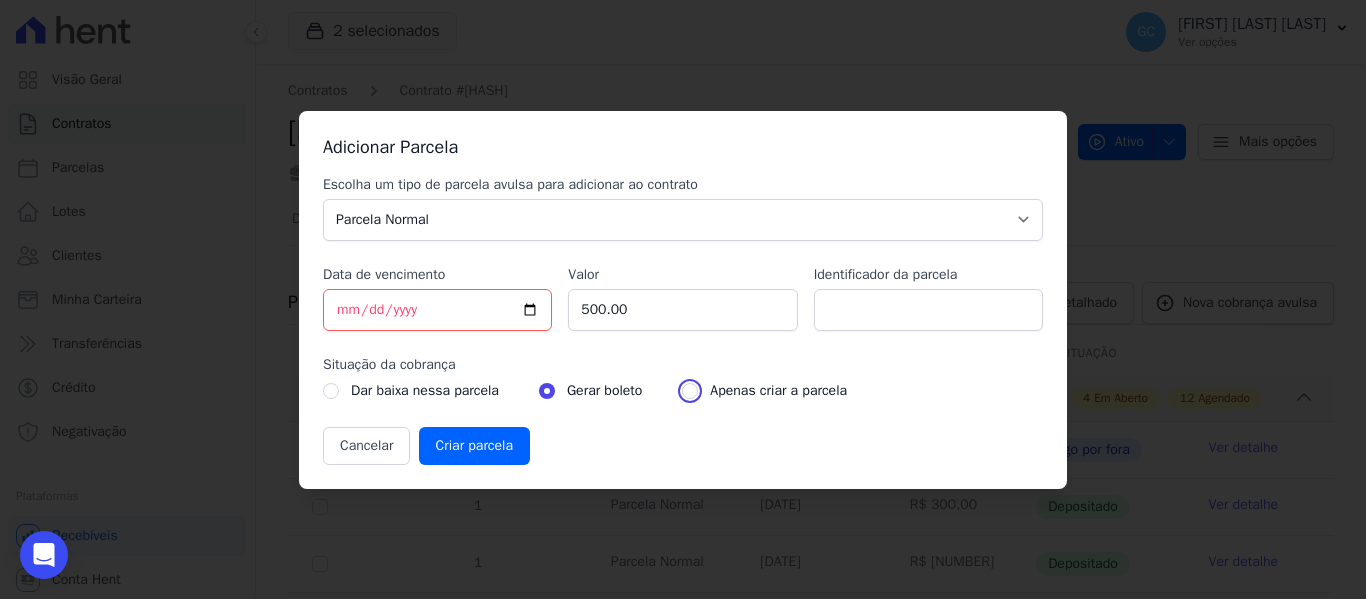 click at bounding box center [690, 391] 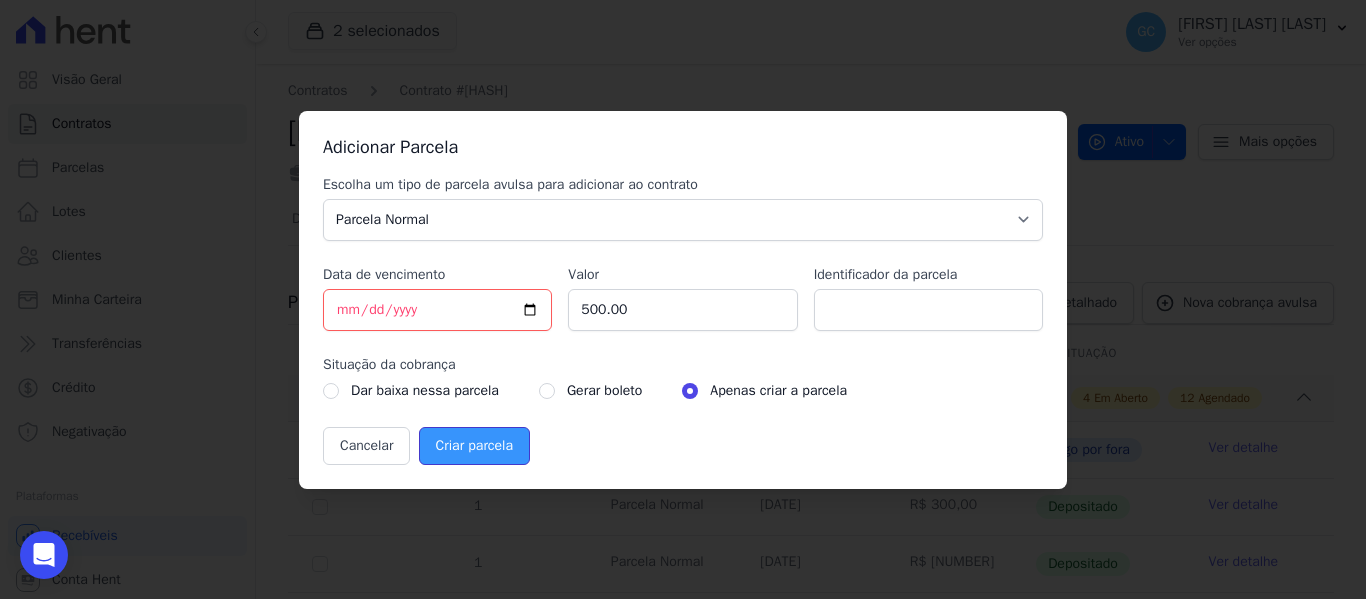 click on "Criar parcela" at bounding box center (474, 446) 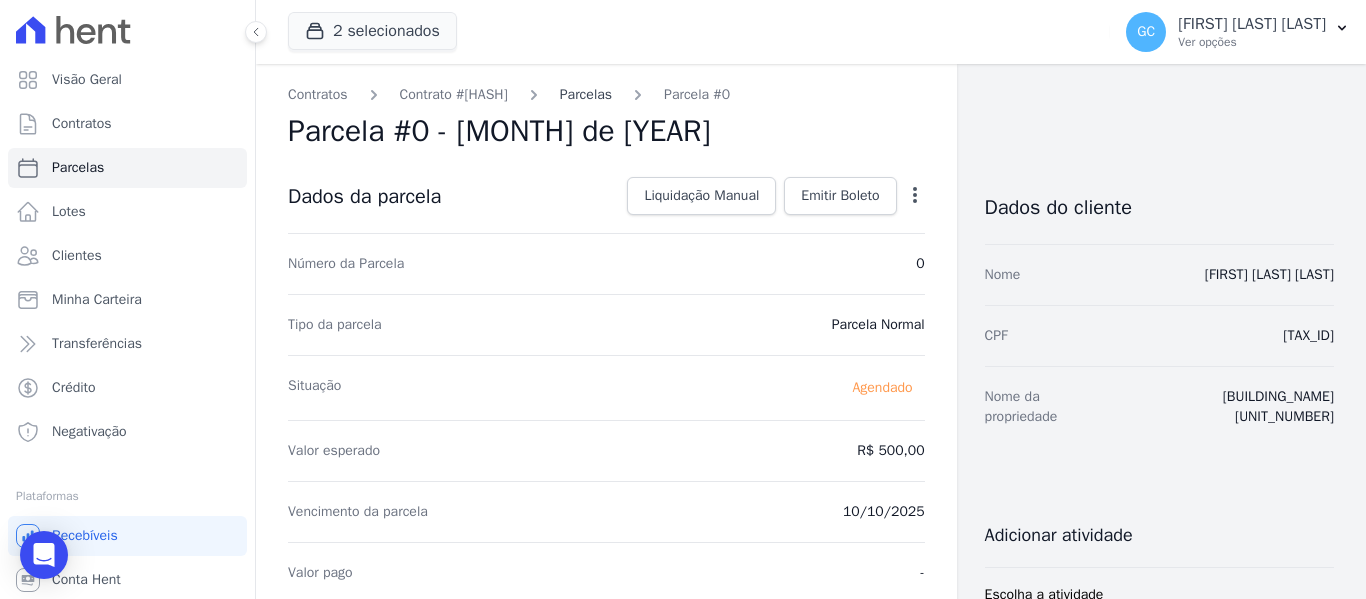click on "Parcelas" at bounding box center (586, 94) 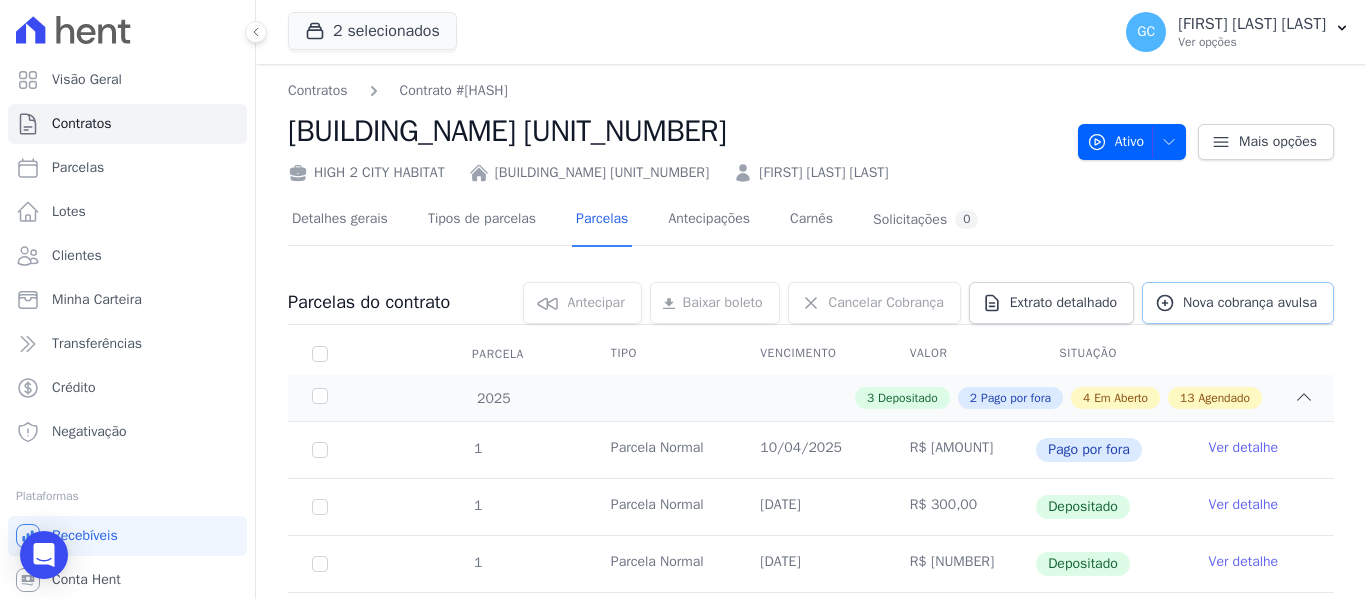 click on "Nova cobrança avulsa" at bounding box center (1238, 303) 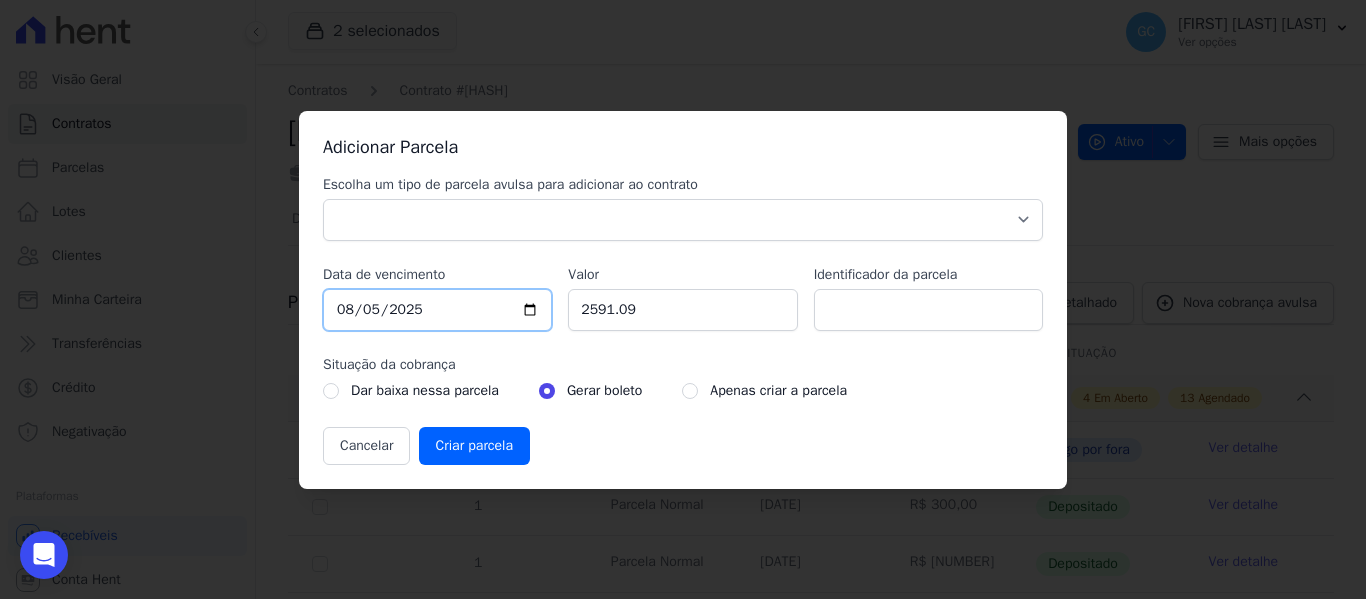 click on "2025-08-05" at bounding box center (437, 310) 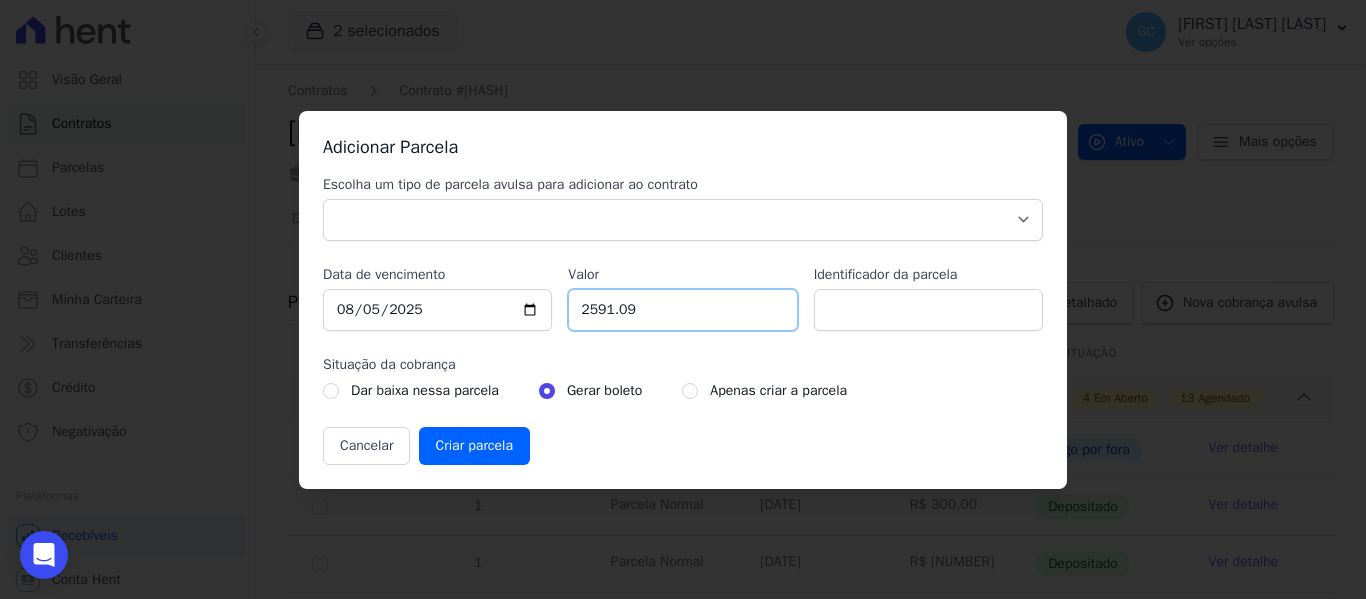 drag, startPoint x: 642, startPoint y: 304, endPoint x: 529, endPoint y: 286, distance: 114.424644 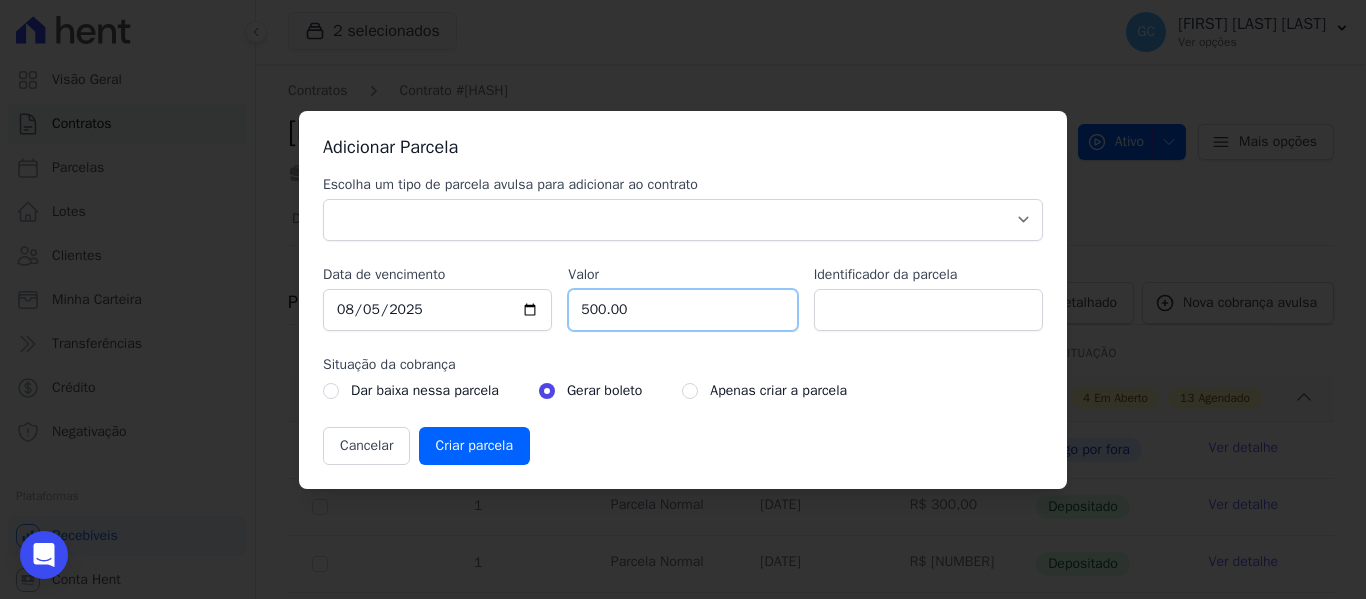 type on "500.00" 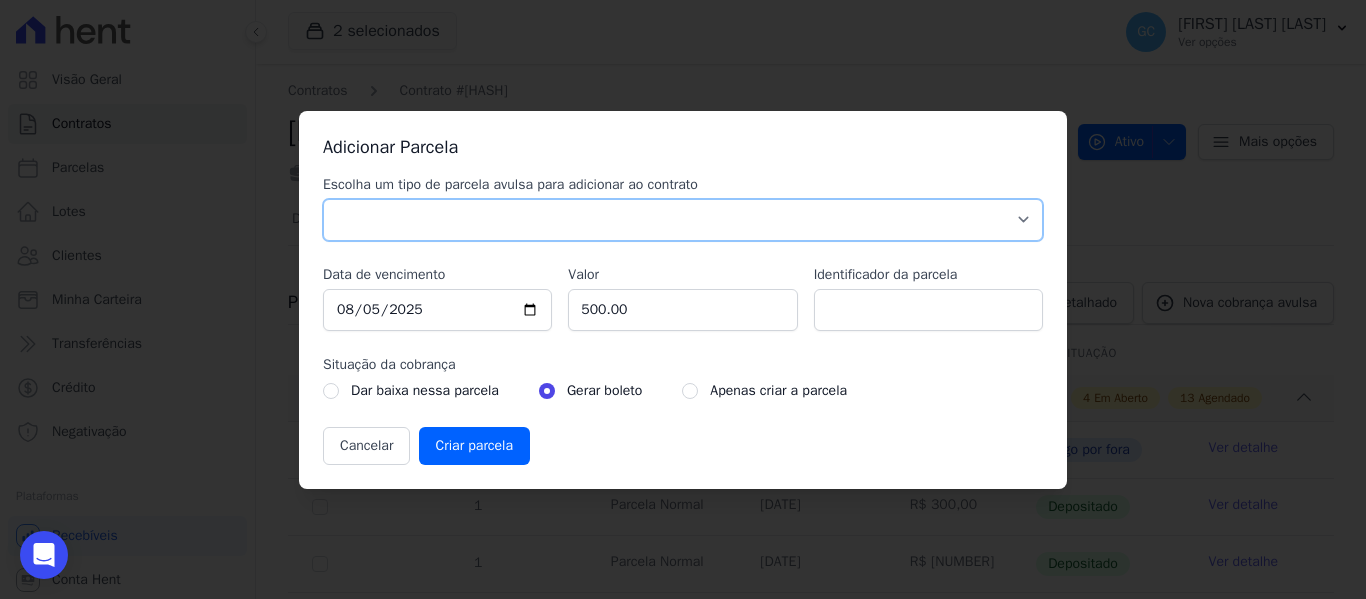 drag, startPoint x: 513, startPoint y: 203, endPoint x: 440, endPoint y: 239, distance: 81.394104 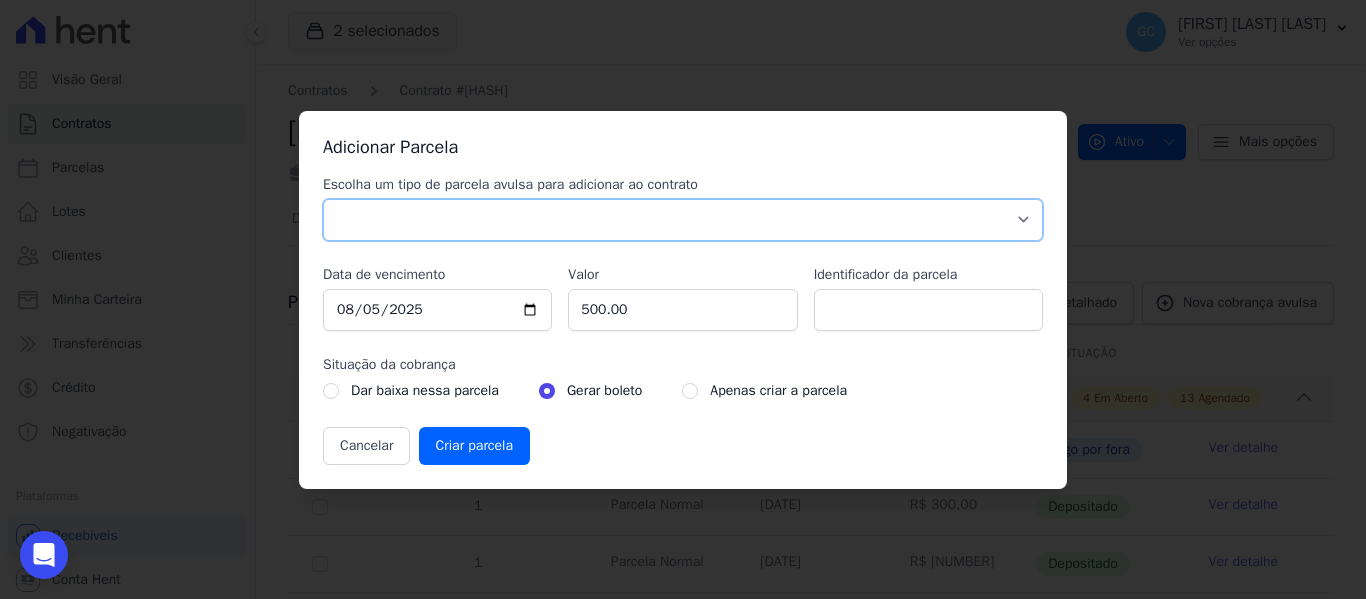 click on "Parcela Normal
Sinal
Caução
Intercalada
Chaves
Pré Chaves
Pós Chaves
Taxas
Quitação
Outros
Parcela do Cliente
Acordo
Financiamento CEF
Comissão
Antecipação" at bounding box center (683, 220) 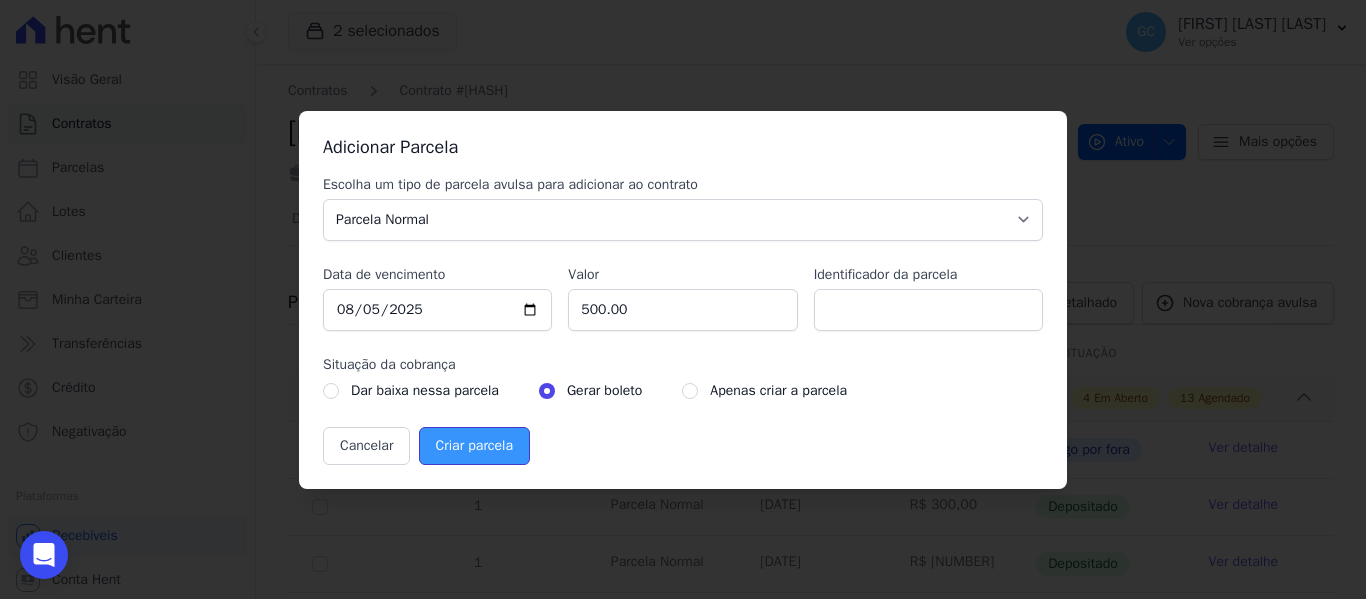 click on "Criar parcela" at bounding box center [474, 446] 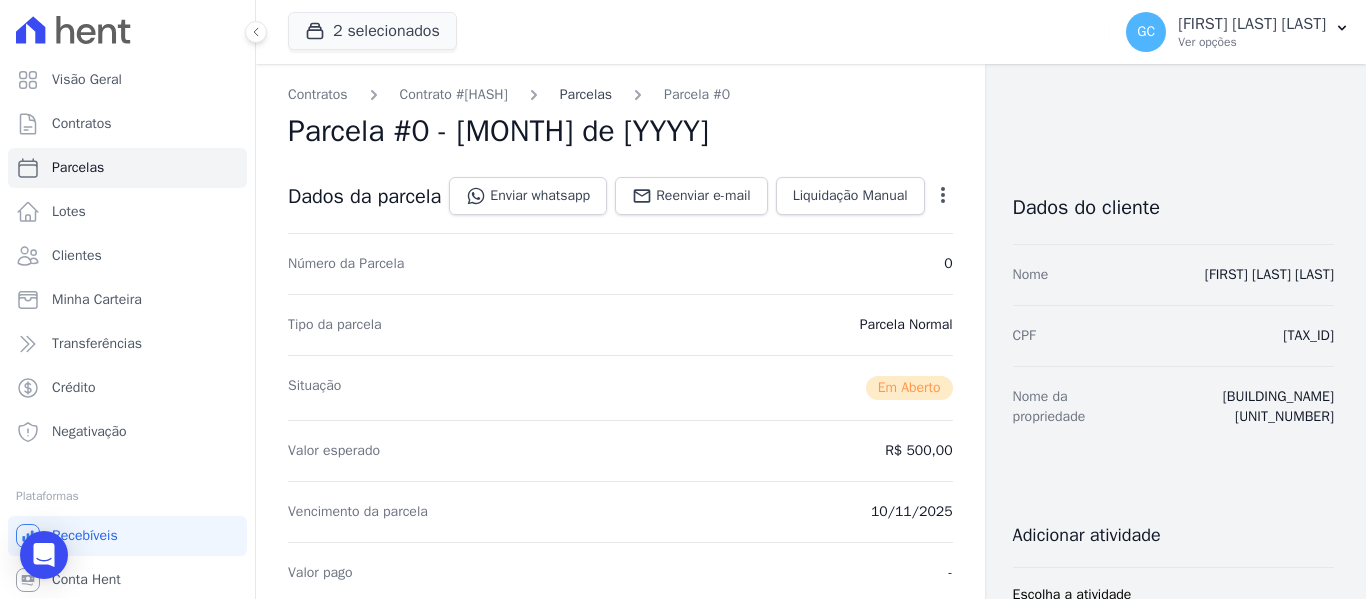 click on "Parcelas" at bounding box center [586, 94] 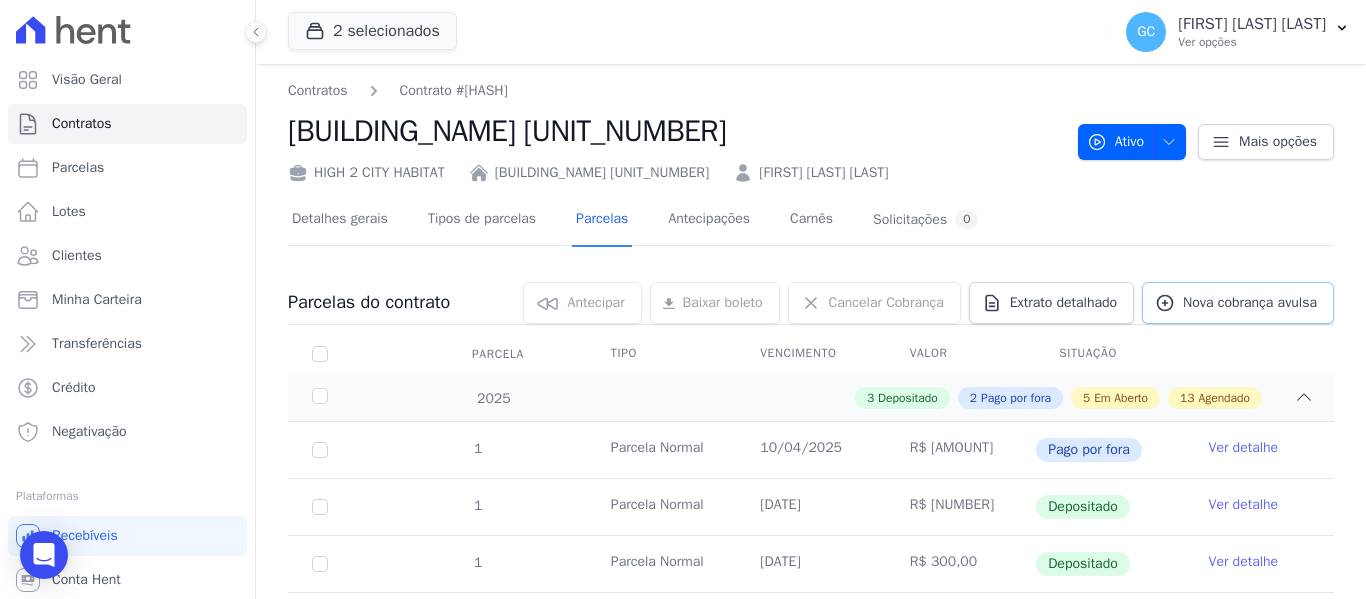 click on "Nova cobrança avulsa" at bounding box center (1250, 303) 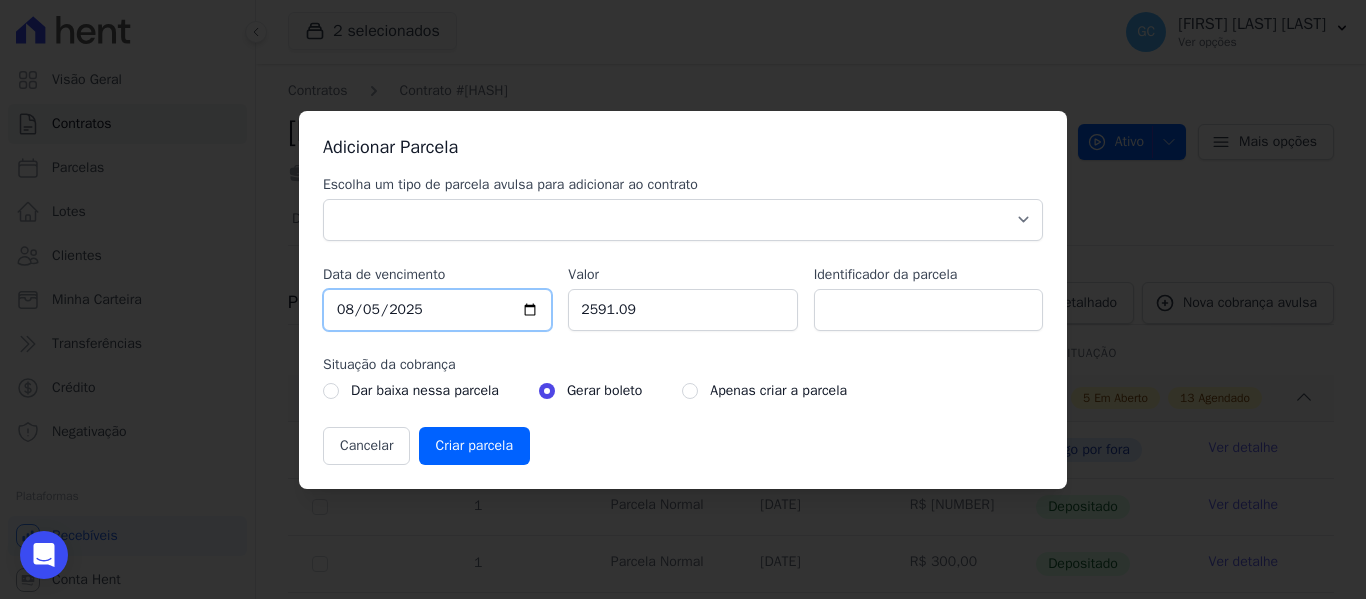 click on "2025-08-05" at bounding box center [437, 310] 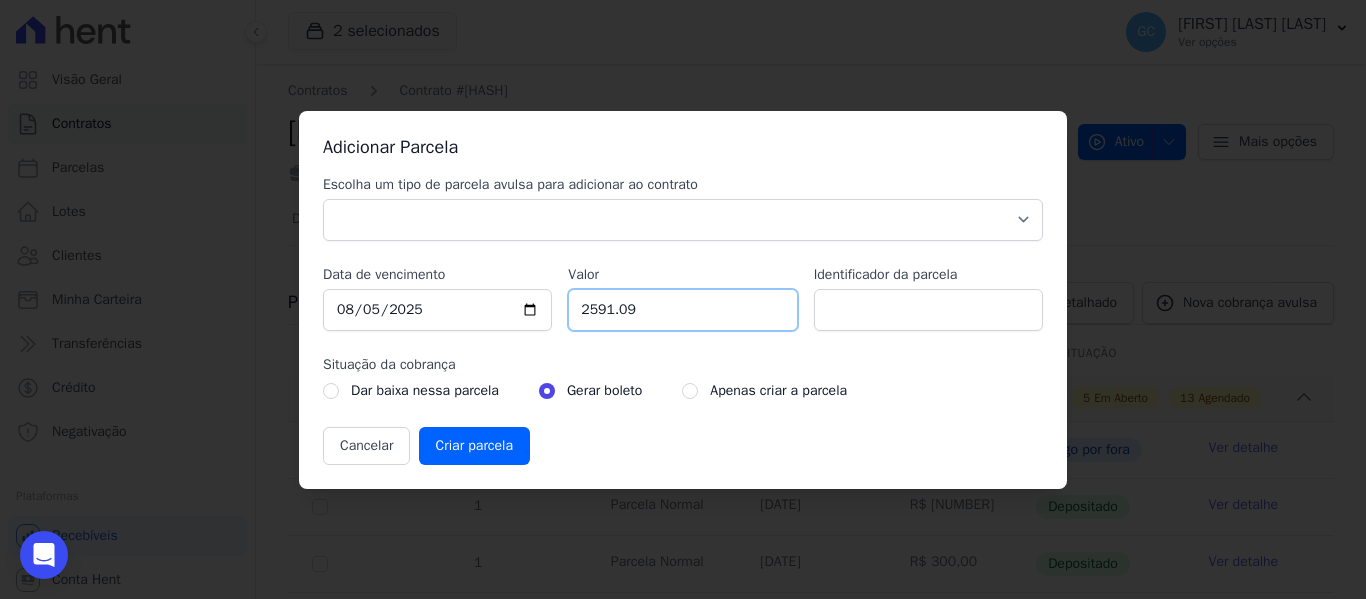 drag, startPoint x: 645, startPoint y: 314, endPoint x: 601, endPoint y: 314, distance: 44 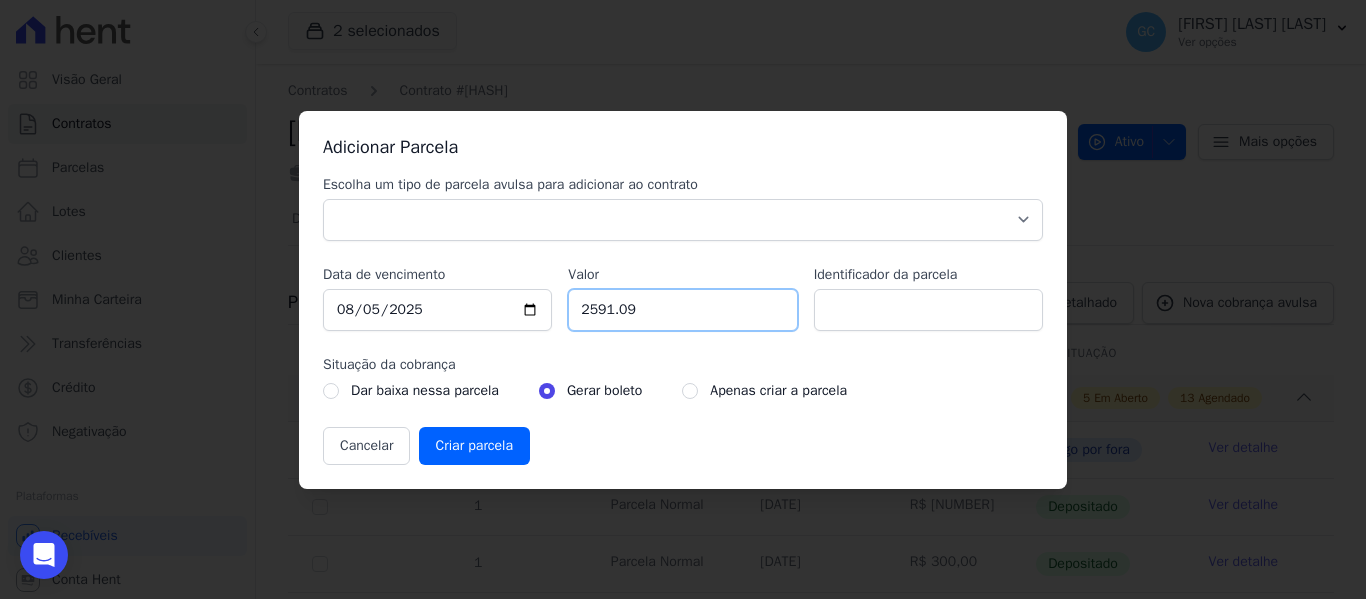 click on "[PRICE]" at bounding box center (682, 310) 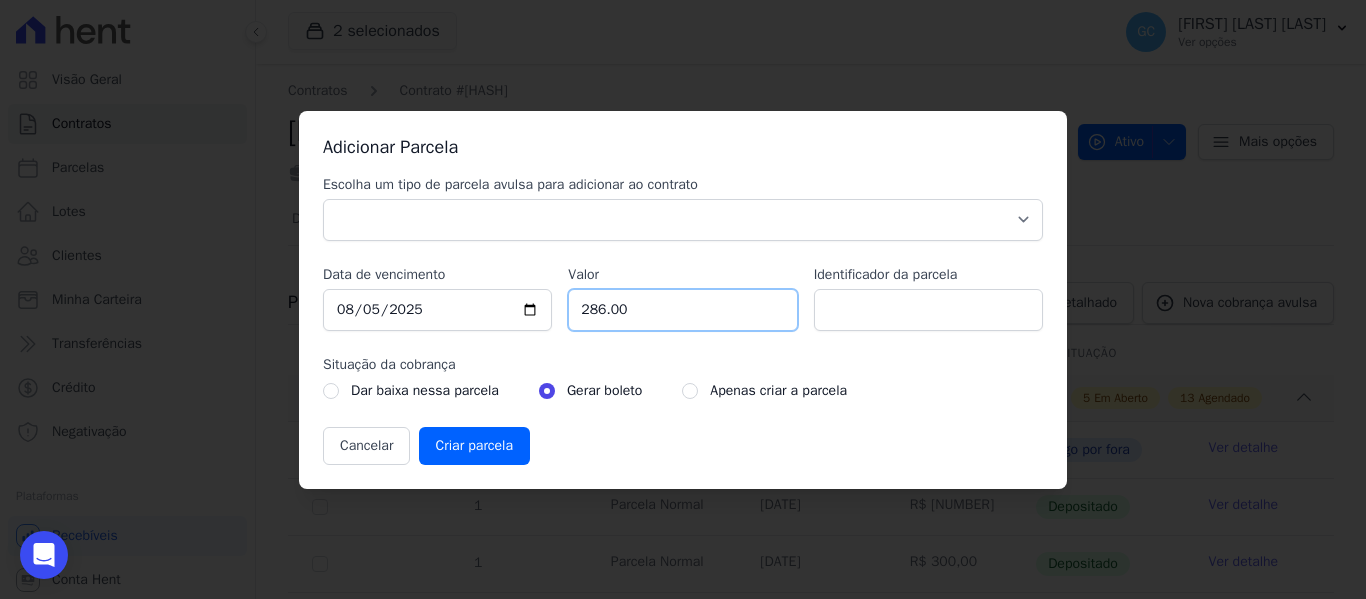 type on "286.00" 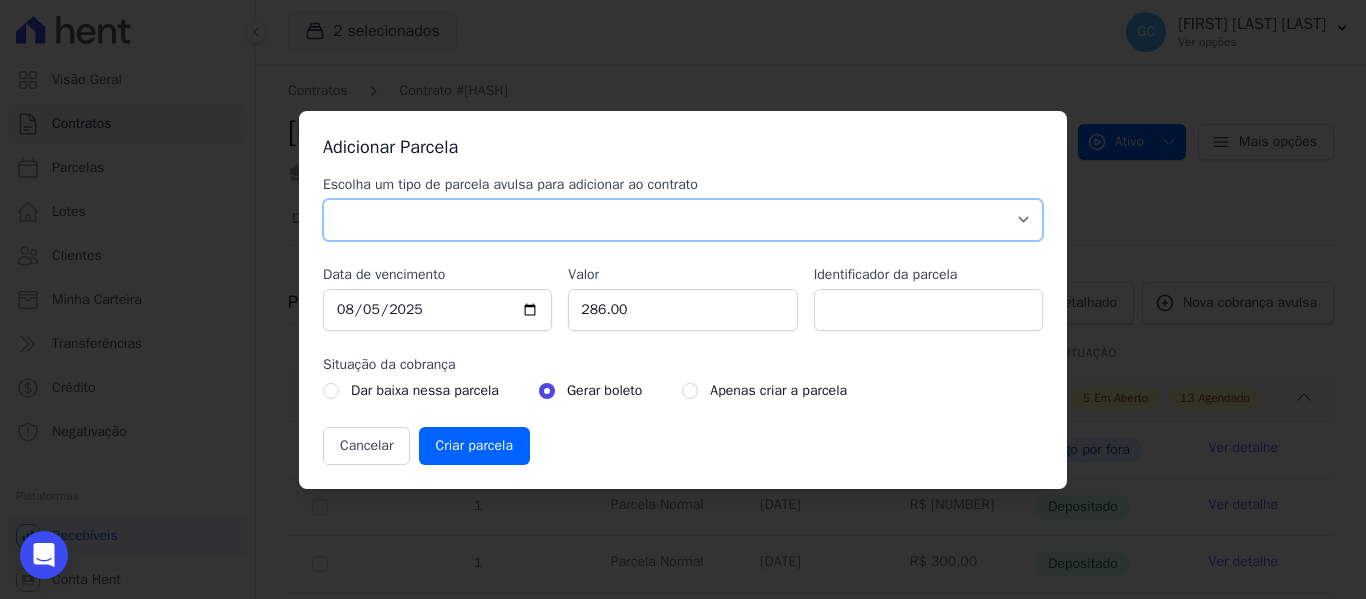 click on "Parcela Normal
Sinal
Caução
Intercalada
Chaves
Pré Chaves
Pós Chaves
Taxas
Quitação
Outros
Parcela do Cliente
Acordo
Financiamento CEF
Comissão
Antecipação" at bounding box center [683, 220] 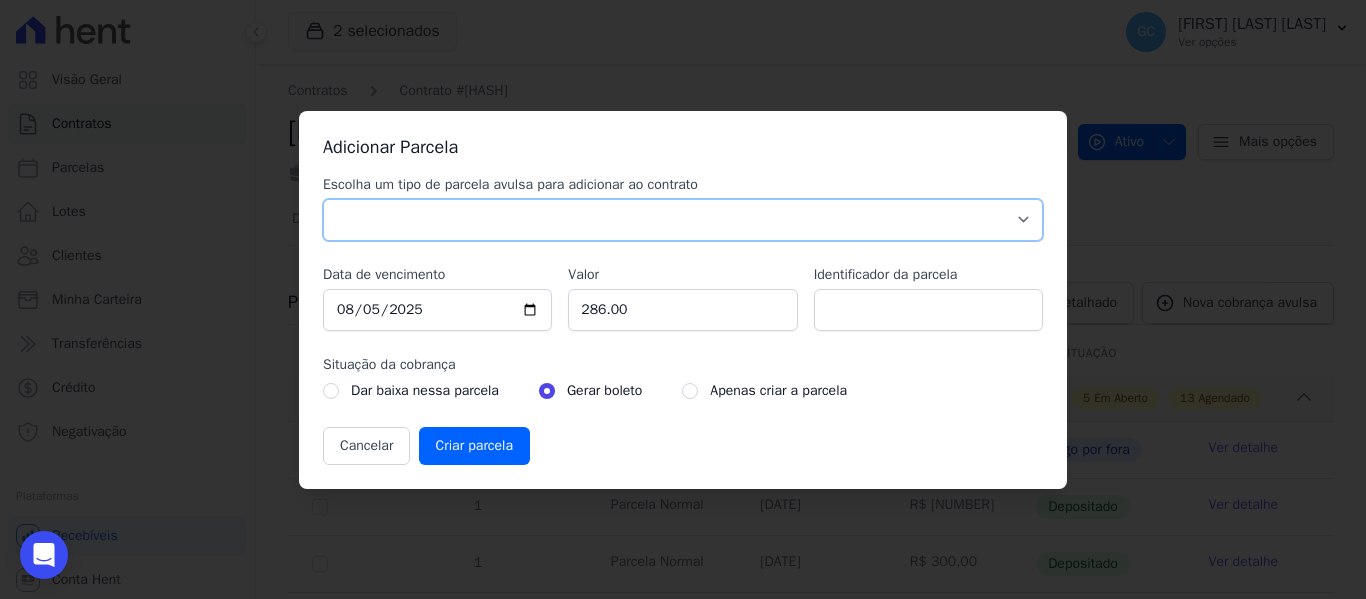 select on "standard" 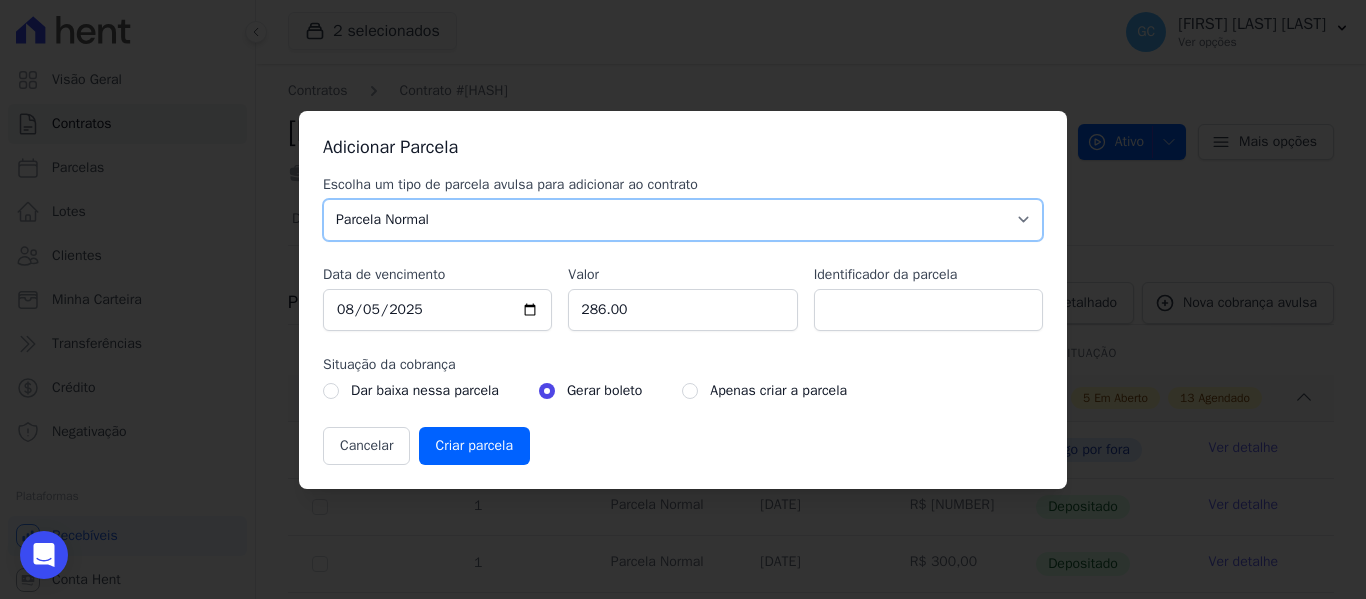 click on "Parcela Normal
Sinal
Caução
Intercalada
Chaves
Pré Chaves
Pós Chaves
Taxas
Quitação
Outros
Parcela do Cliente
Acordo
Financiamento CEF
Comissão
Antecipação" at bounding box center [683, 220] 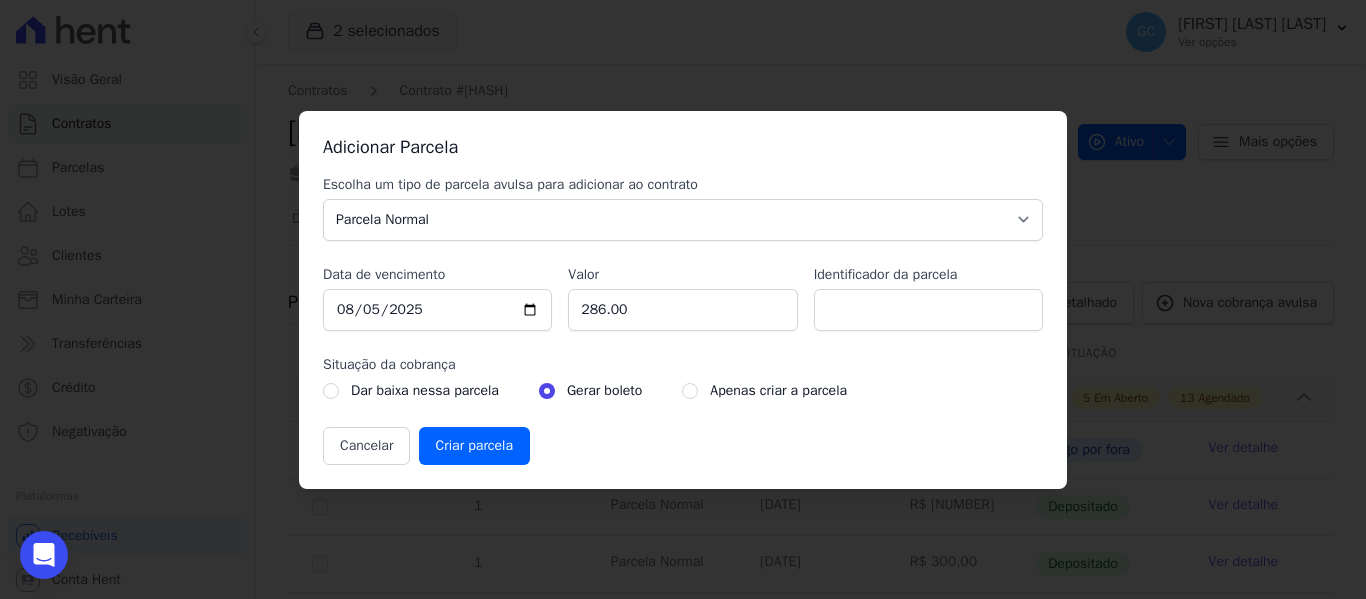 click on "Apenas criar a parcela" at bounding box center [764, 391] 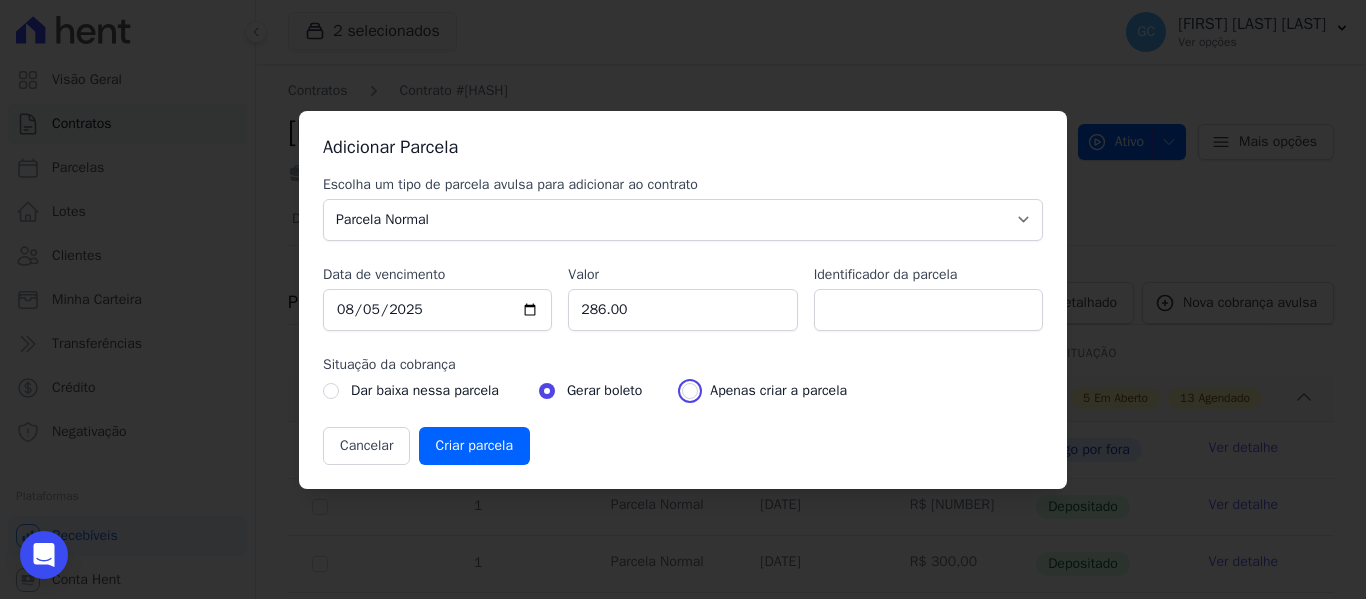 click at bounding box center (690, 391) 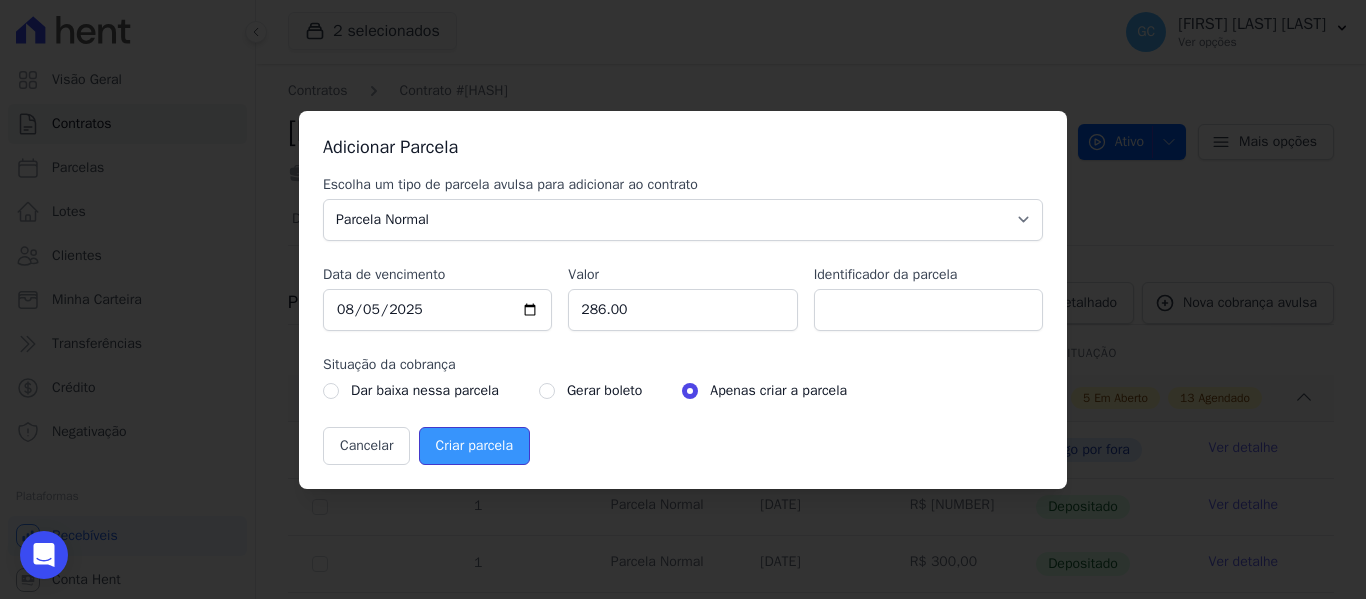 click on "Criar parcela" at bounding box center (474, 446) 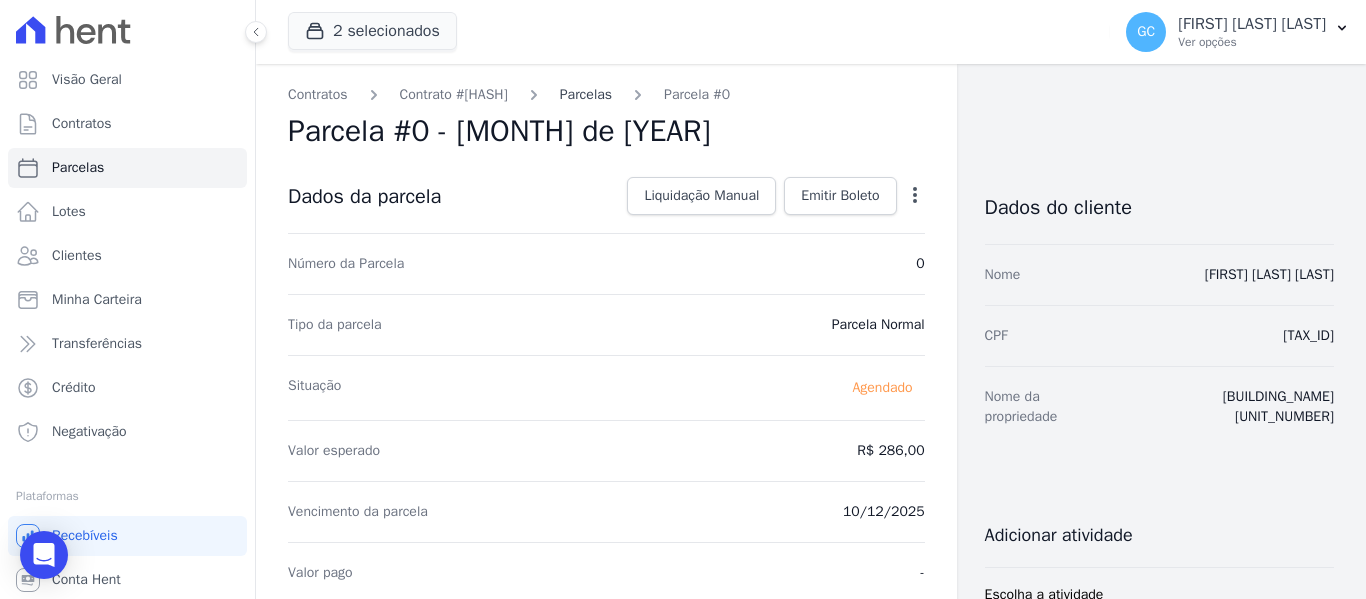 click on "Parcelas" at bounding box center [586, 94] 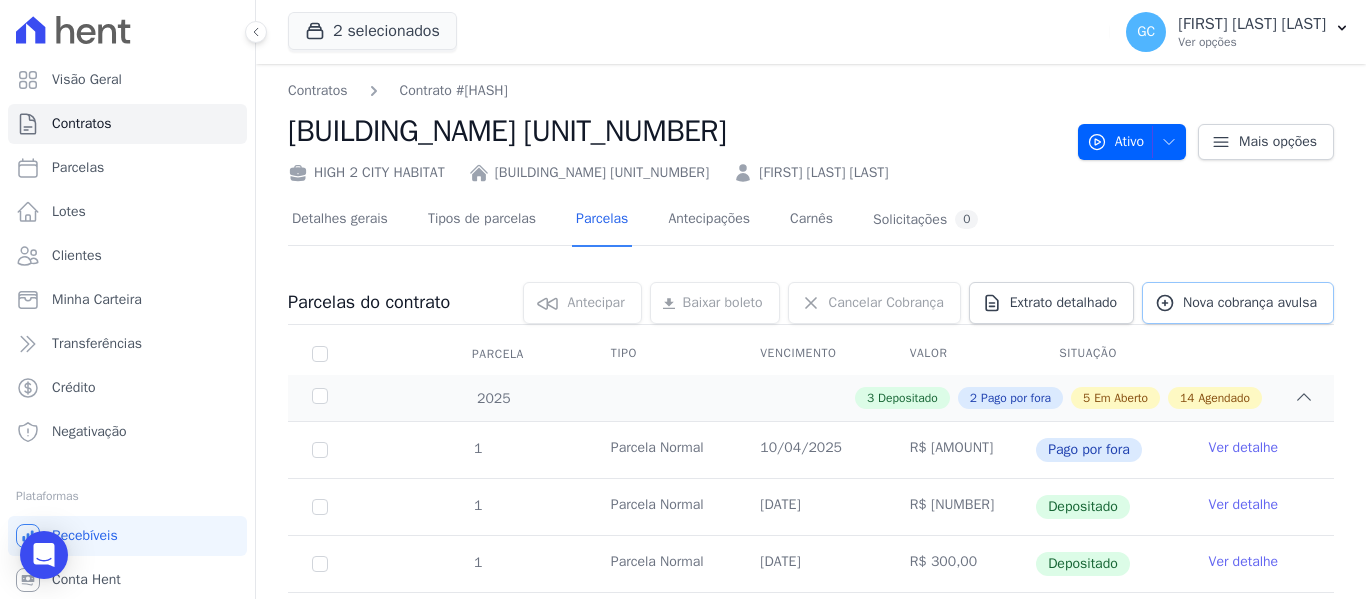 click on "Nova cobrança avulsa" at bounding box center (1250, 303) 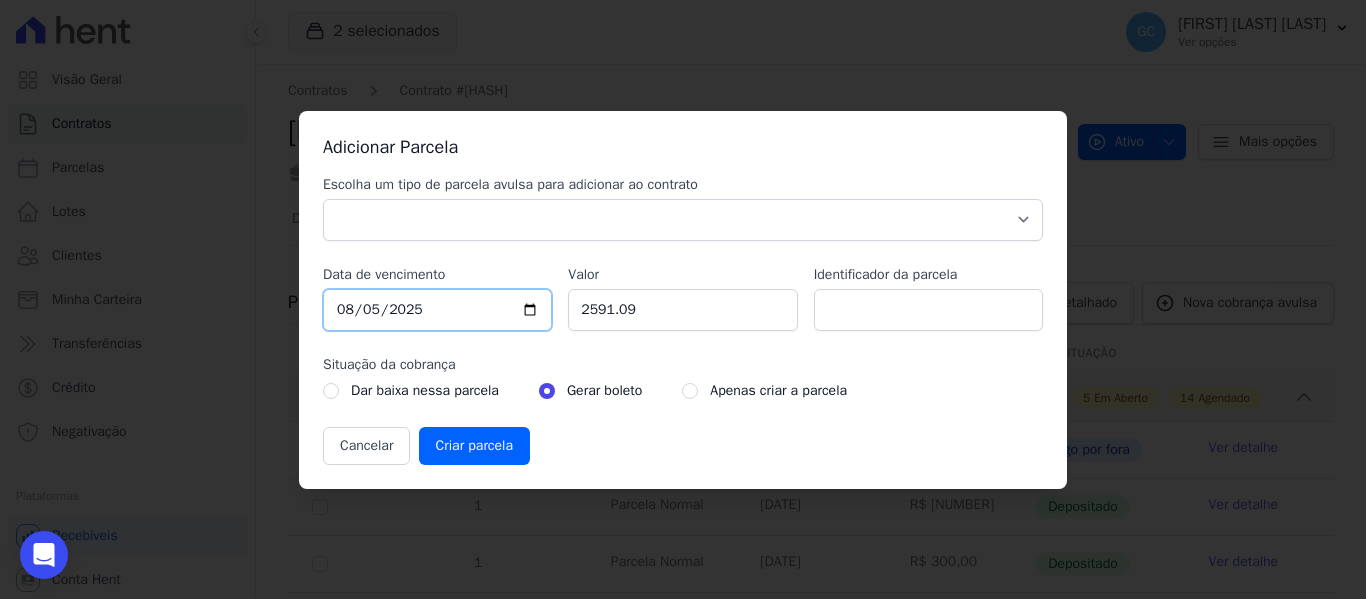 click on "2025-08-05" at bounding box center (437, 310) 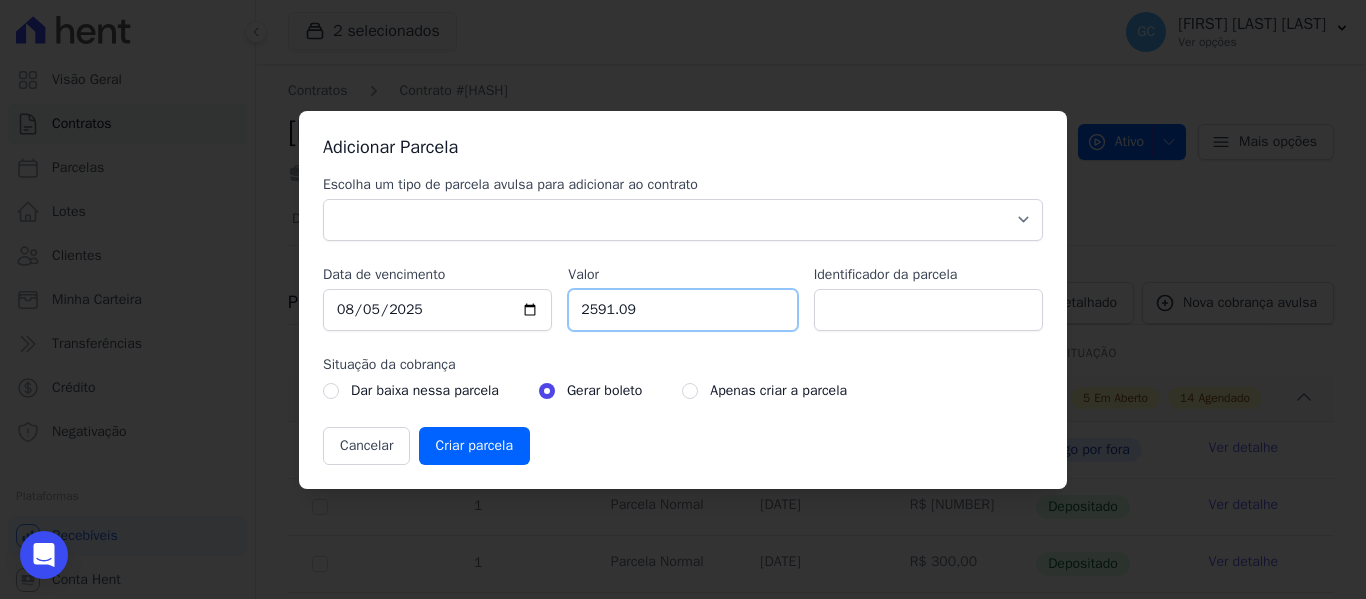 drag, startPoint x: 634, startPoint y: 307, endPoint x: 571, endPoint y: 307, distance: 63 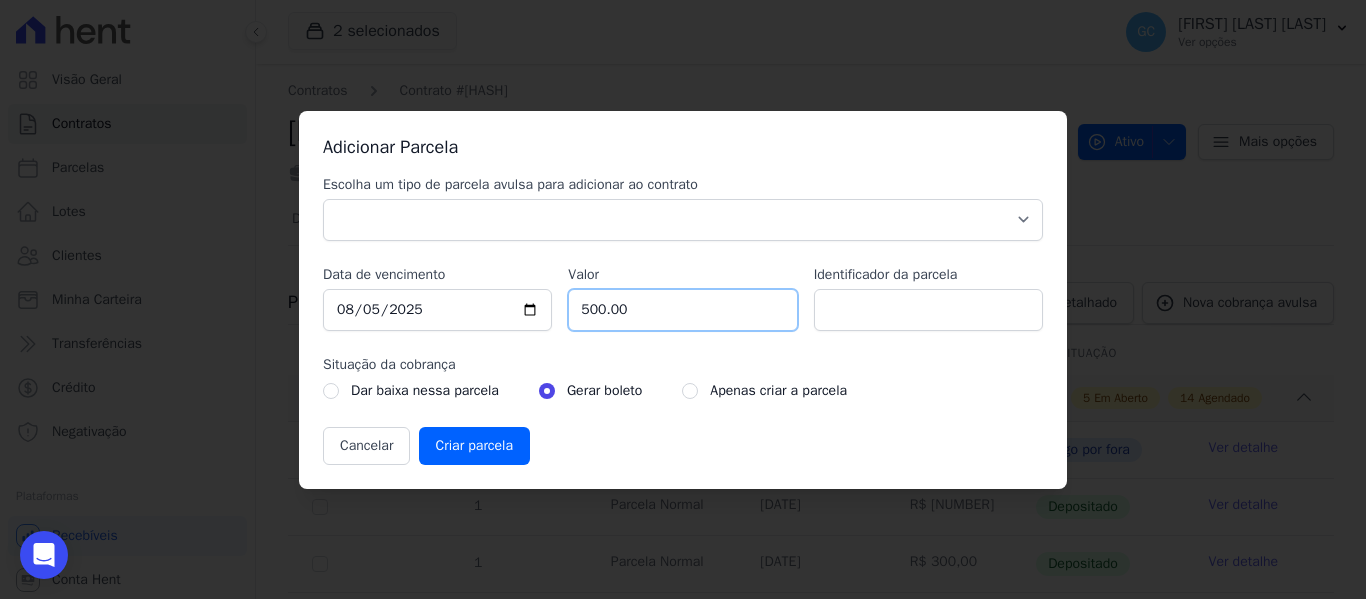 type on "500.00" 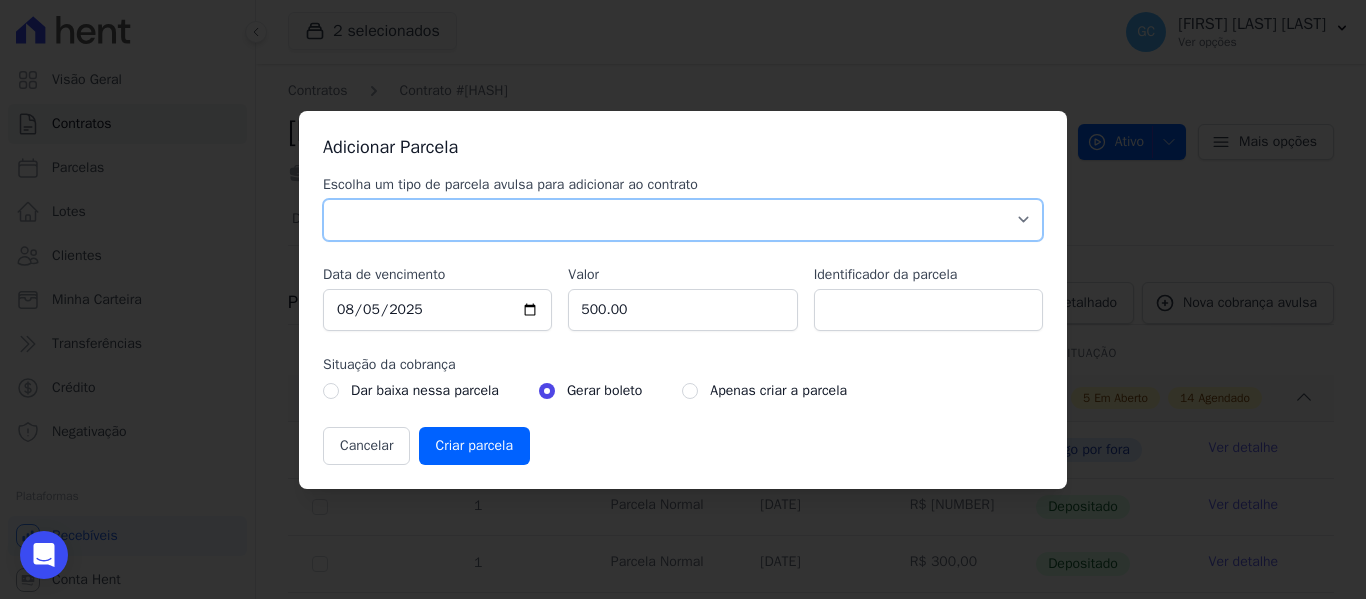 click on "Parcela Normal
Sinal
Caução
Intercalada
Chaves
Pré Chaves
Pós Chaves
Taxas
Quitação
Outros
Parcela do Cliente
Acordo
Financiamento CEF
Comissão
Antecipação" at bounding box center (683, 220) 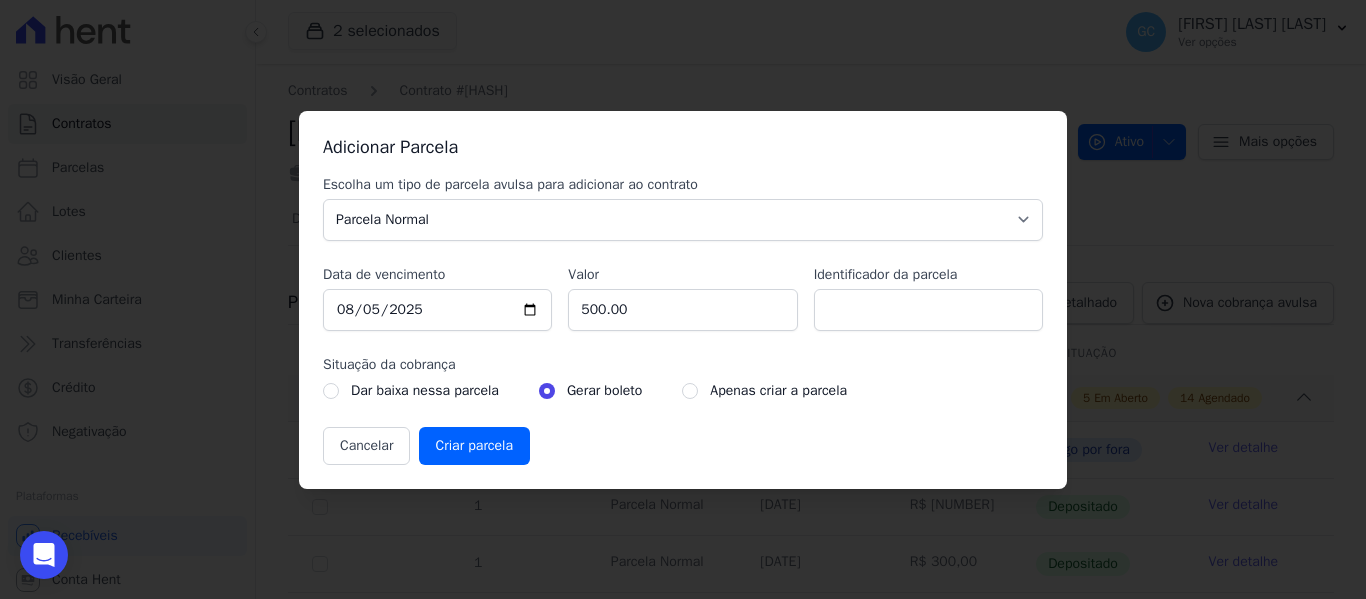 click on "Apenas criar a parcela" at bounding box center [764, 391] 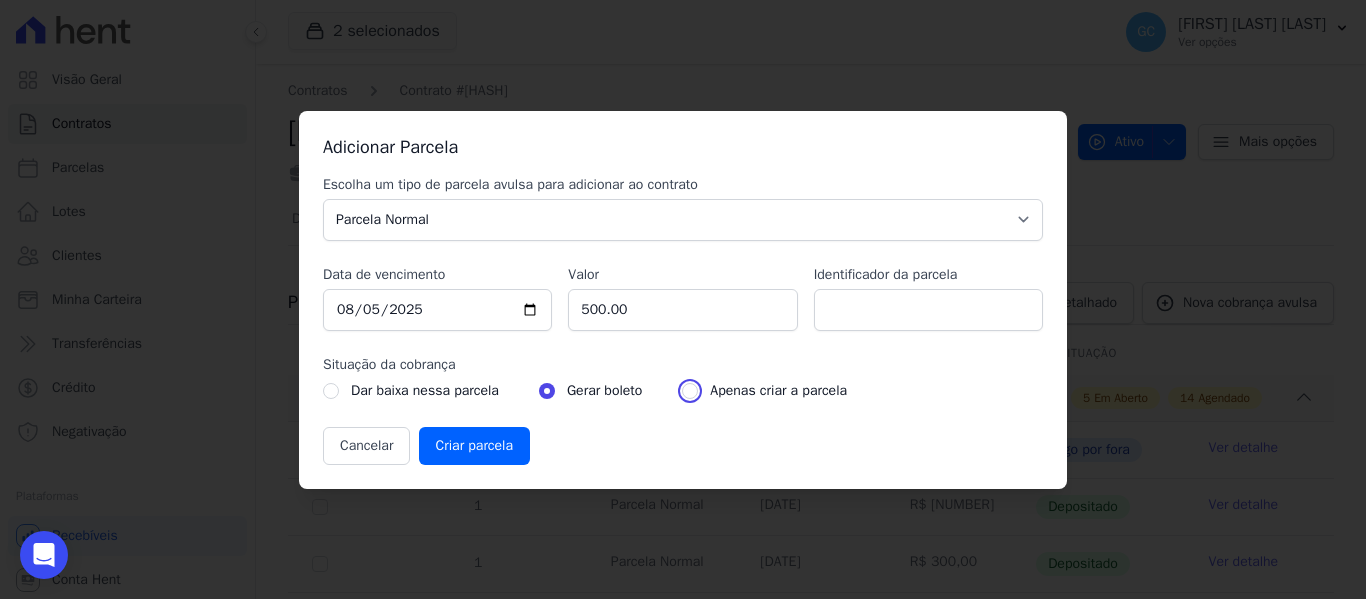 click at bounding box center (690, 391) 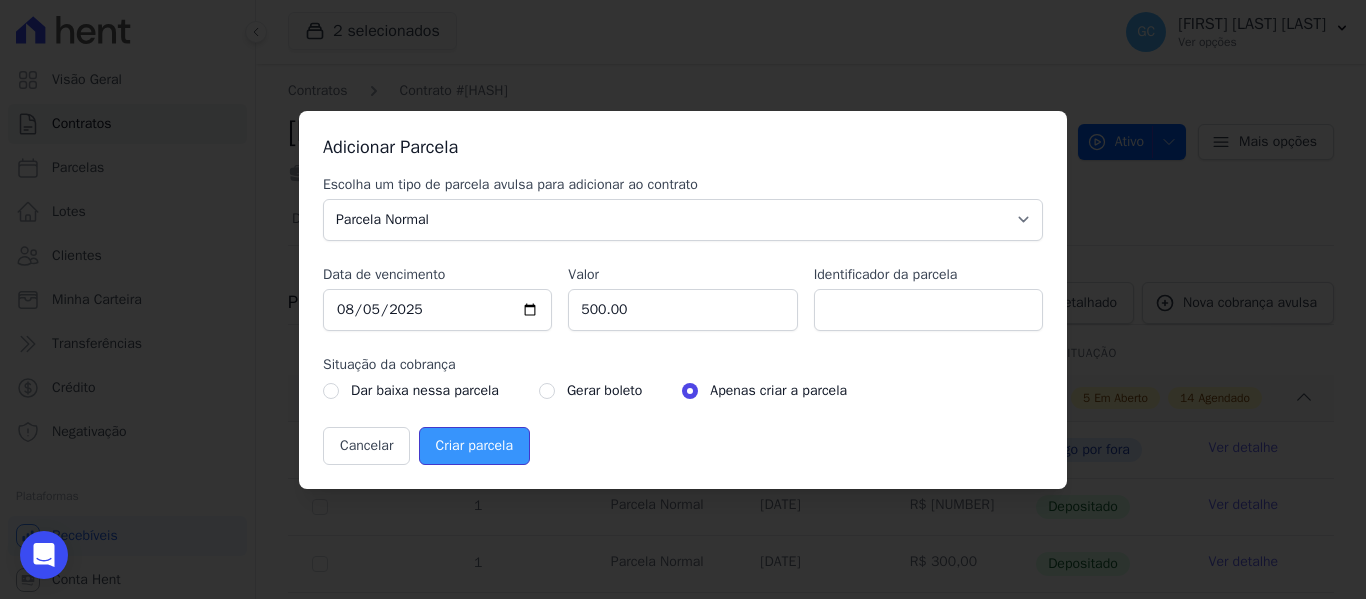click on "Criar parcela" at bounding box center (474, 446) 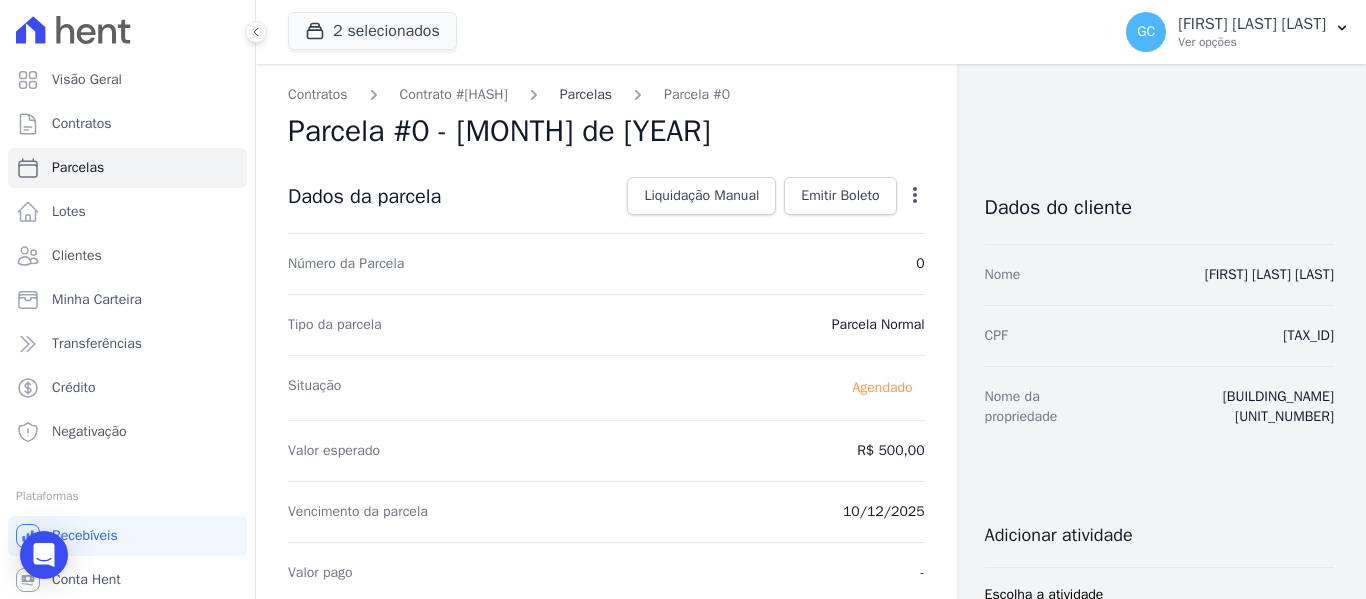 click on "Parcelas" at bounding box center (586, 94) 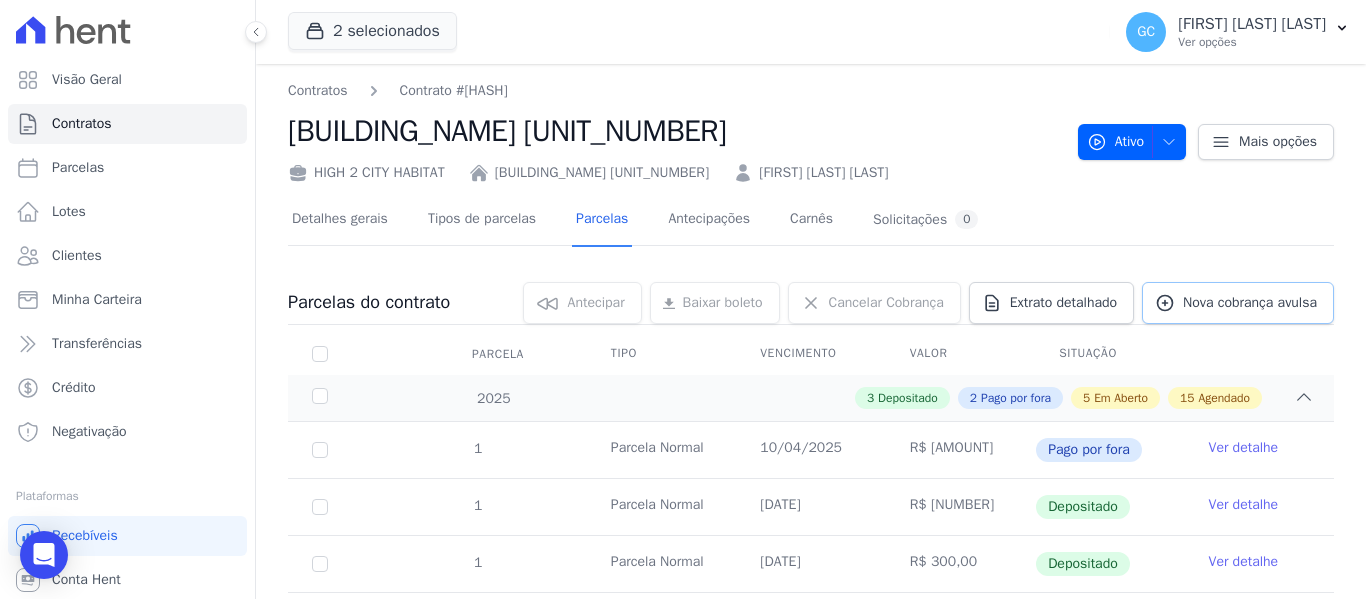 click on "Nova cobrança avulsa" at bounding box center (1250, 303) 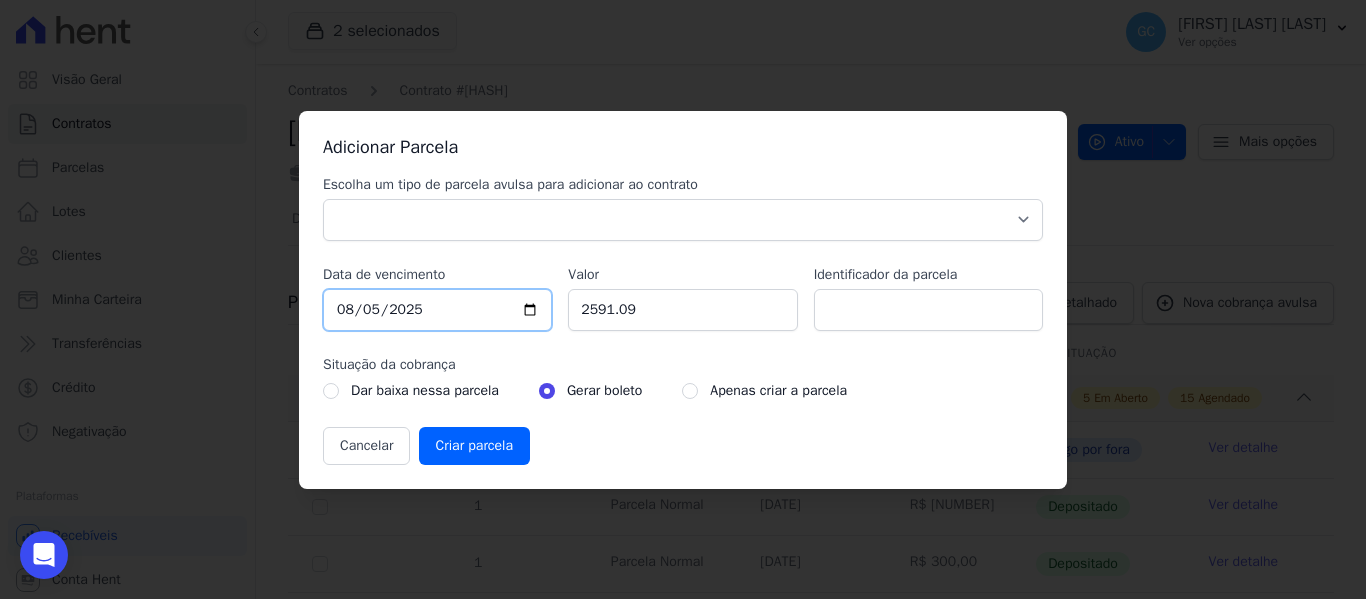 click on "2025-08-05" at bounding box center [437, 310] 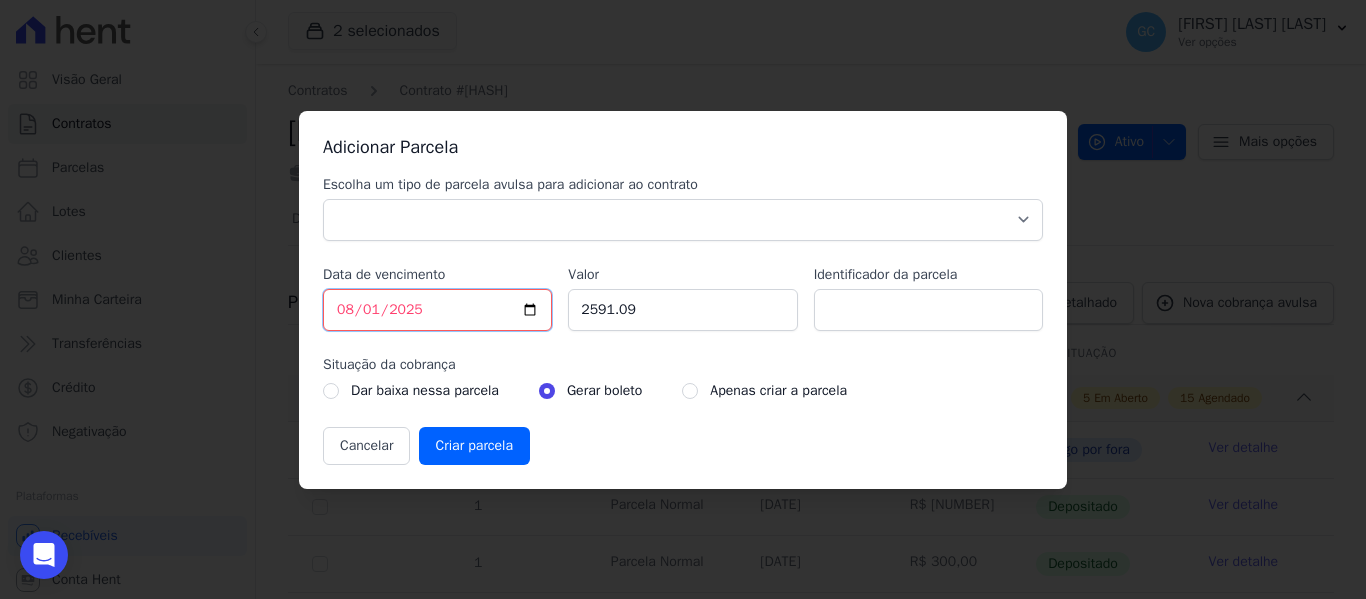 type on "2025-08-10" 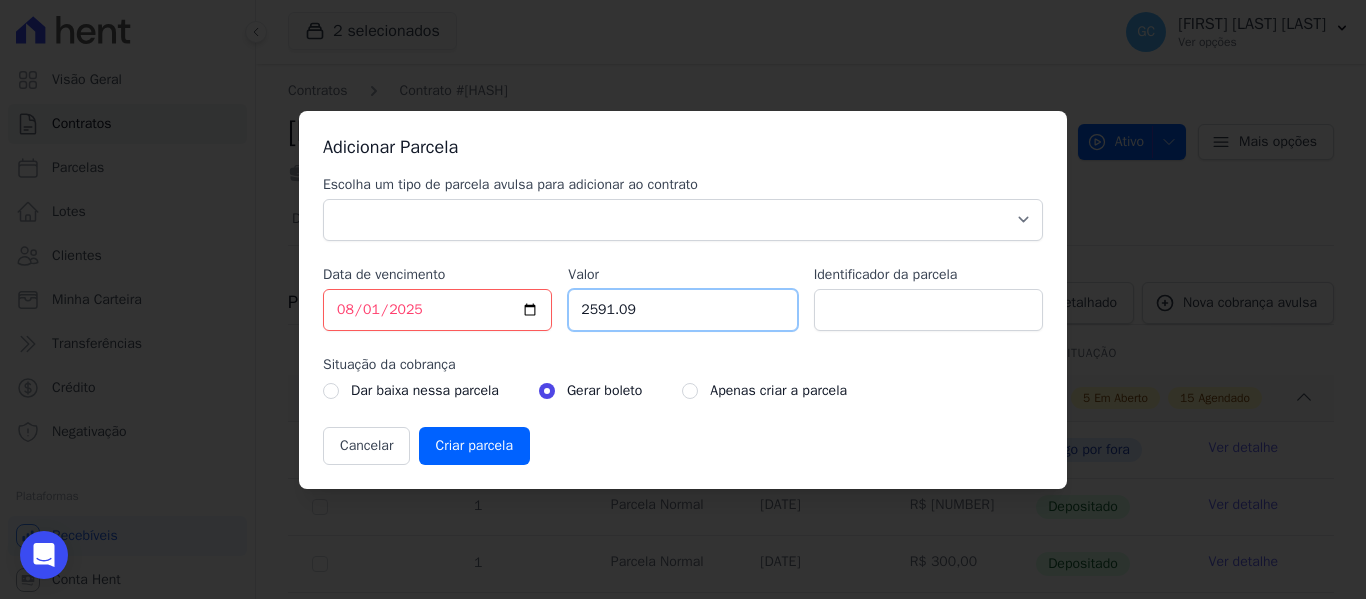 click on "[PRICE]" at bounding box center (682, 310) 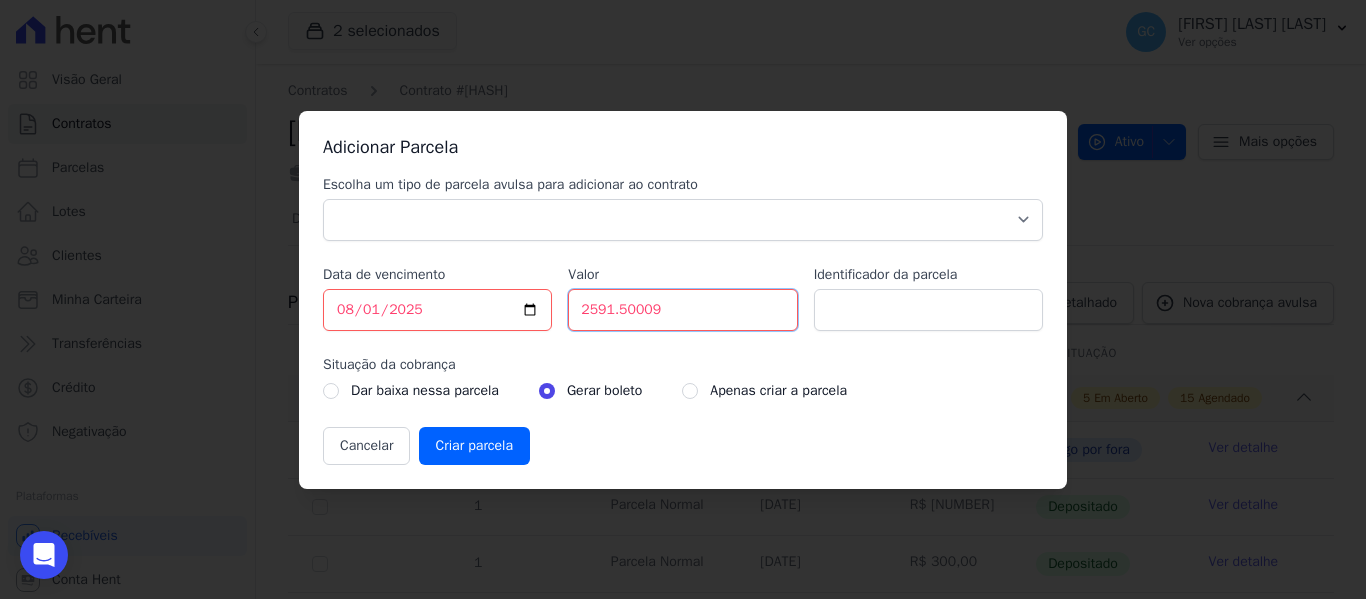 type on "2591.50009" 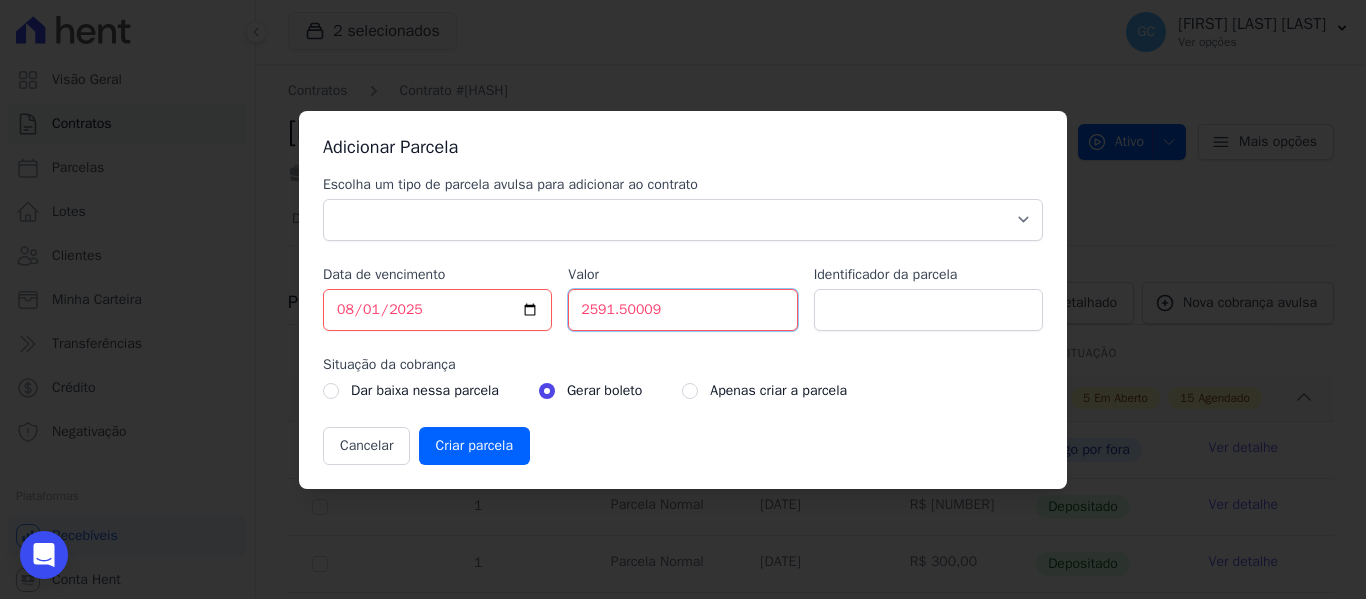 drag, startPoint x: 701, startPoint y: 316, endPoint x: 570, endPoint y: 316, distance: 131 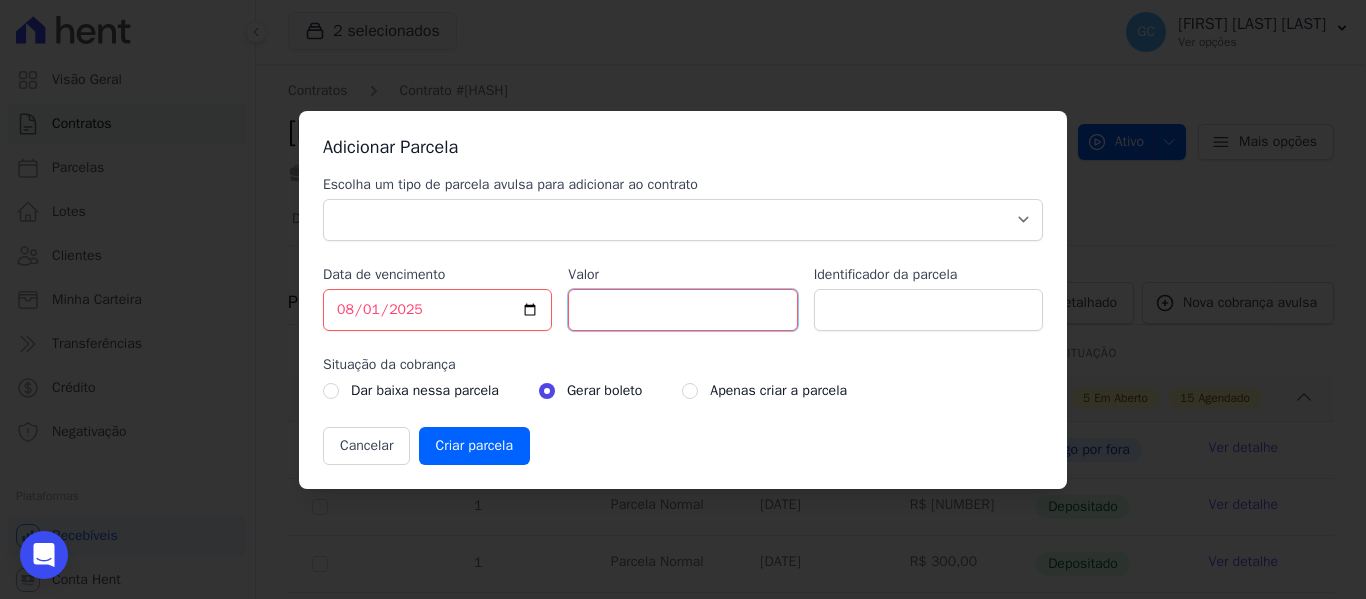 click on "Valor" at bounding box center (682, 310) 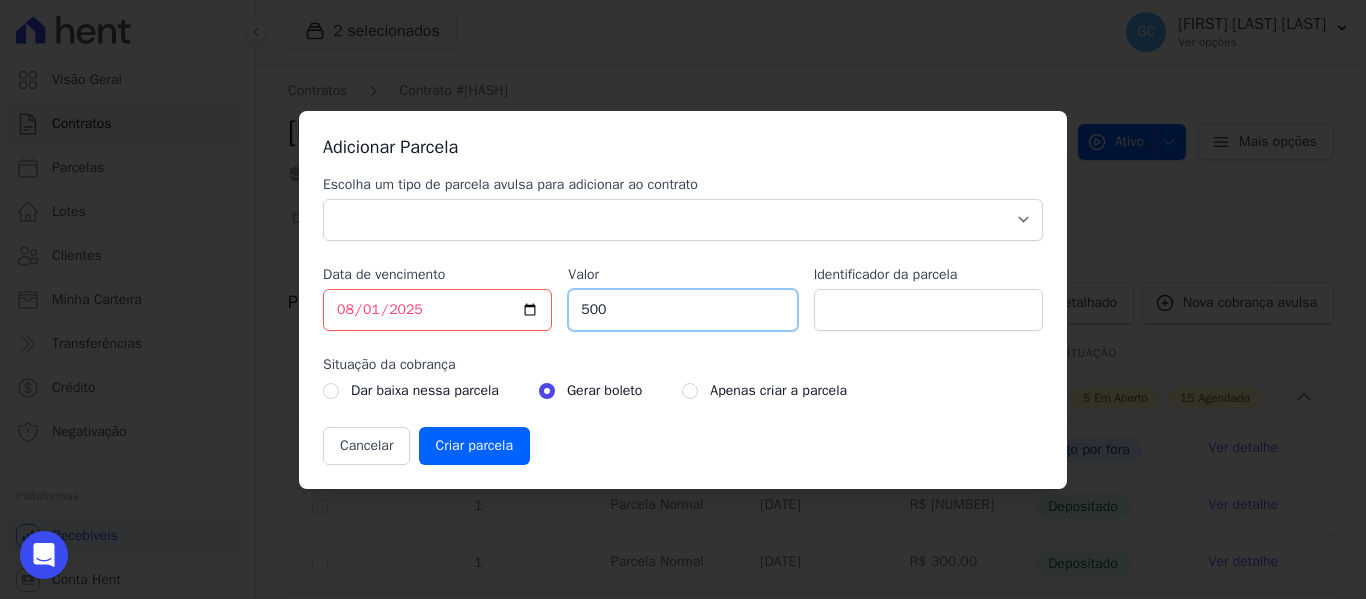 type on "500" 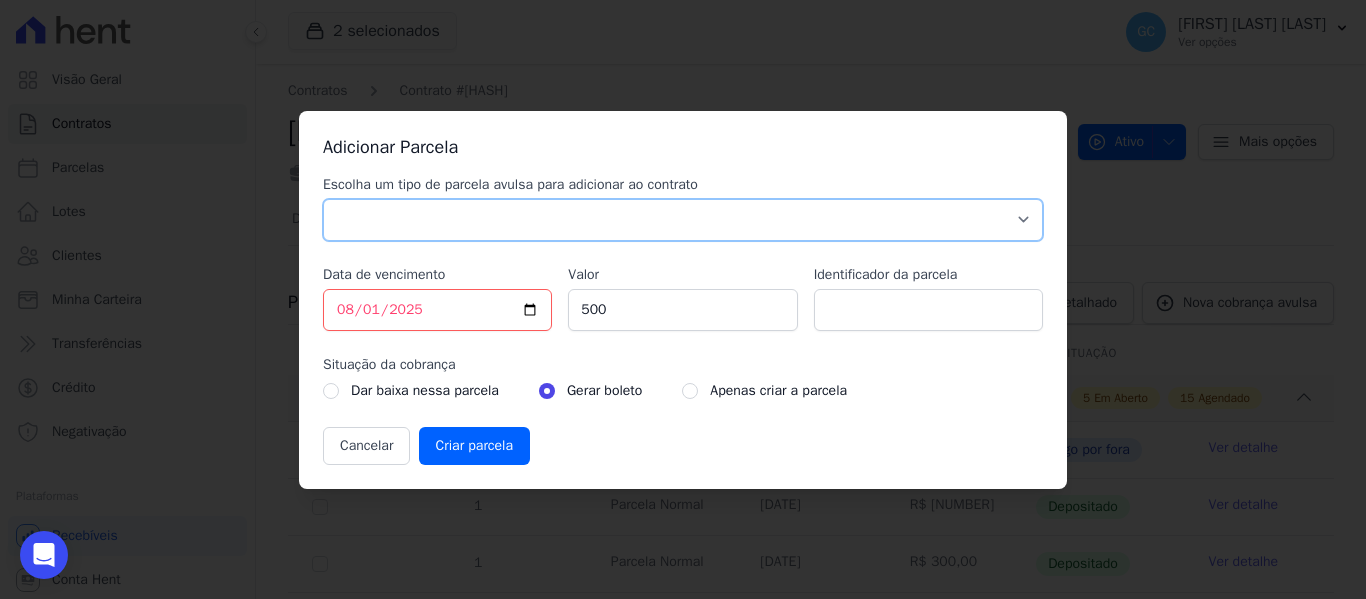drag, startPoint x: 518, startPoint y: 208, endPoint x: 506, endPoint y: 229, distance: 24.186773 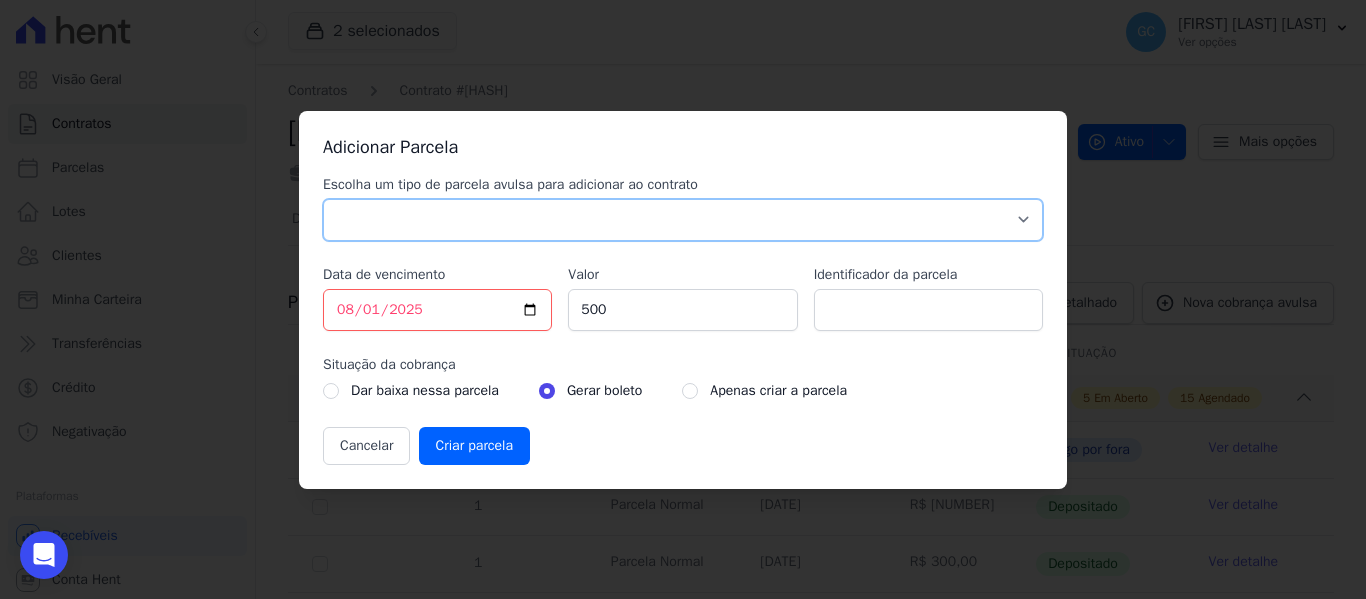 click on "Parcela Normal
Sinal
Caução
Intercalada
Chaves
Pré Chaves
Pós Chaves
Taxas
Quitação
Outros
Parcela do Cliente
Acordo
Financiamento CEF
Comissão
Antecipação" at bounding box center [683, 220] 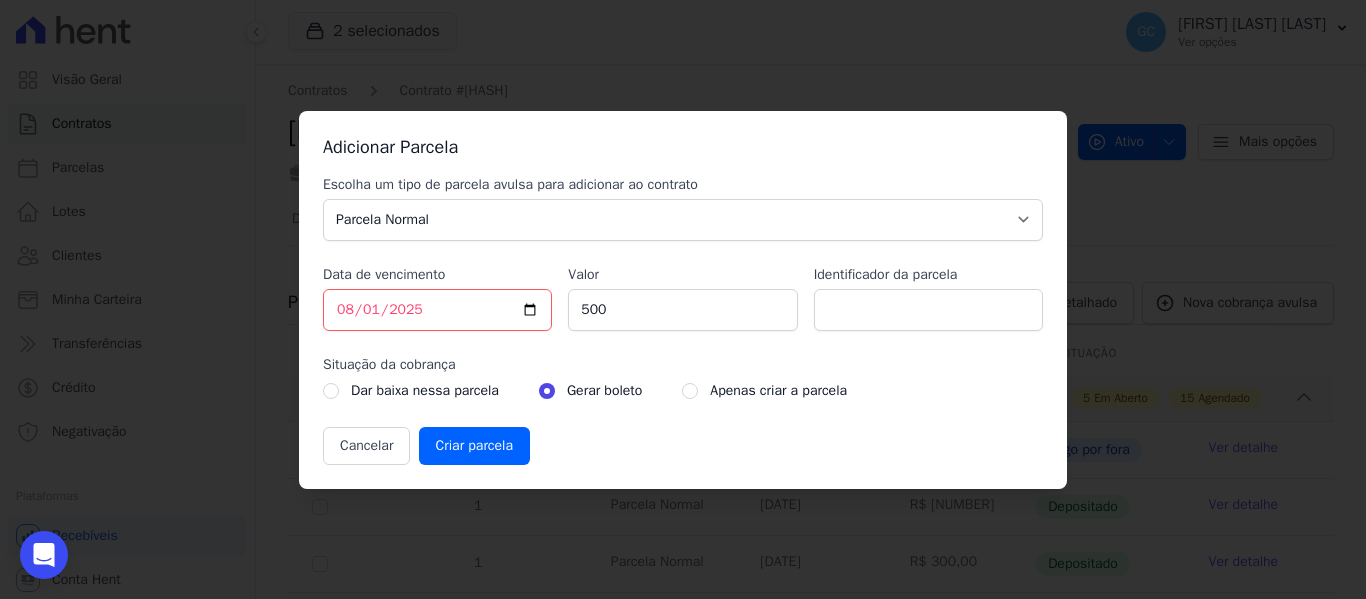 click on "Apenas criar a parcela" at bounding box center [764, 391] 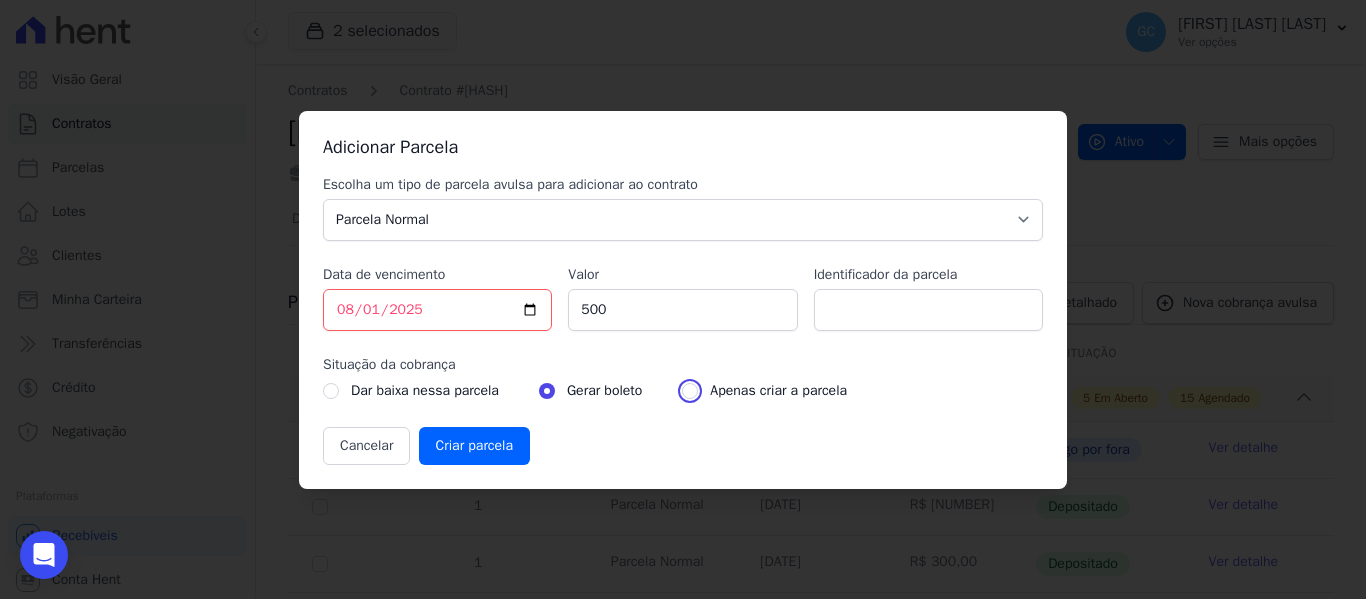 click at bounding box center [690, 391] 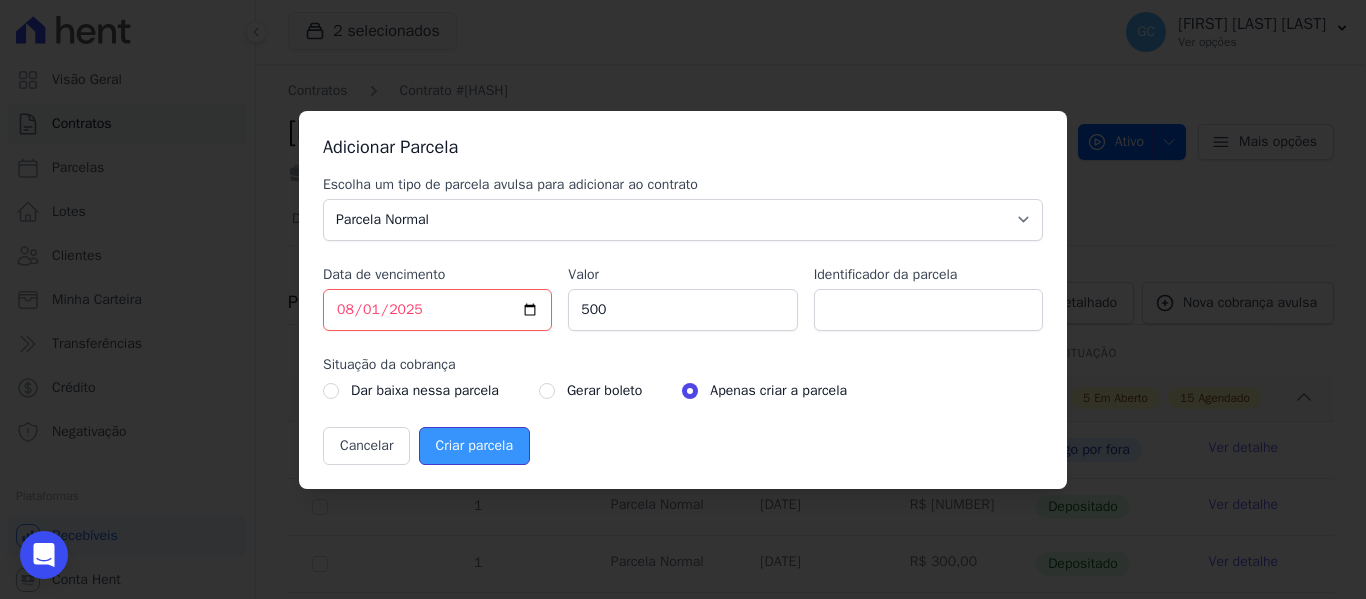 click on "Criar parcela" at bounding box center [474, 446] 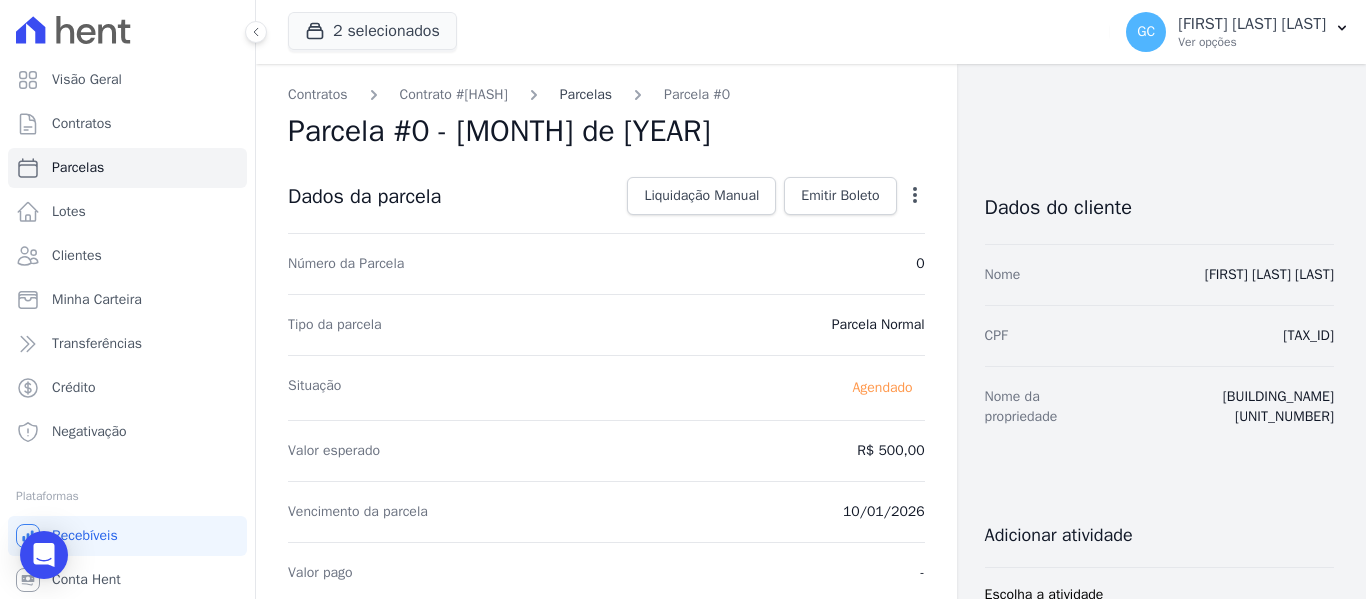 click on "Parcelas" at bounding box center (586, 94) 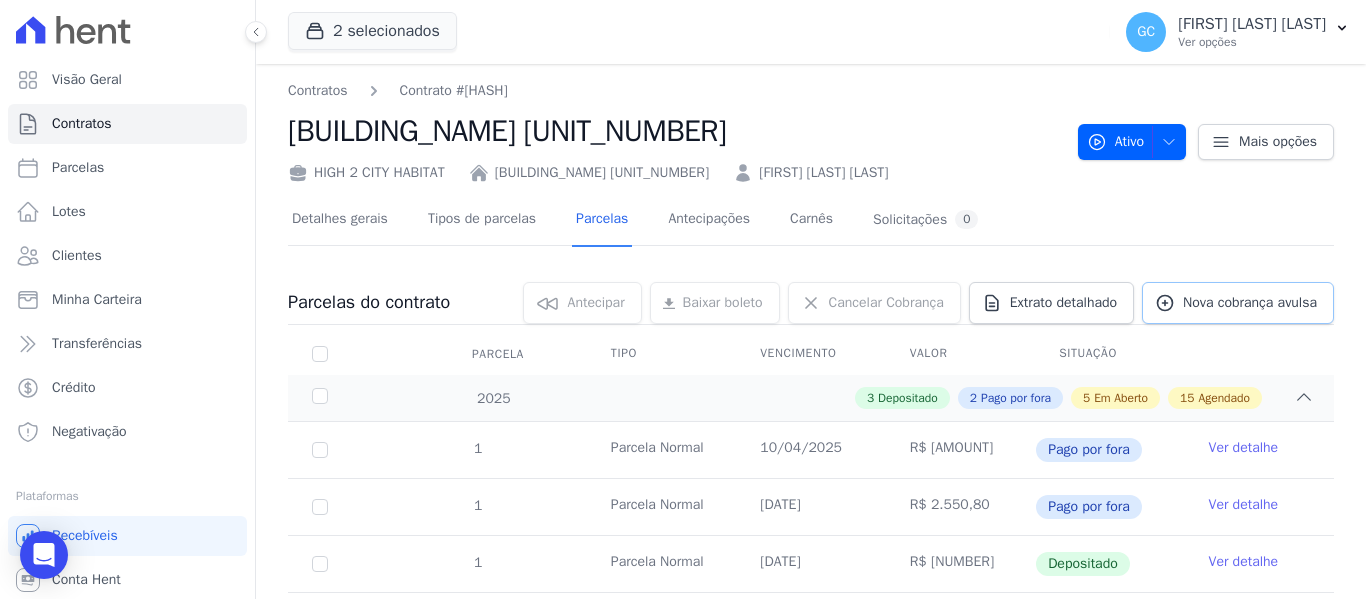 click on "Nova cobrança avulsa" at bounding box center (1238, 303) 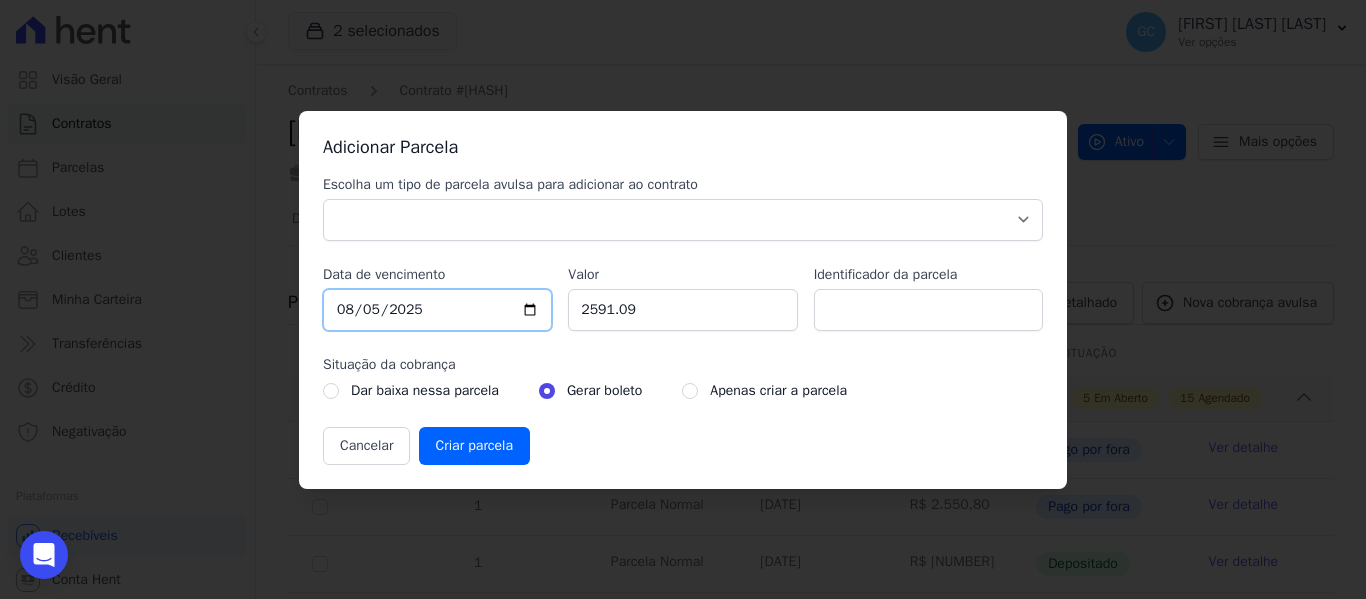 click on "2025-08-05" at bounding box center (437, 310) 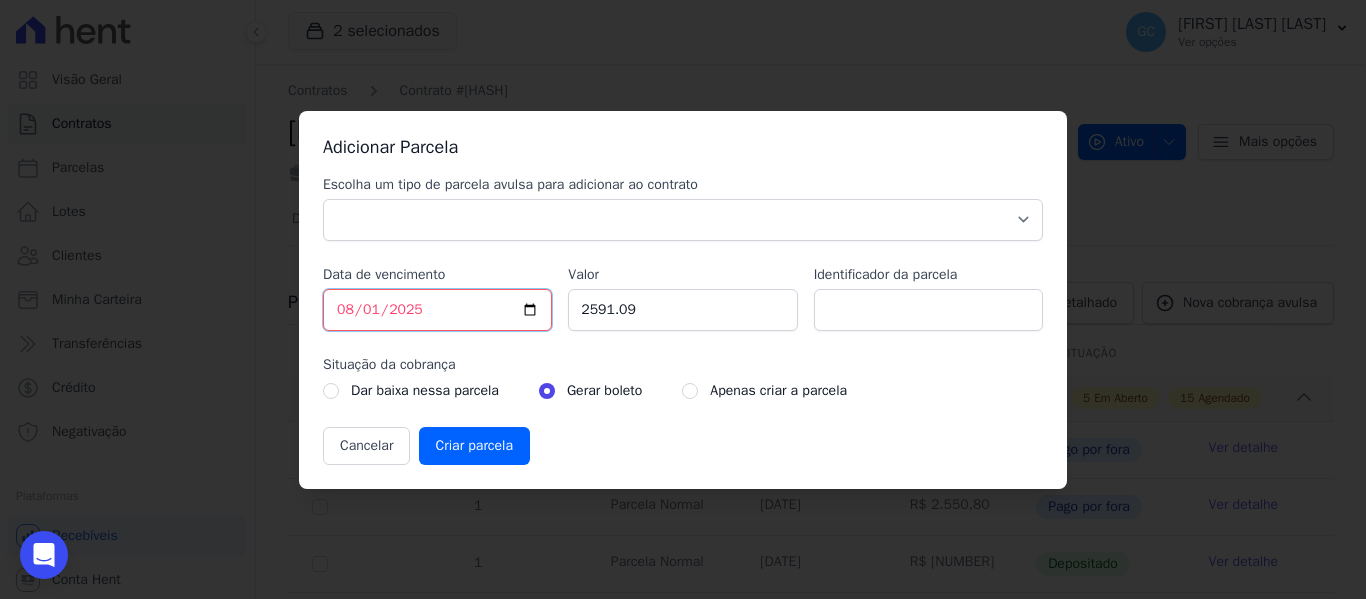 type on "2025-08-10" 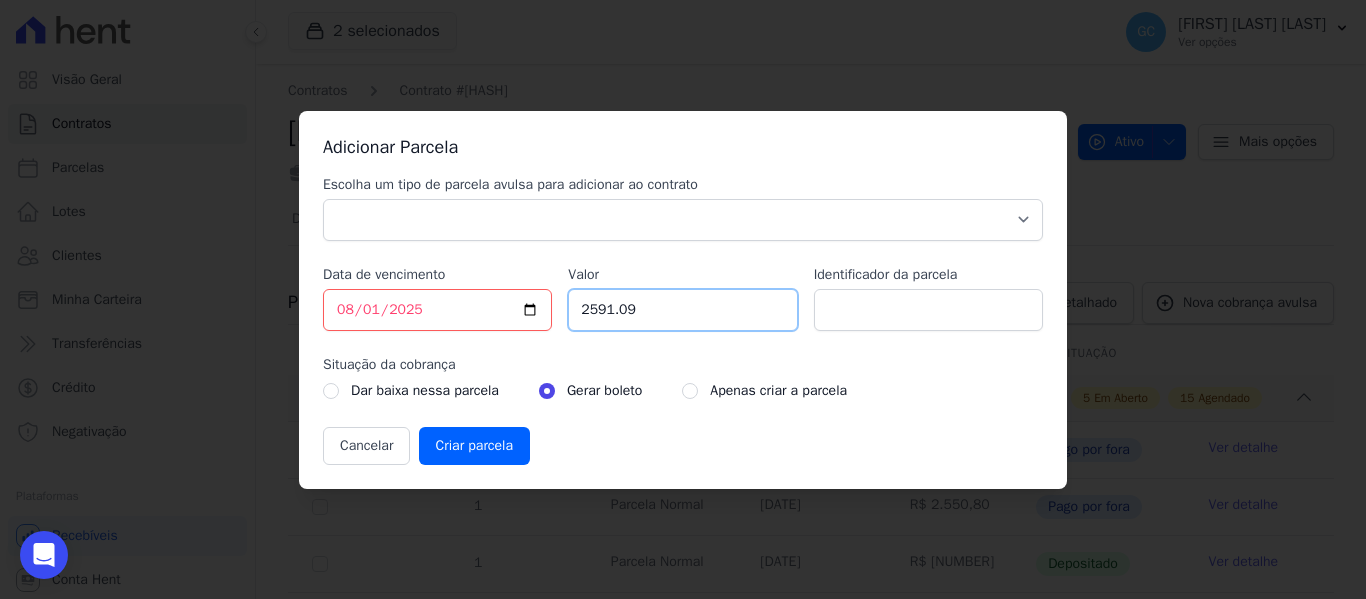 click on "[PRICE]" at bounding box center [682, 310] 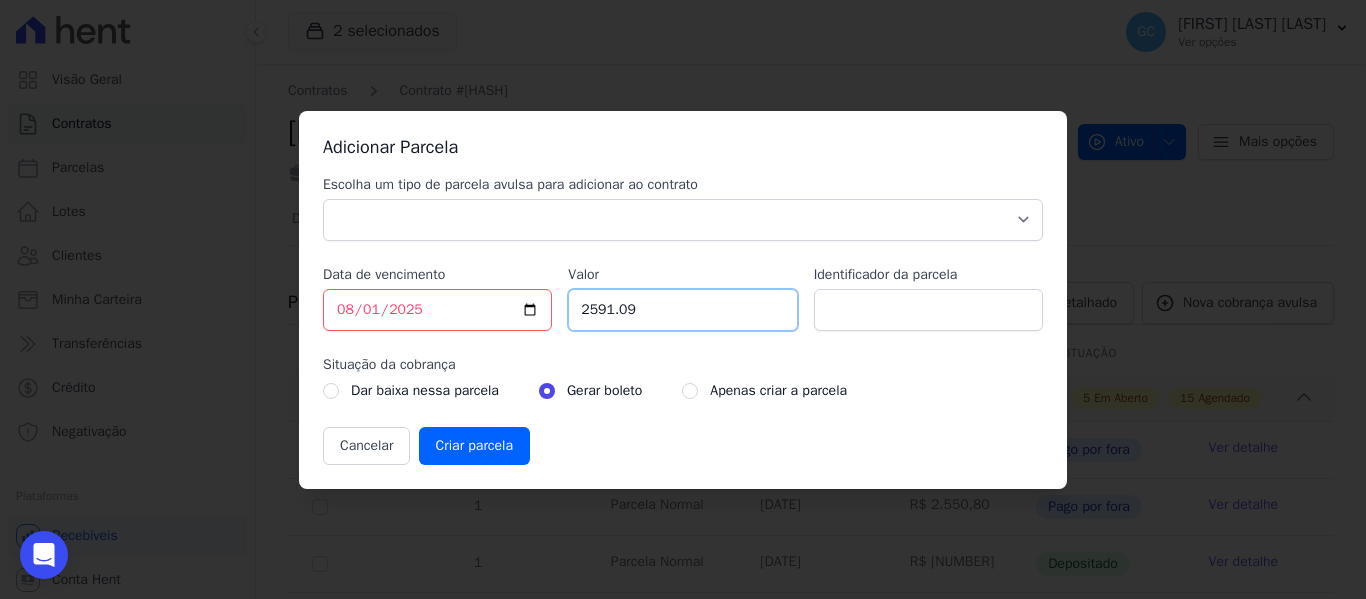 drag, startPoint x: 646, startPoint y: 313, endPoint x: 573, endPoint y: 313, distance: 73 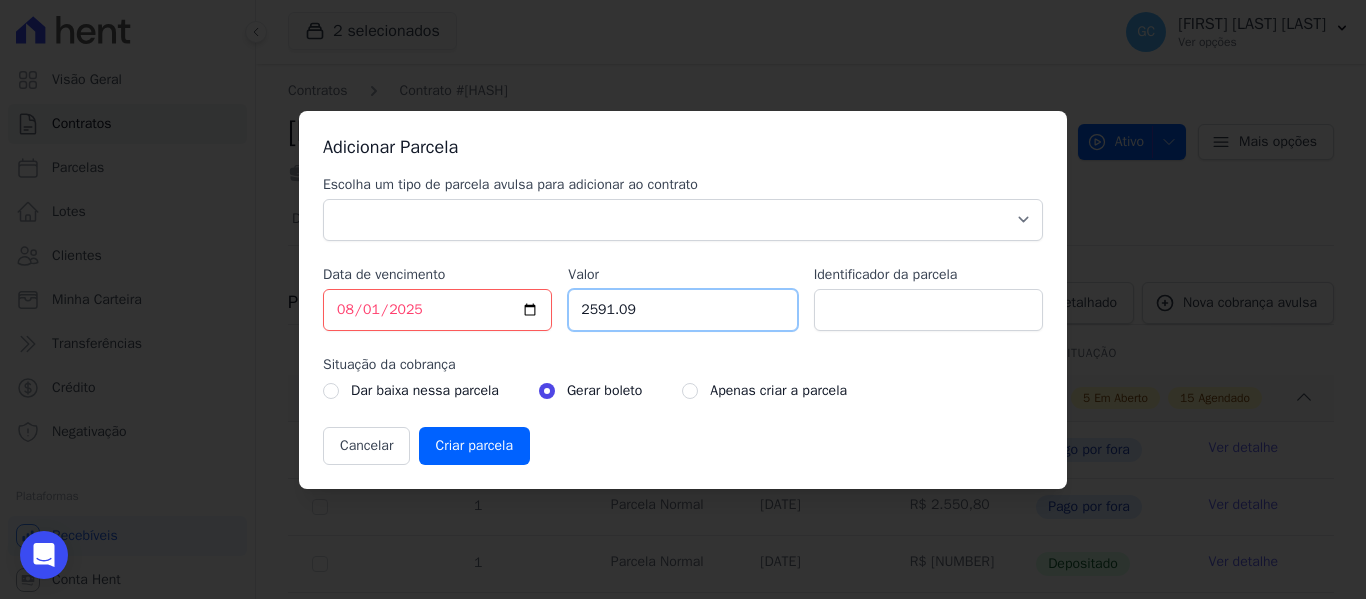 click on "[PRICE]" at bounding box center (682, 310) 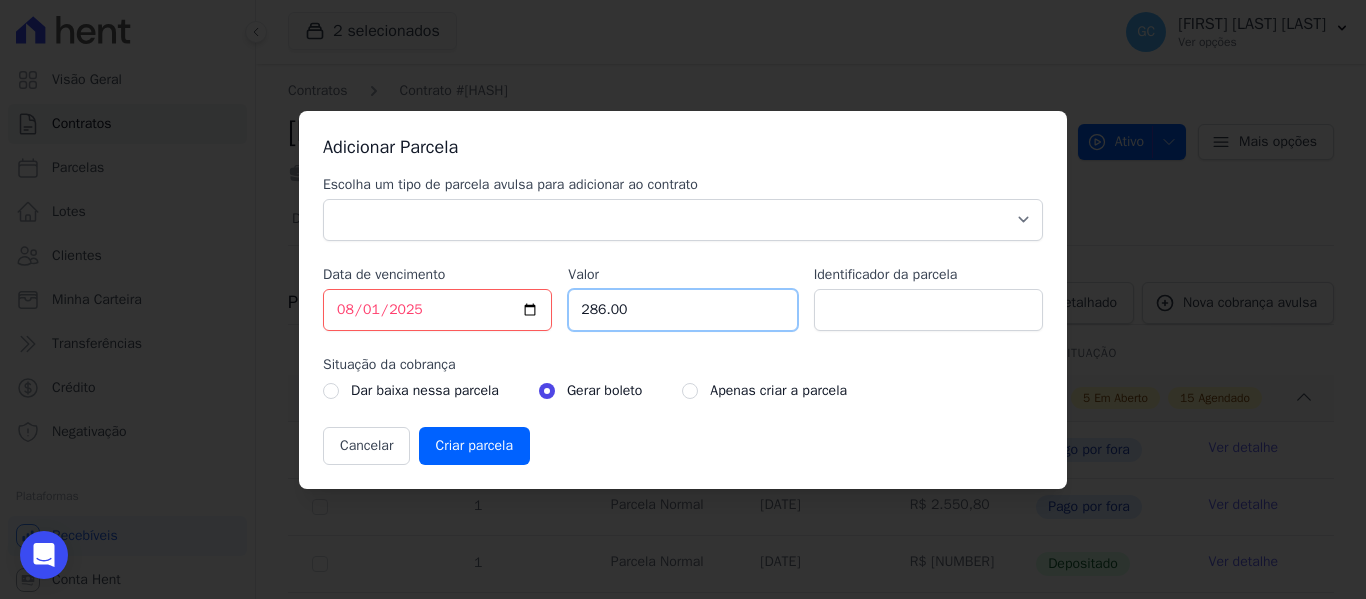 type on "286.00" 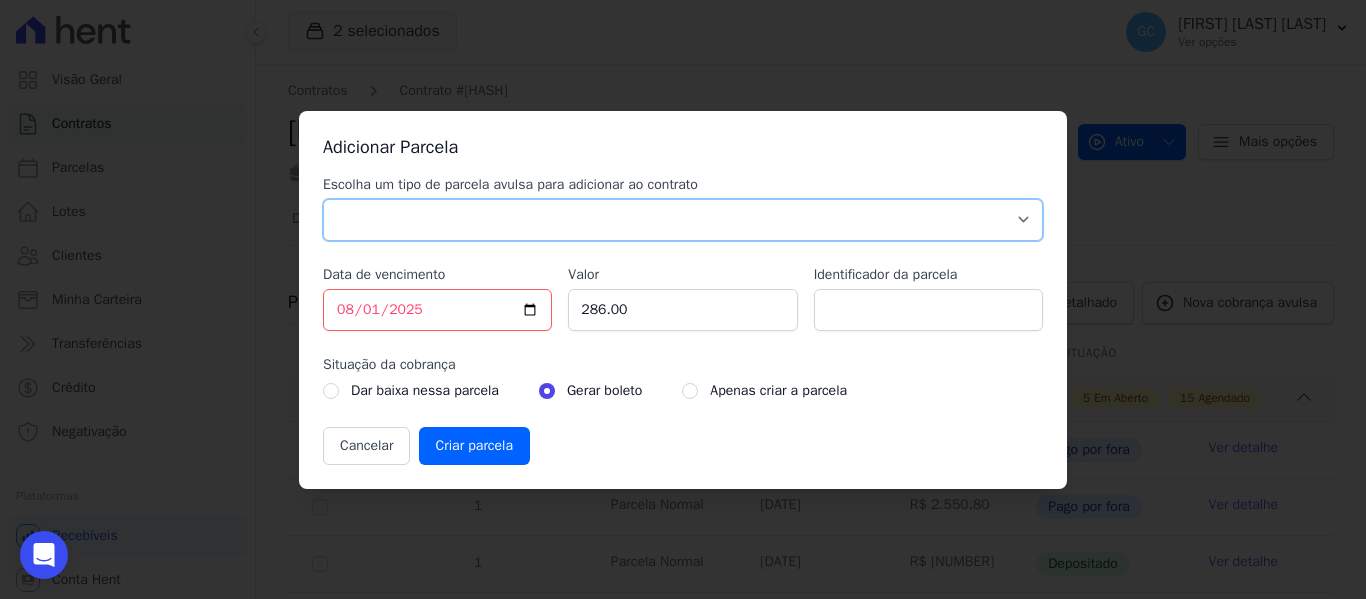 drag, startPoint x: 552, startPoint y: 229, endPoint x: 530, endPoint y: 239, distance: 24.166092 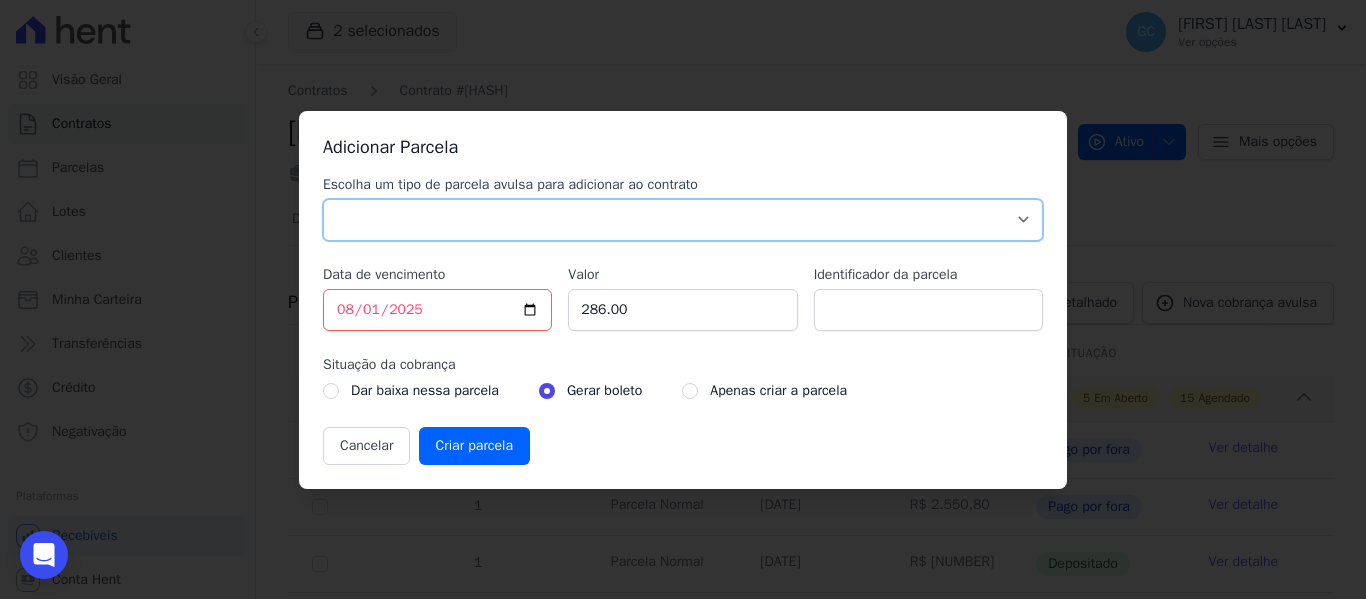 click on "Parcela Normal
Sinal
Caução
Intercalada
Chaves
Pré Chaves
Pós Chaves
Taxas
Quitação
Outros
Parcela do Cliente
Acordo
Financiamento CEF
Comissão
Antecipação" at bounding box center (683, 220) 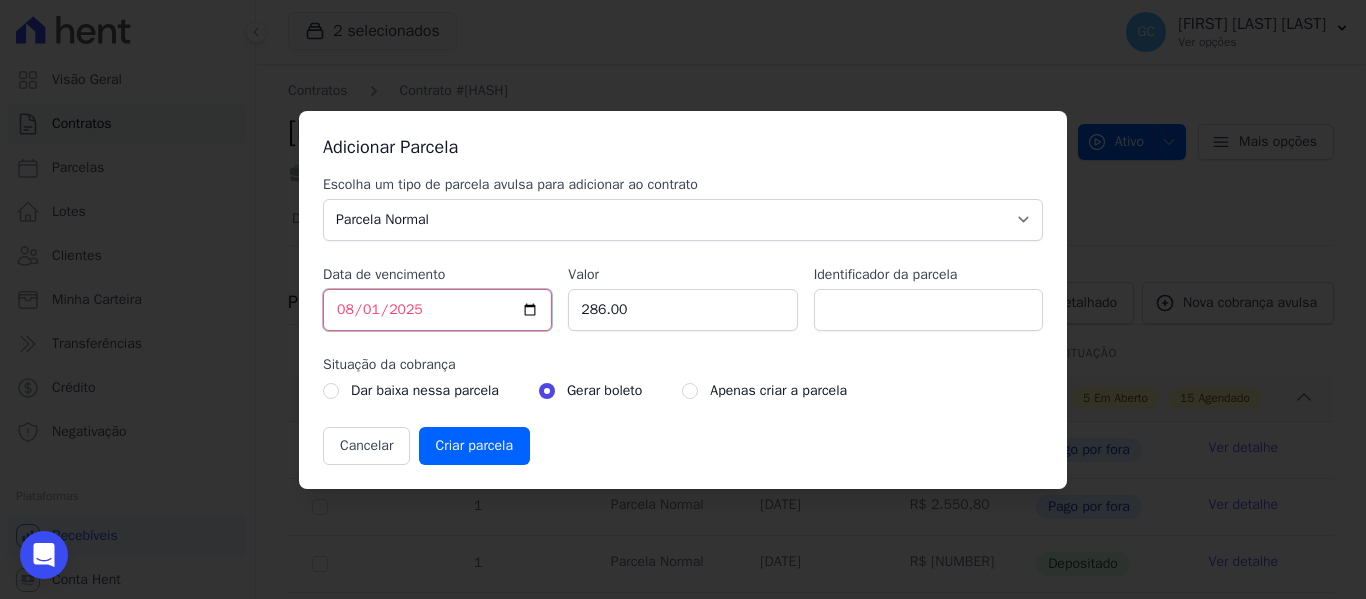 click on "2025-01-10" at bounding box center [437, 310] 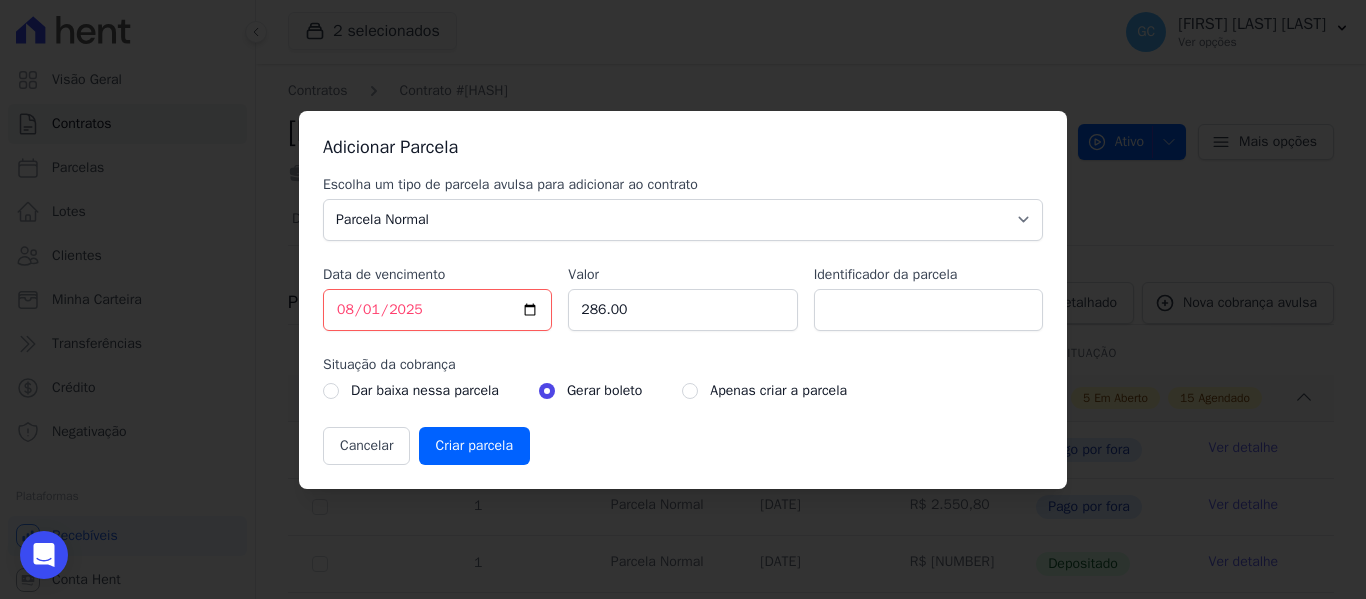 click on "Apenas criar a parcela" at bounding box center [764, 391] 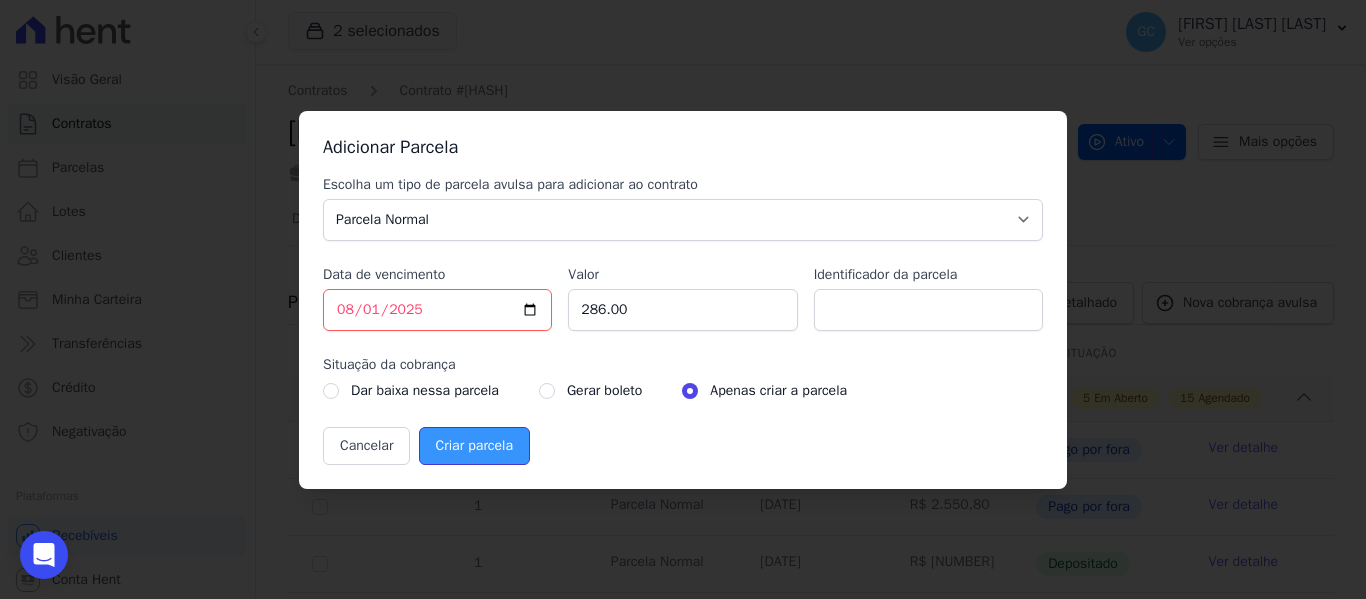 click on "Criar parcela" at bounding box center [474, 446] 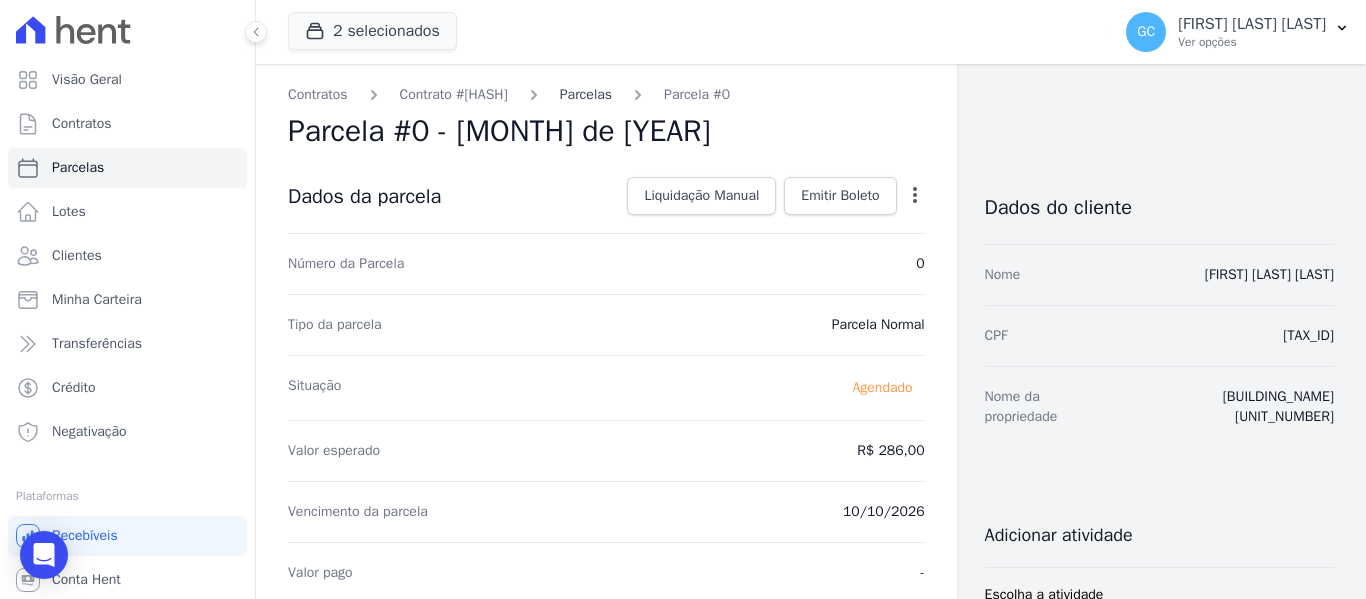 click on "Parcelas" at bounding box center [586, 94] 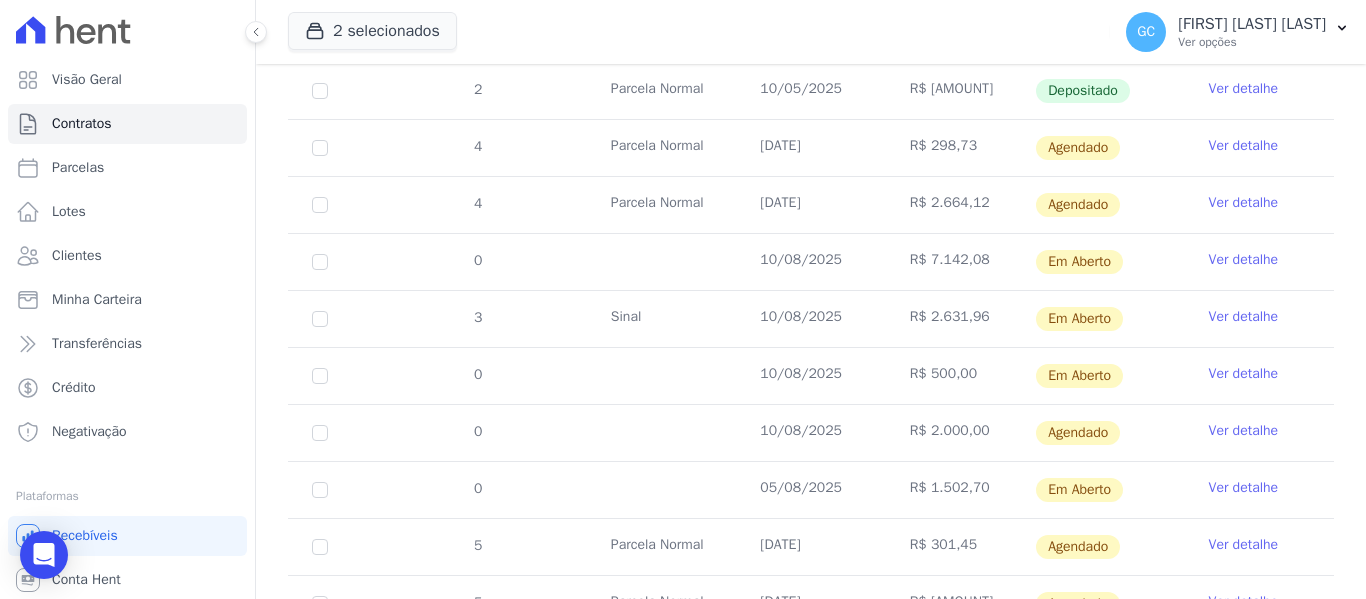 scroll, scrollTop: 600, scrollLeft: 0, axis: vertical 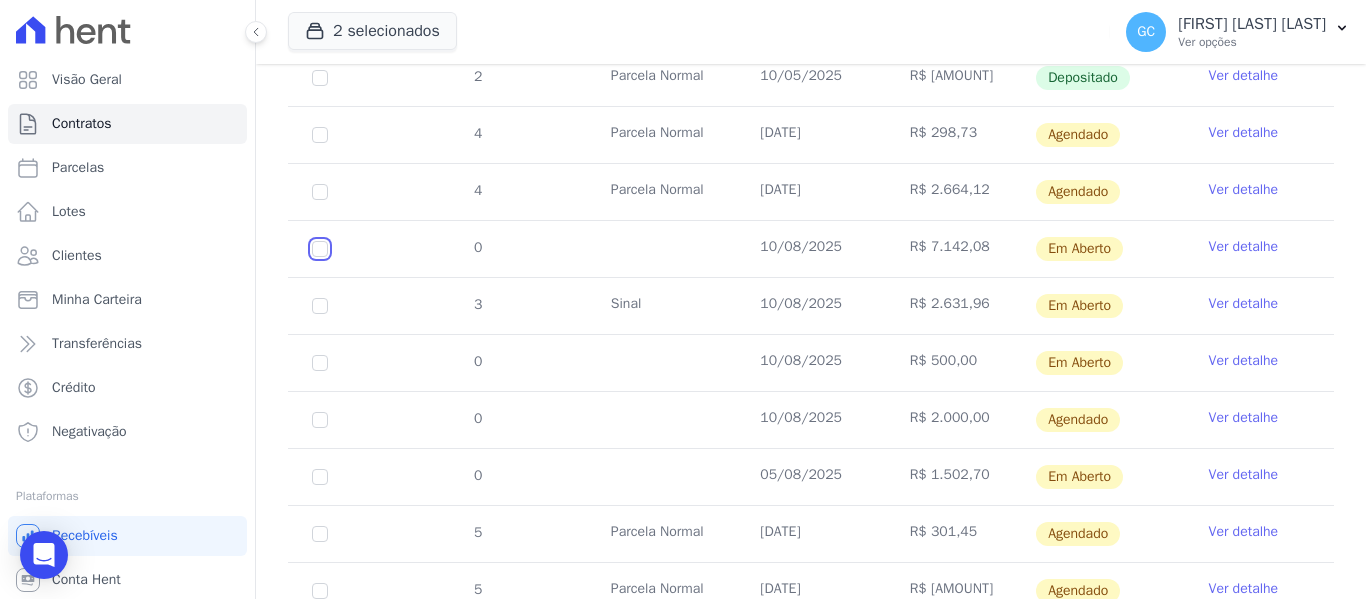 click at bounding box center (320, 249) 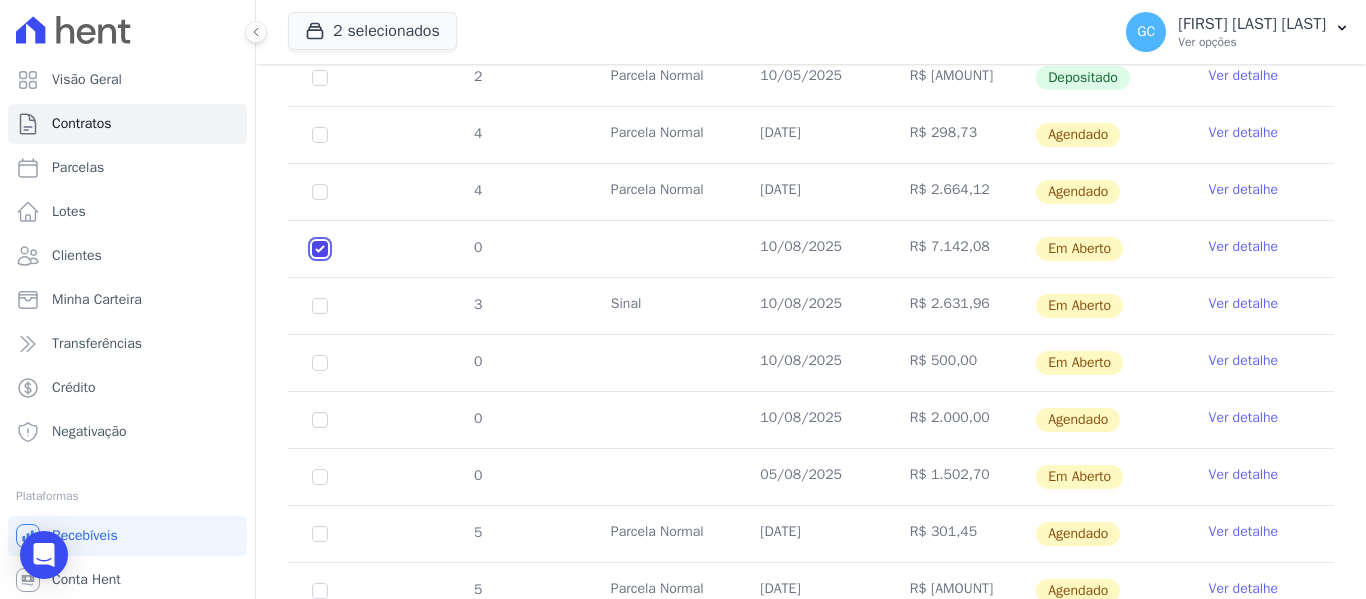 checkbox on "true" 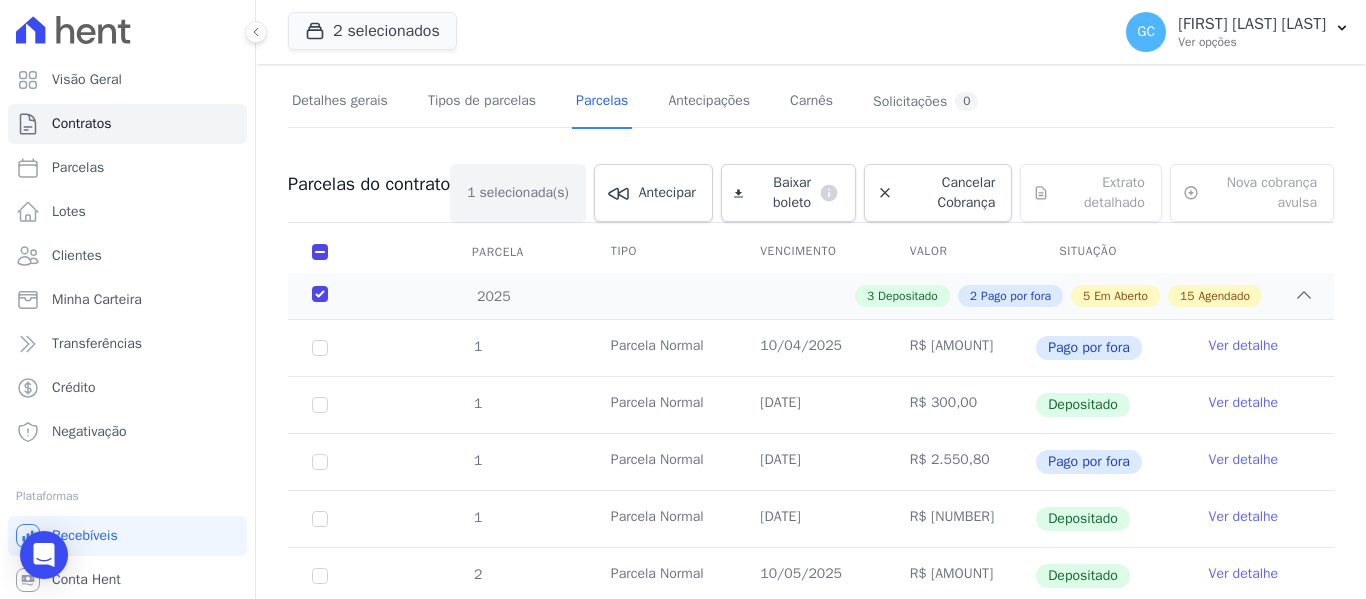 scroll, scrollTop: 116, scrollLeft: 0, axis: vertical 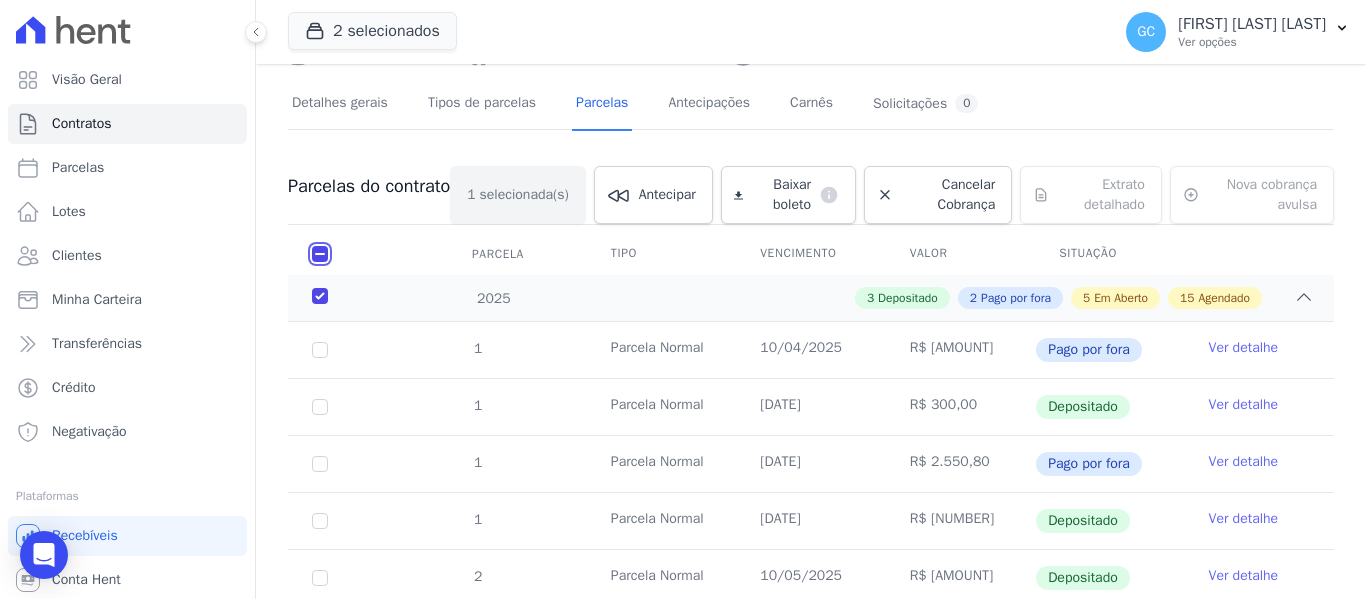 click at bounding box center [320, 254] 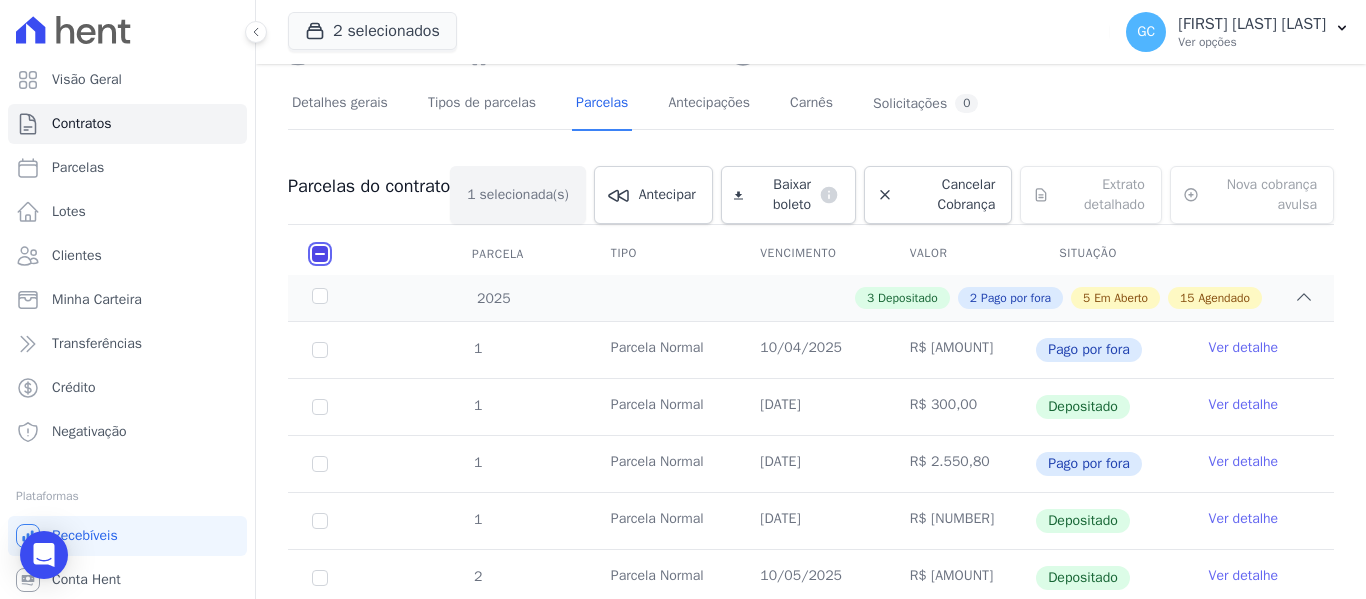 checkbox on "false" 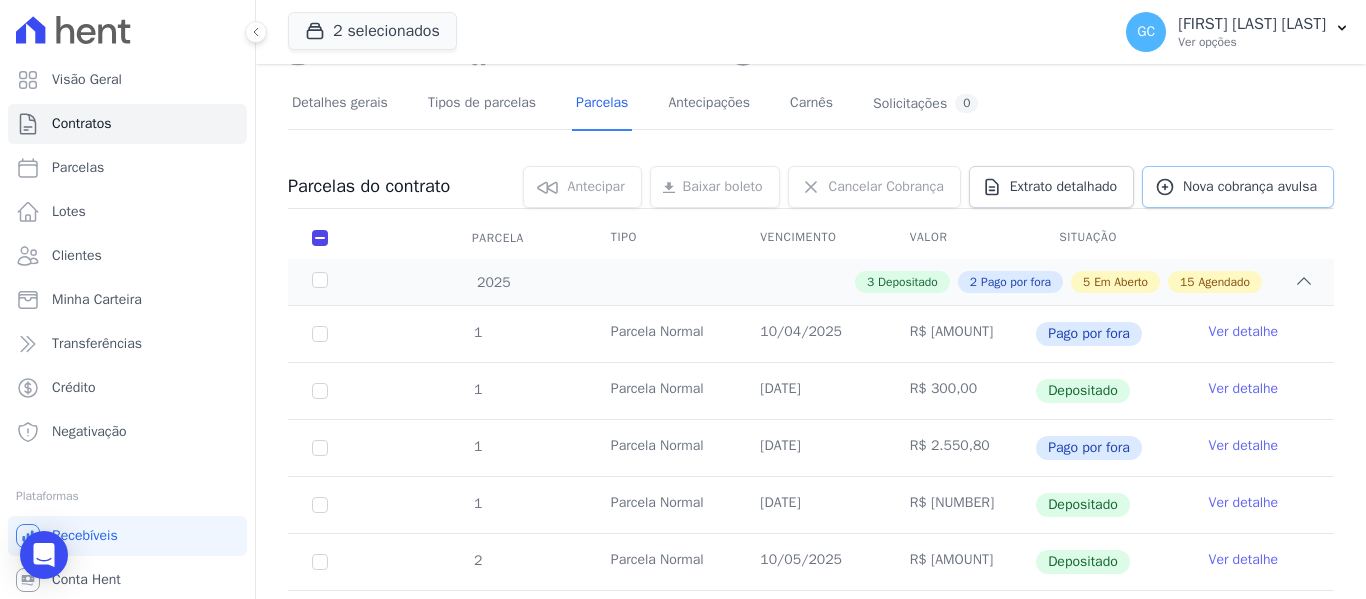 click on "Nova cobrança avulsa" at bounding box center [1250, 187] 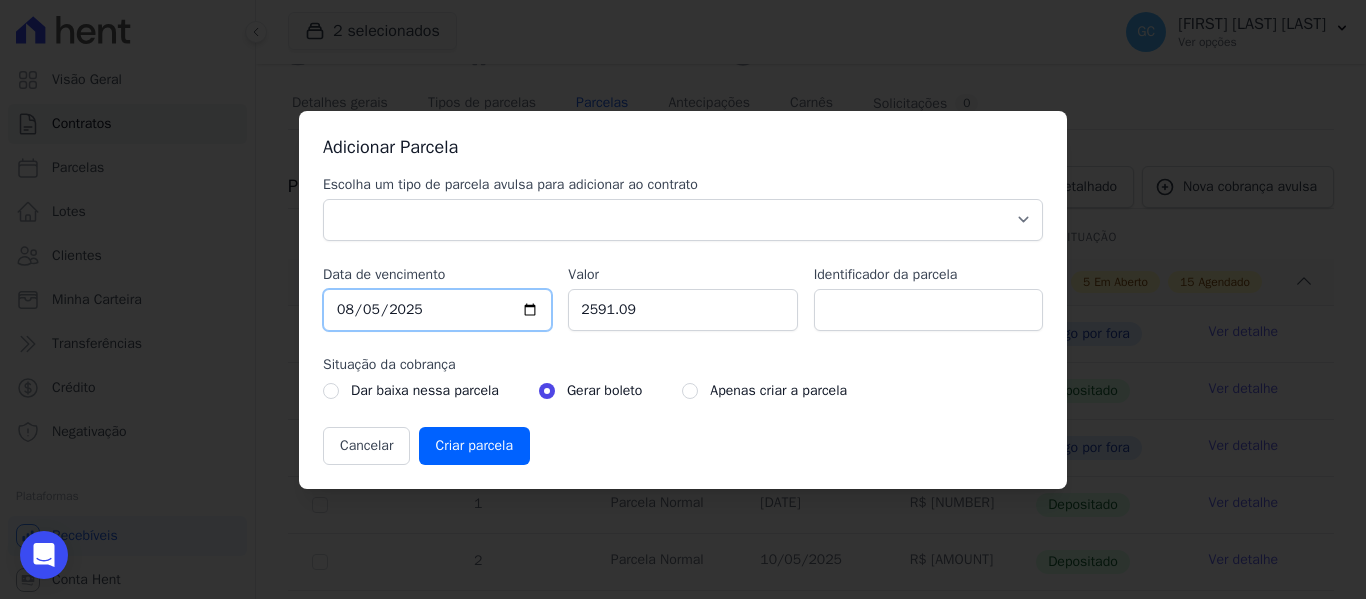 click on "2025-08-05" at bounding box center (437, 310) 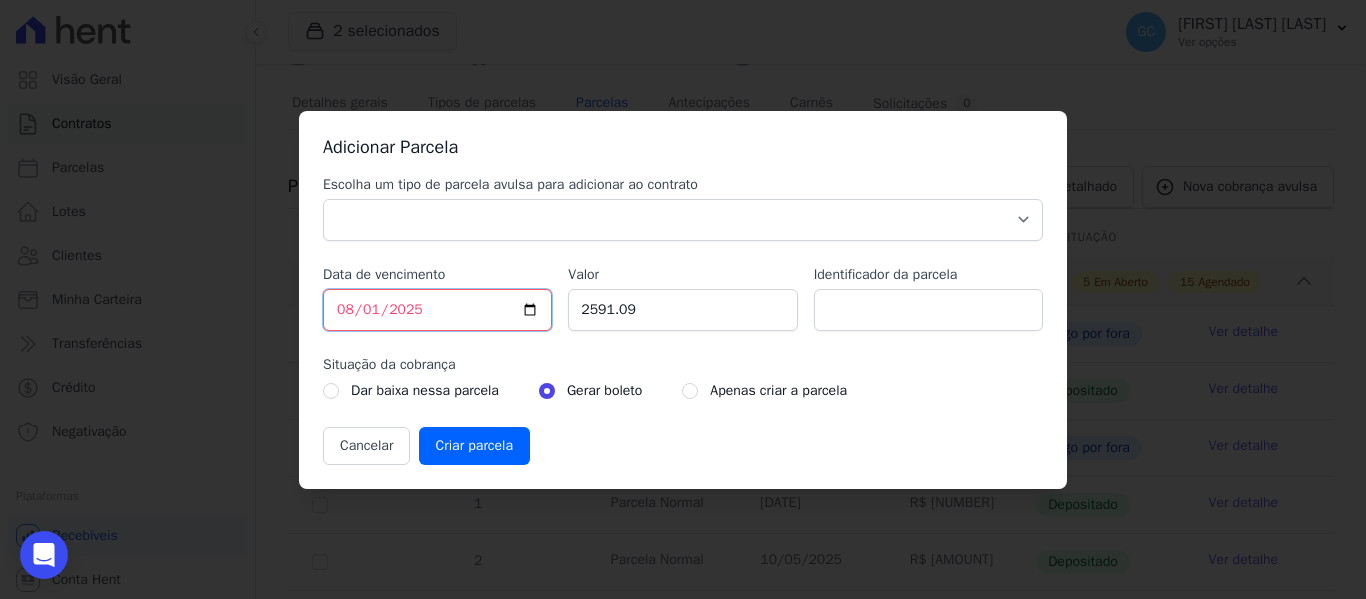 type on "2025-08-10" 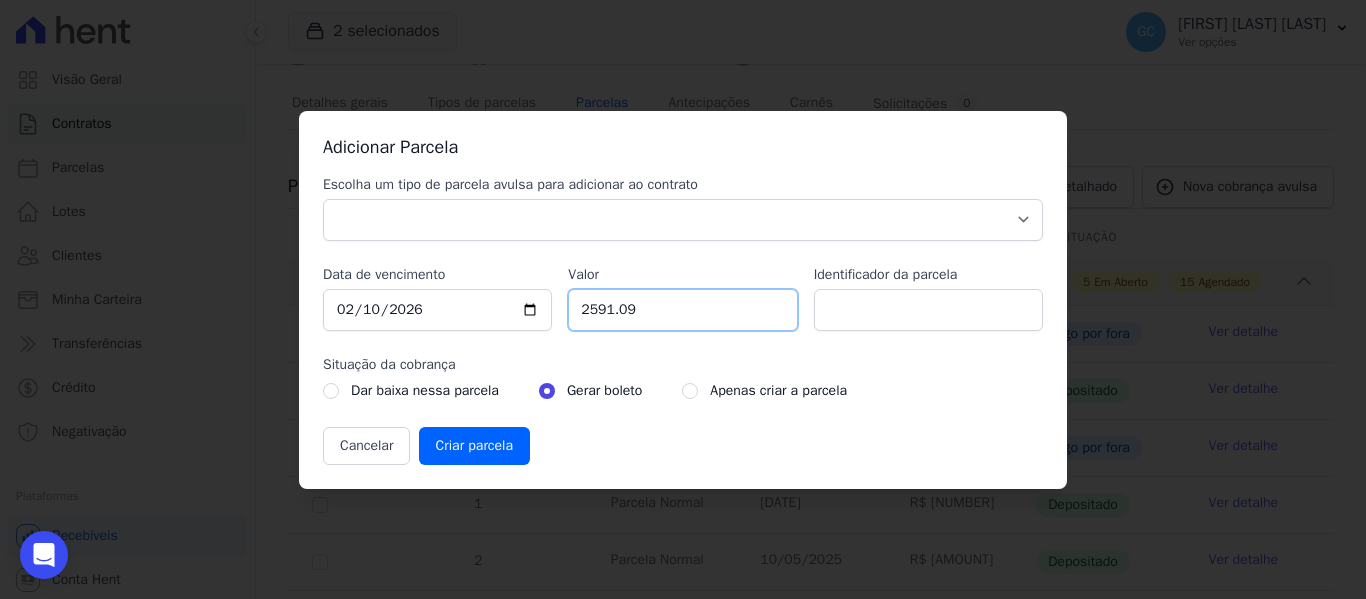 click on "[PRICE]" at bounding box center [682, 310] 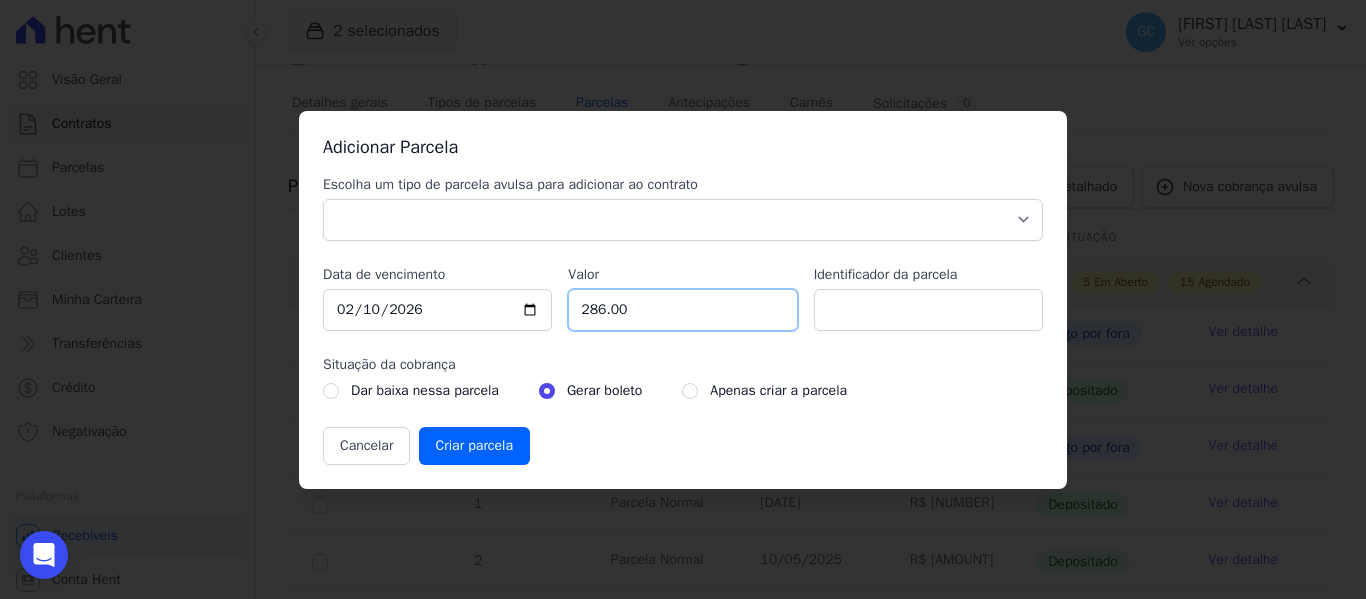 type on "286.00" 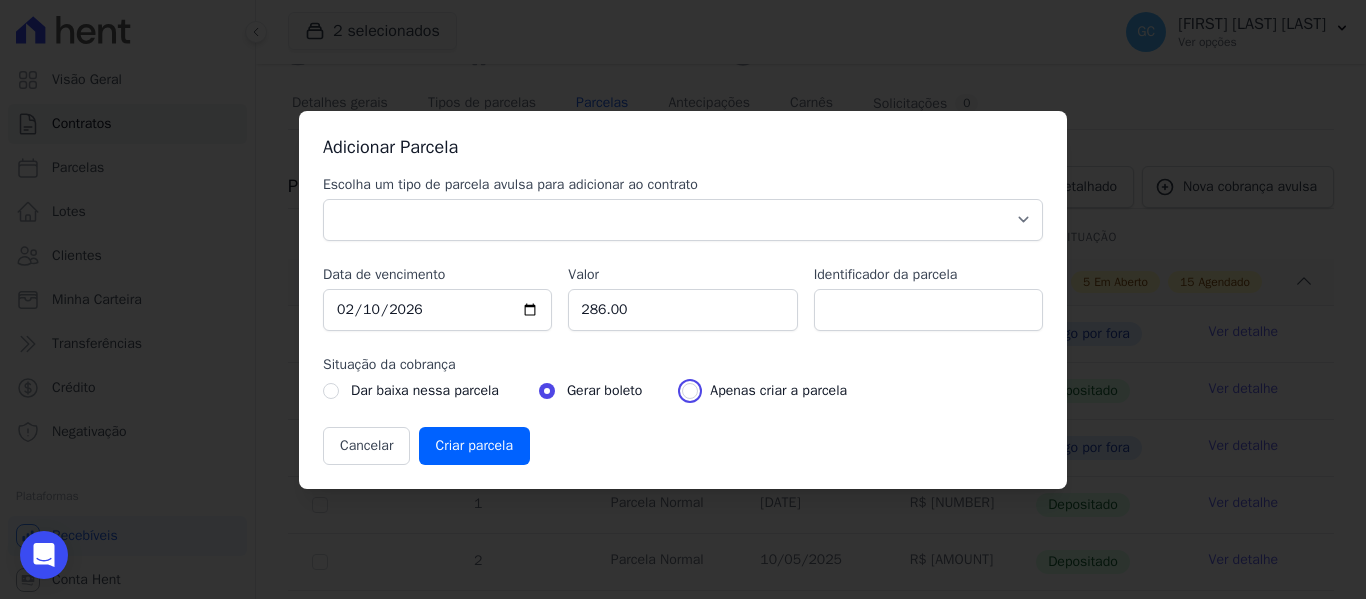 click at bounding box center [690, 391] 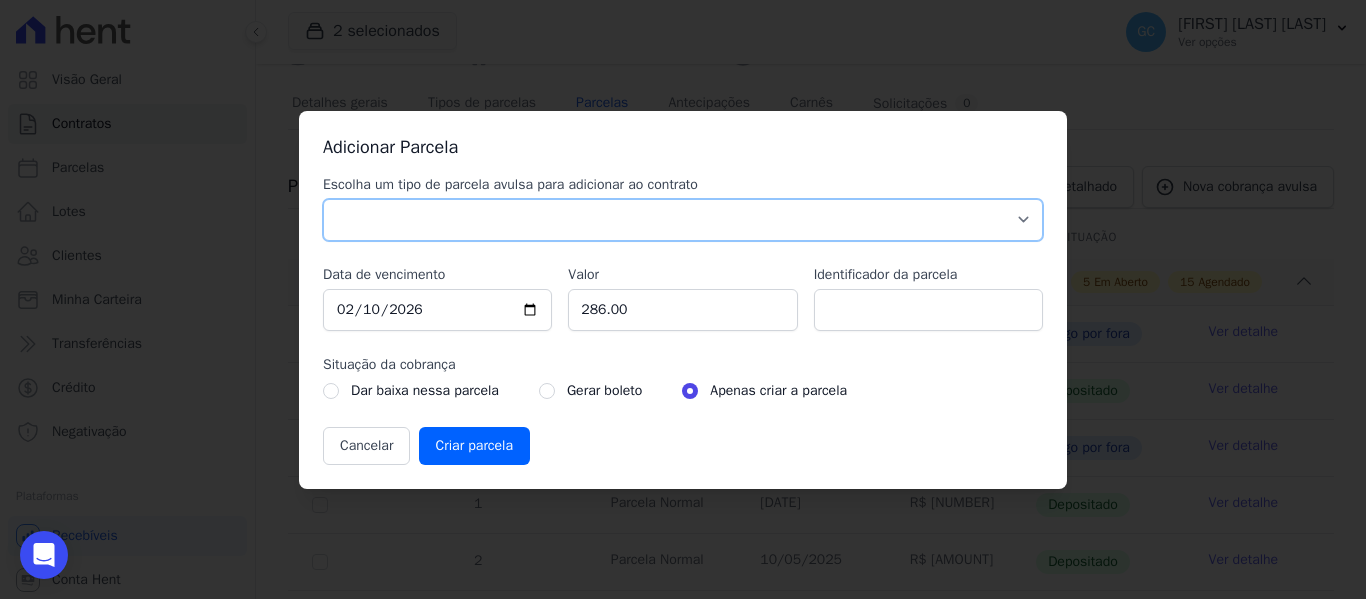 click on "Parcela Normal
Sinal
Caução
Intercalada
Chaves
Pré Chaves
Pós Chaves
Taxas
Quitação
Outros
Parcela do Cliente
Acordo
Financiamento CEF
Comissão
Antecipação" at bounding box center (683, 220) 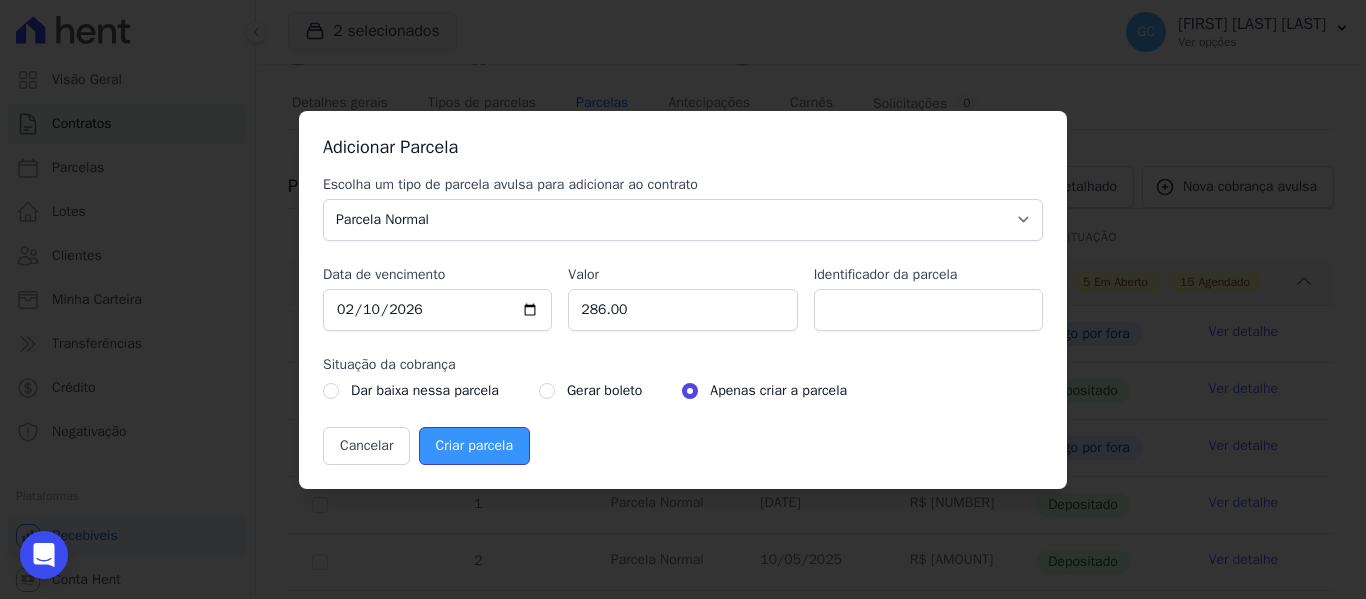 click on "Criar parcela" at bounding box center [474, 446] 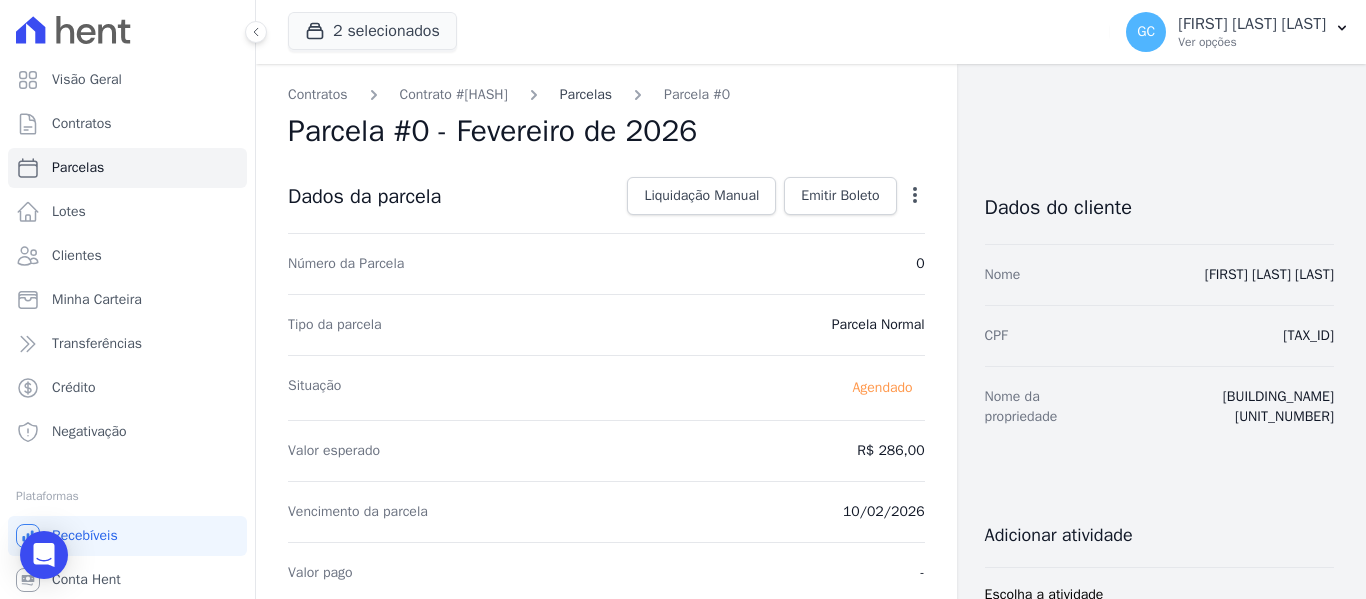 click on "Parcelas" at bounding box center [586, 94] 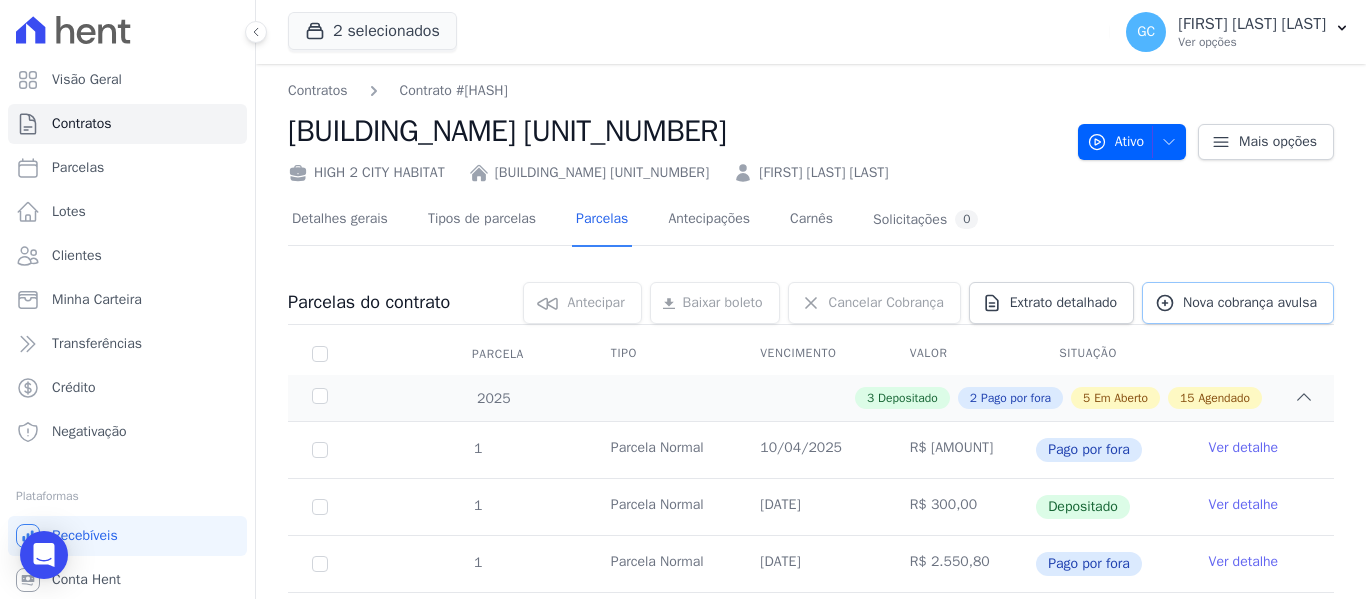 click on "Nova cobrança avulsa" at bounding box center (1250, 303) 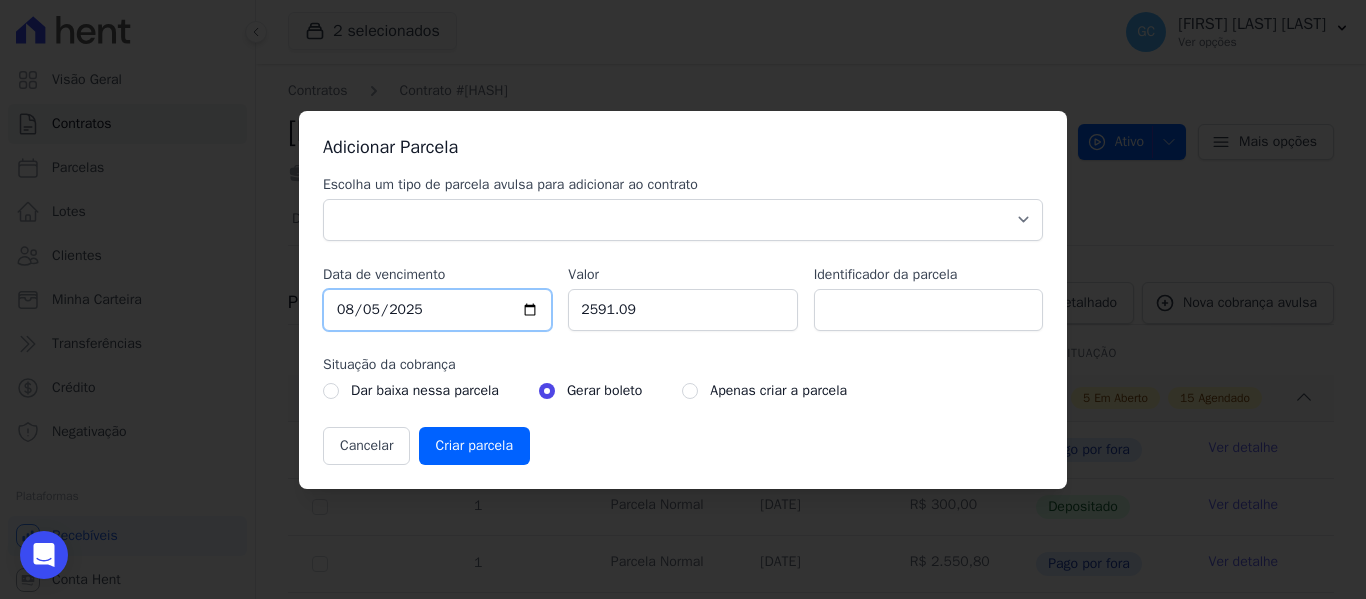 click on "2025-08-05" at bounding box center [437, 310] 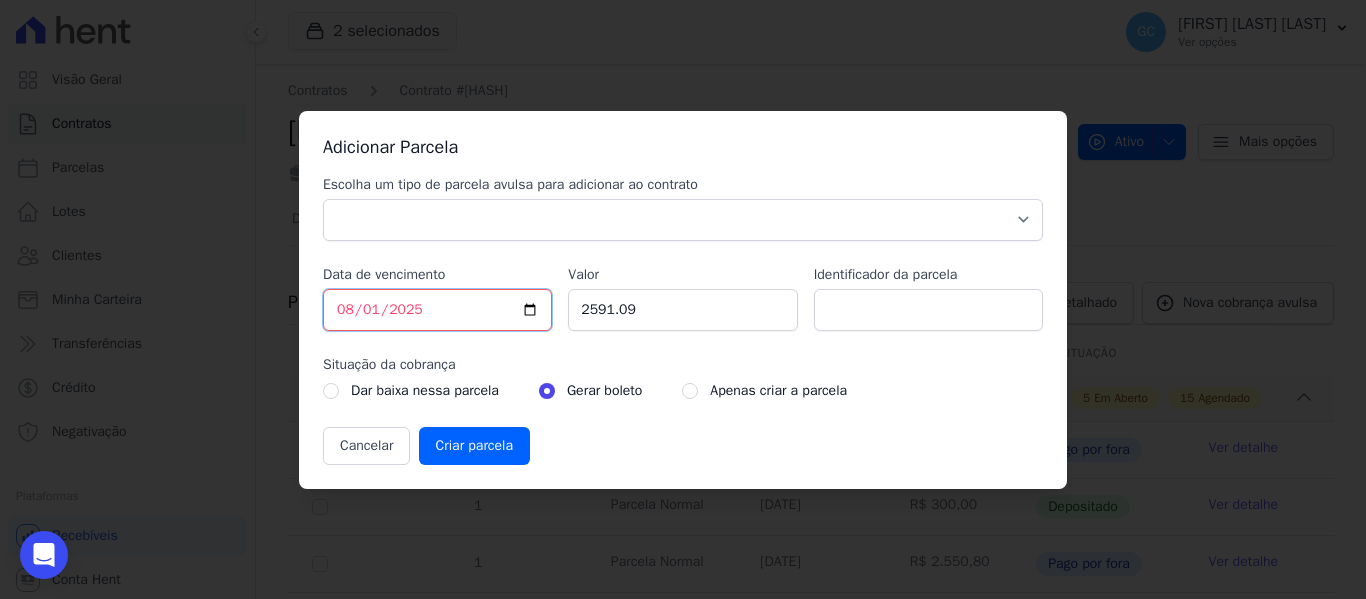 type on "2025-08-10" 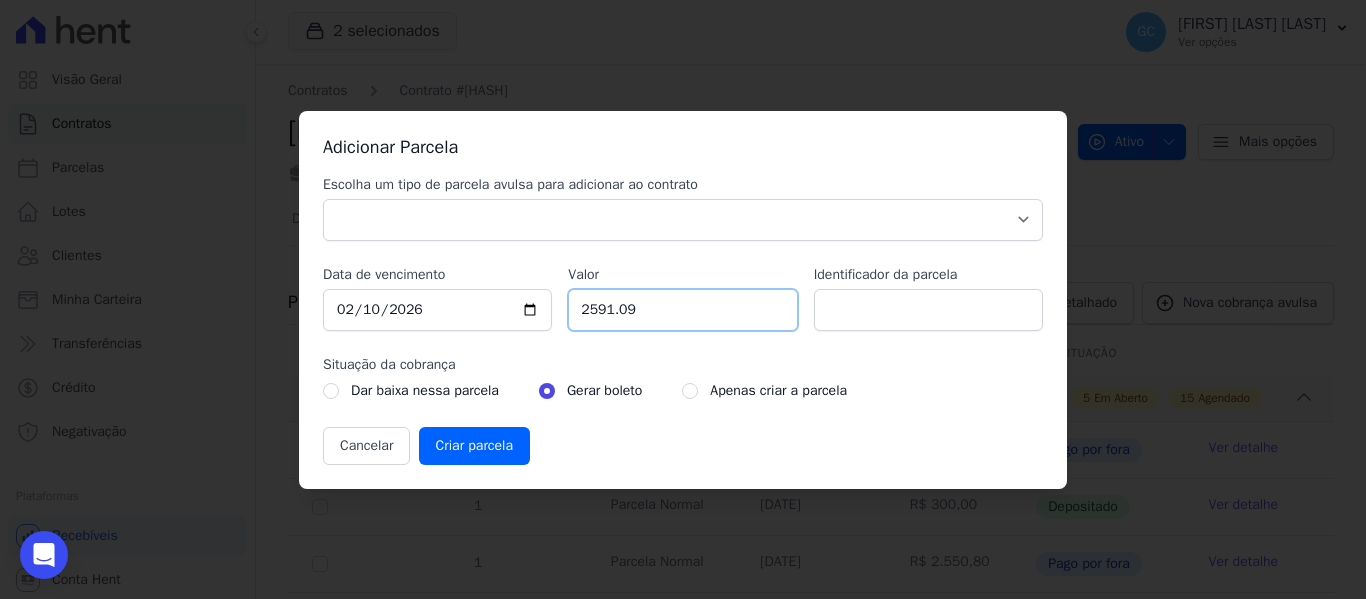 drag, startPoint x: 627, startPoint y: 316, endPoint x: 566, endPoint y: 305, distance: 61.983868 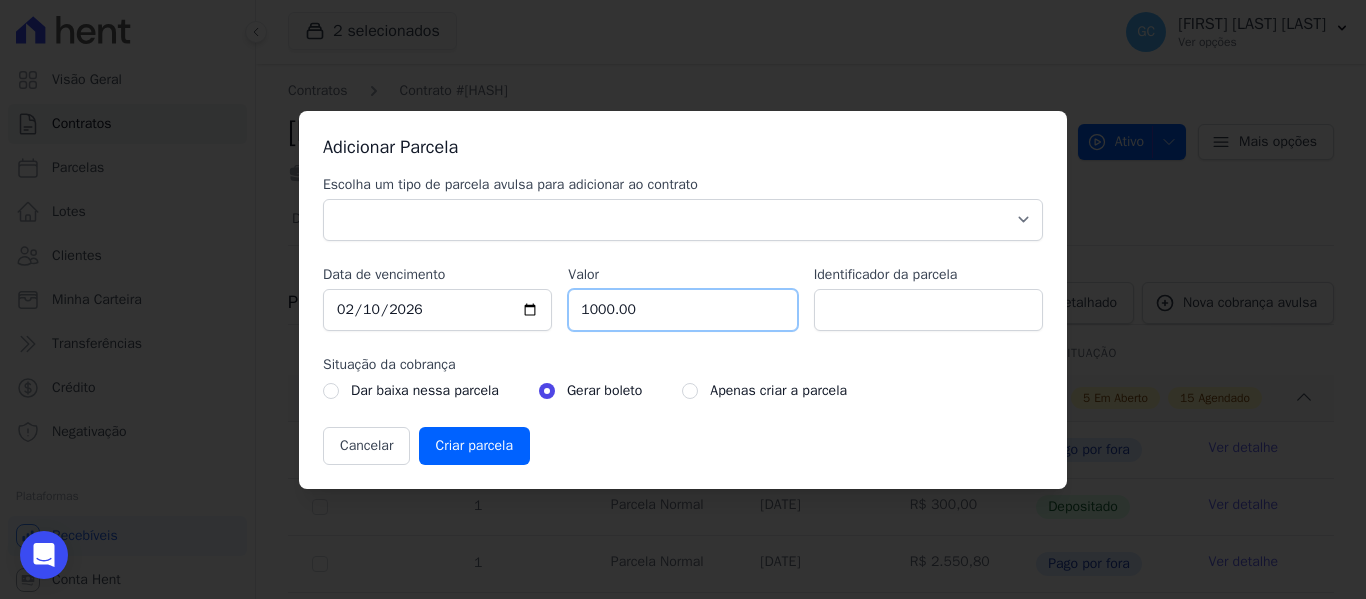 type on "1000.00" 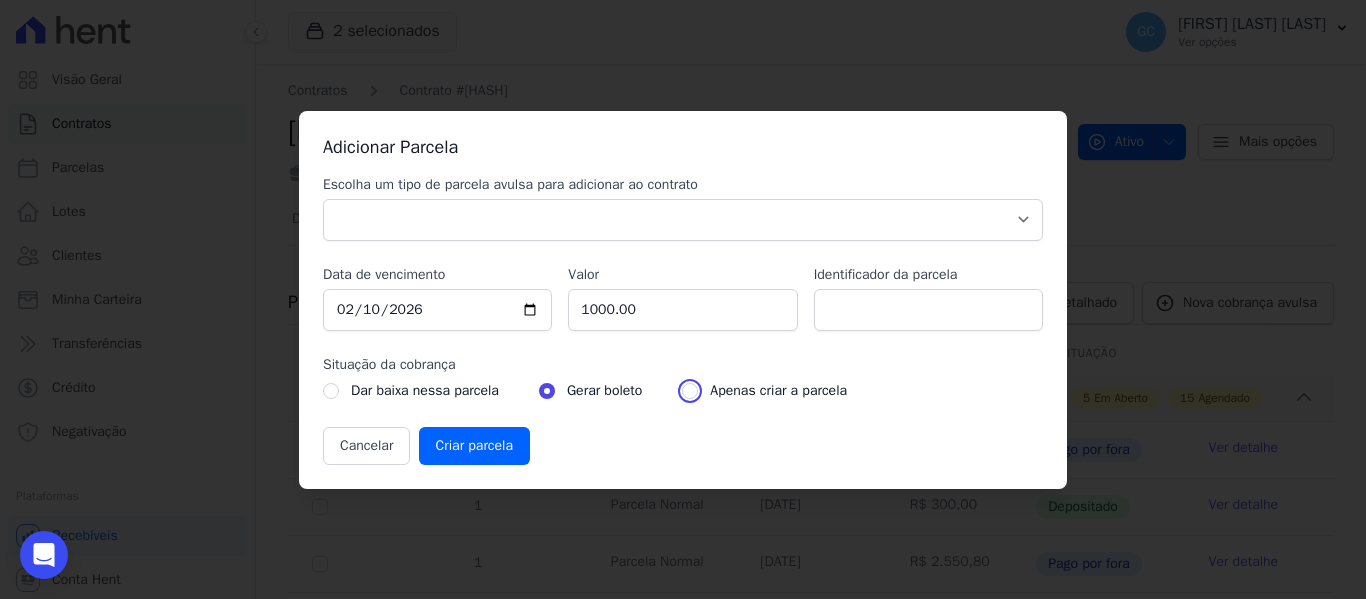 click at bounding box center [690, 391] 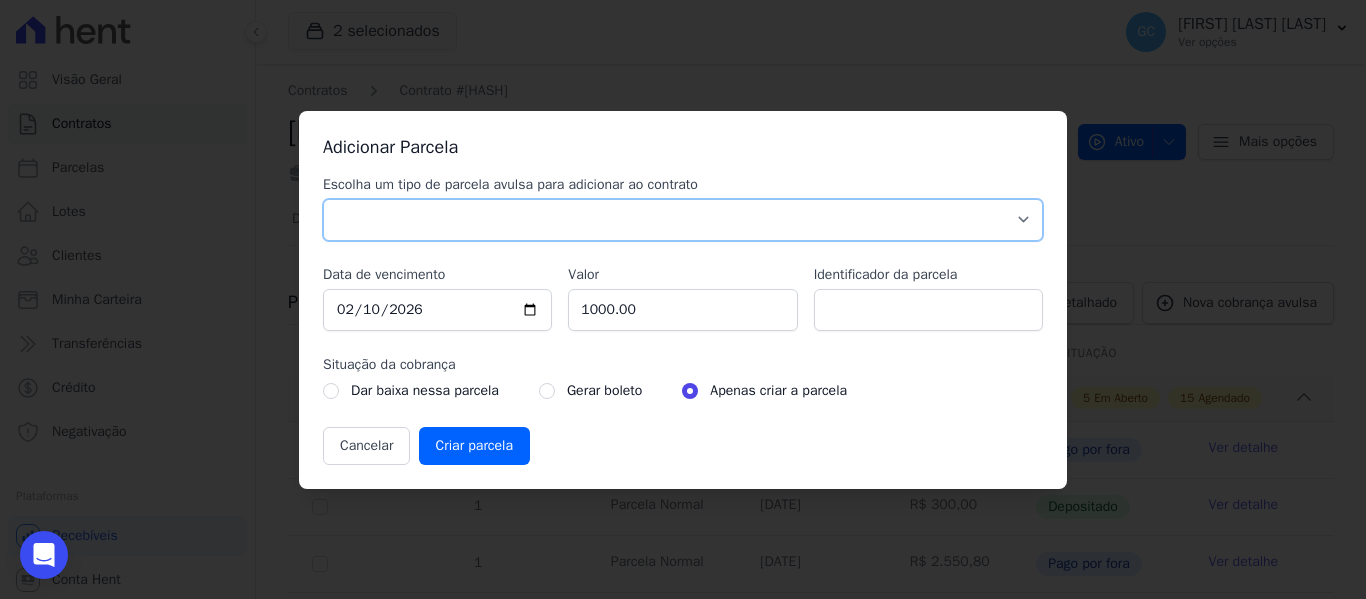 click on "Parcela Normal
Sinal
Caução
Intercalada
Chaves
Pré Chaves
Pós Chaves
Taxas
Quitação
Outros
Parcela do Cliente
Acordo
Financiamento CEF
Comissão
Antecipação" at bounding box center [683, 220] 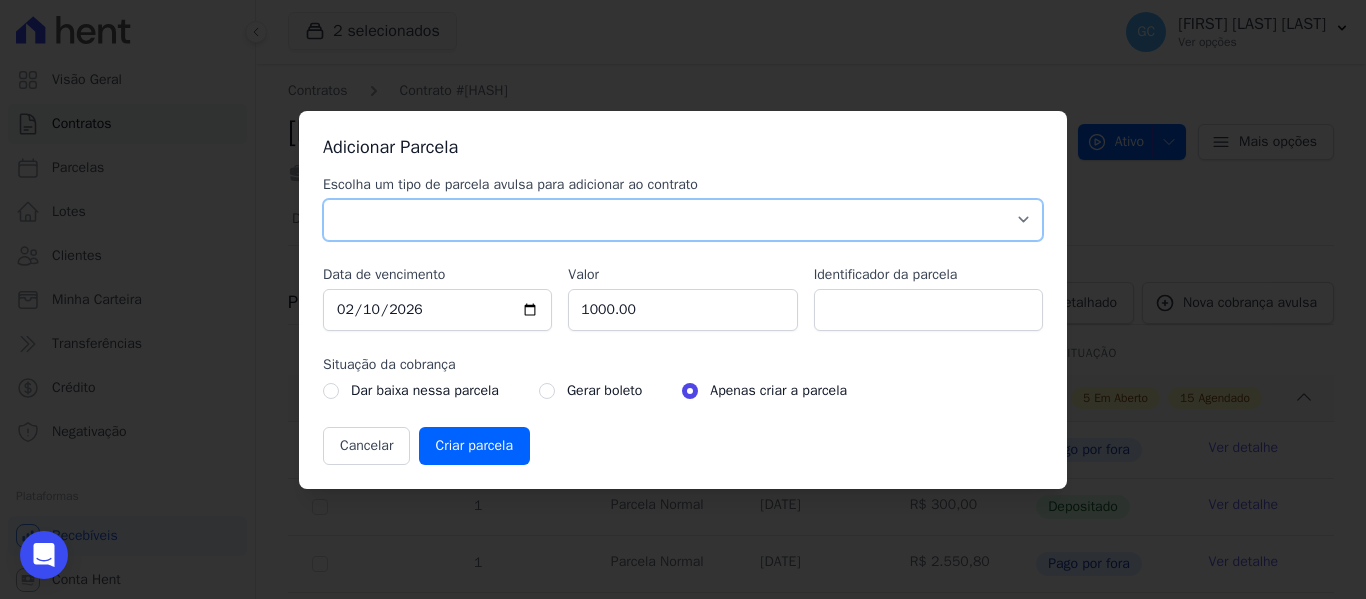 select on "standard" 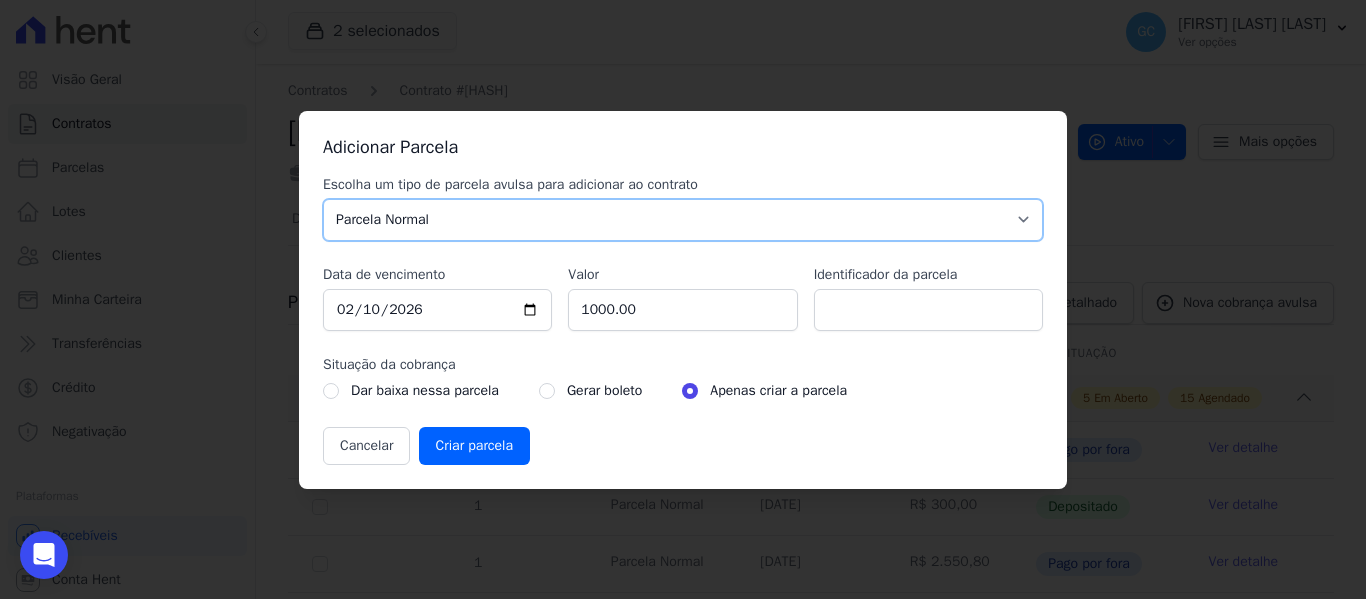 click on "Parcela Normal
Sinal
Caução
Intercalada
Chaves
Pré Chaves
Pós Chaves
Taxas
Quitação
Outros
Parcela do Cliente
Acordo
Financiamento CEF
Comissão
Antecipação" at bounding box center [683, 220] 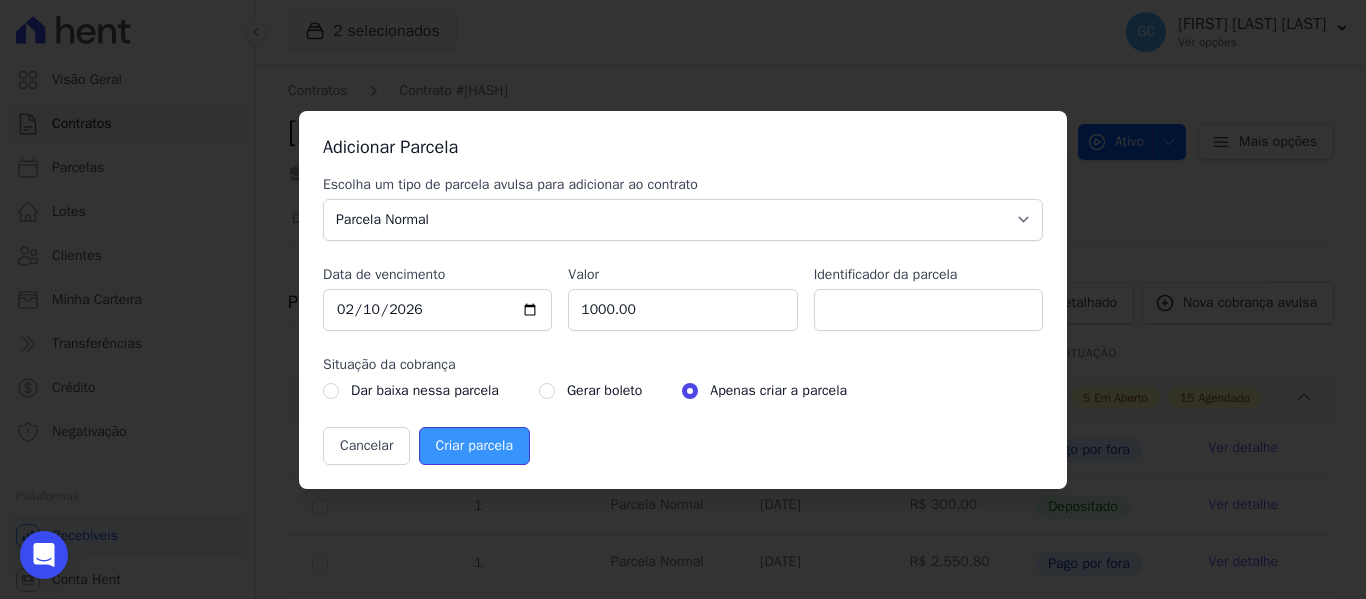 click on "Criar parcela" at bounding box center [474, 446] 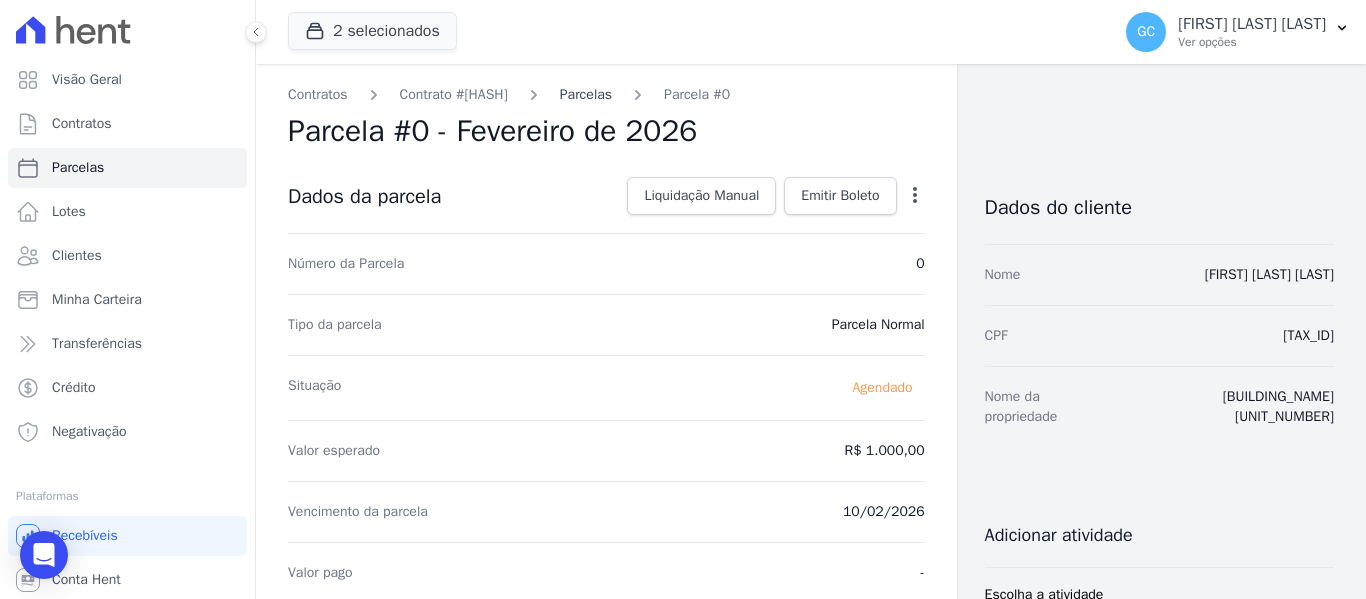 click on "Parcelas" at bounding box center (586, 94) 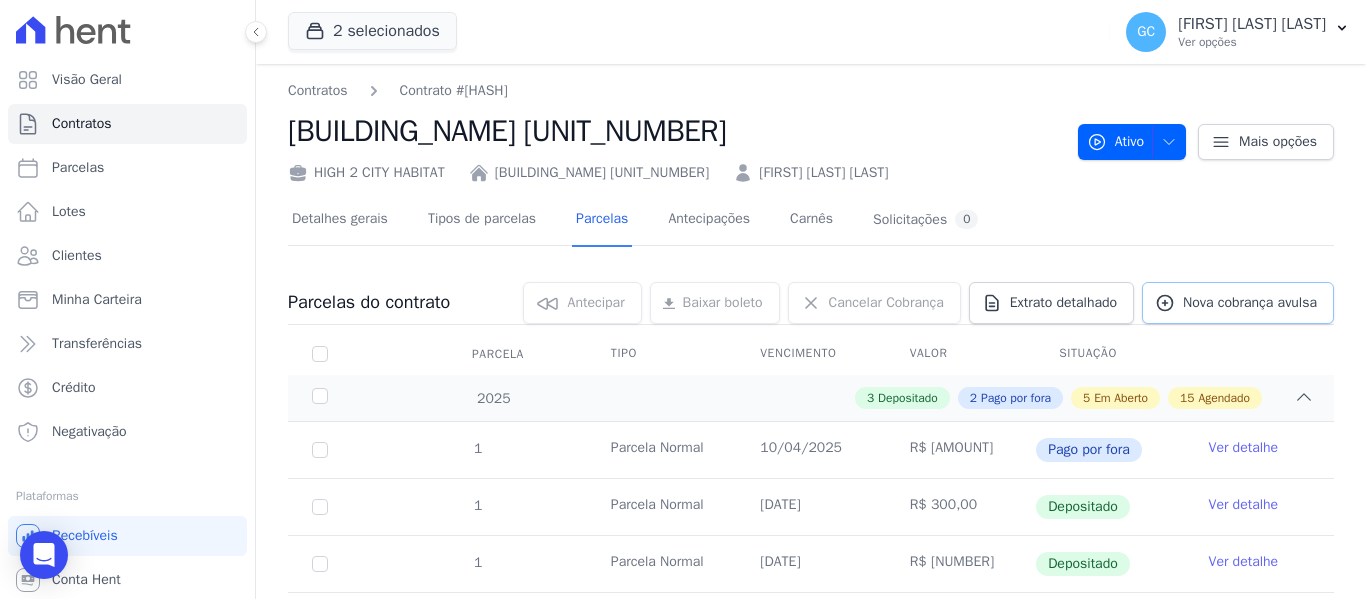click on "Nova cobrança avulsa" at bounding box center (1250, 303) 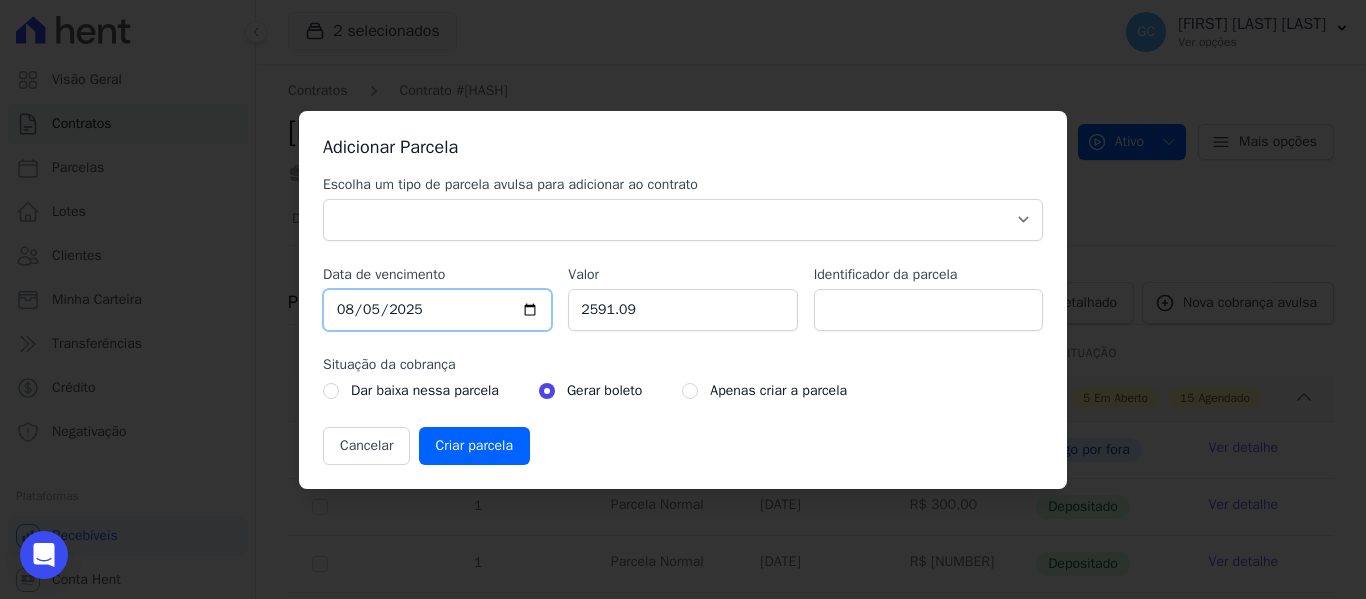 click on "2025-08-05" at bounding box center [437, 310] 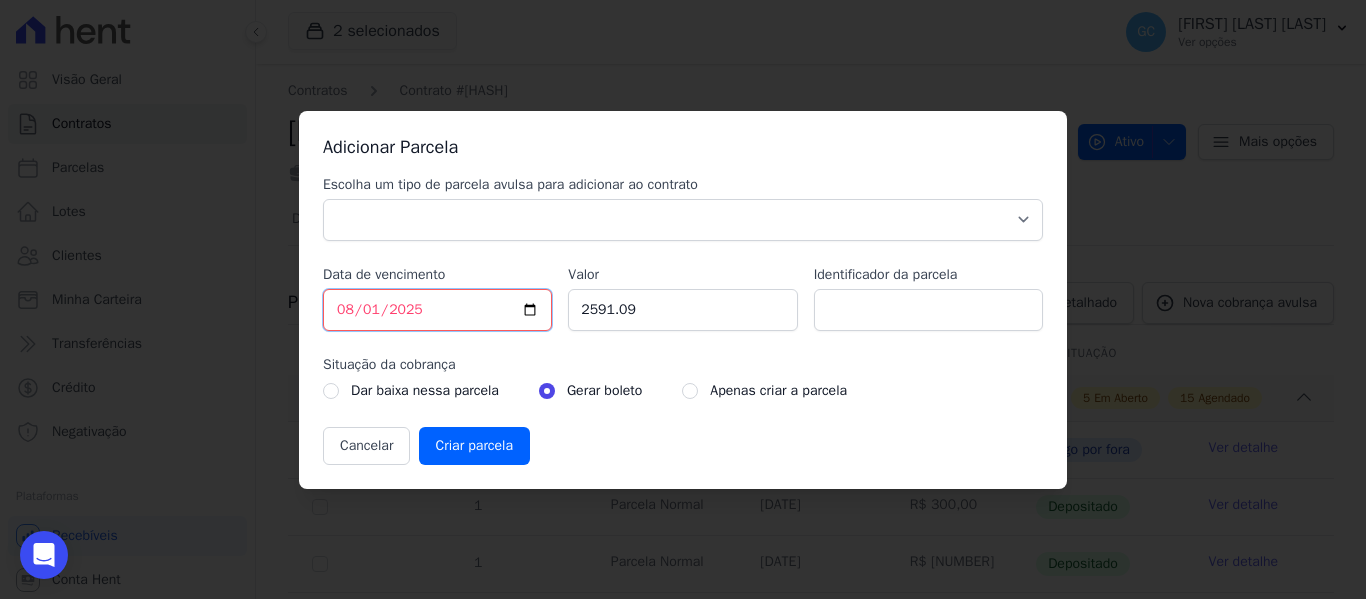 type on "2025-08-10" 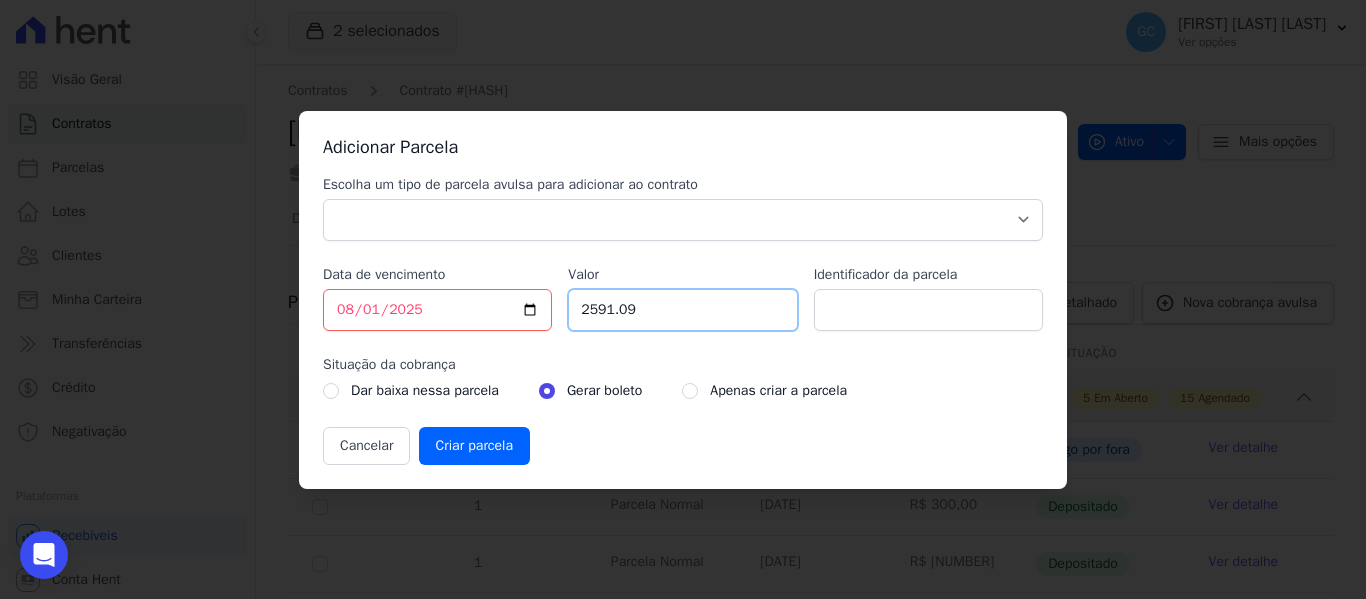 click on "[PRICE]" at bounding box center [682, 310] 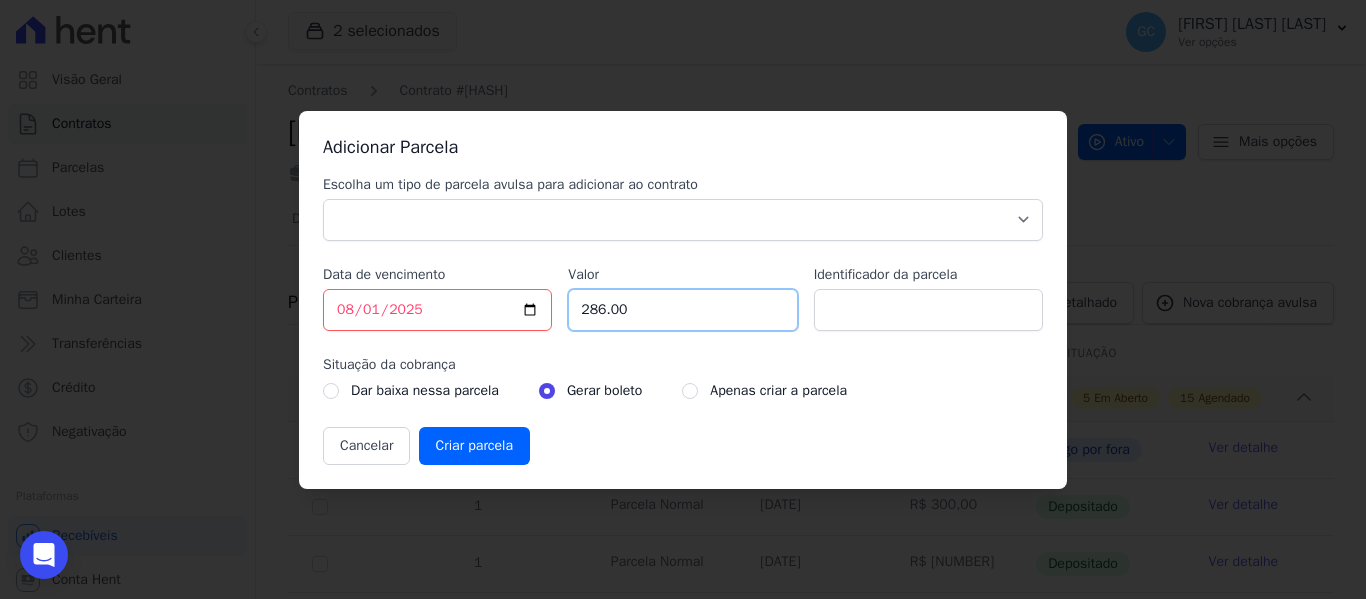type on "286.00" 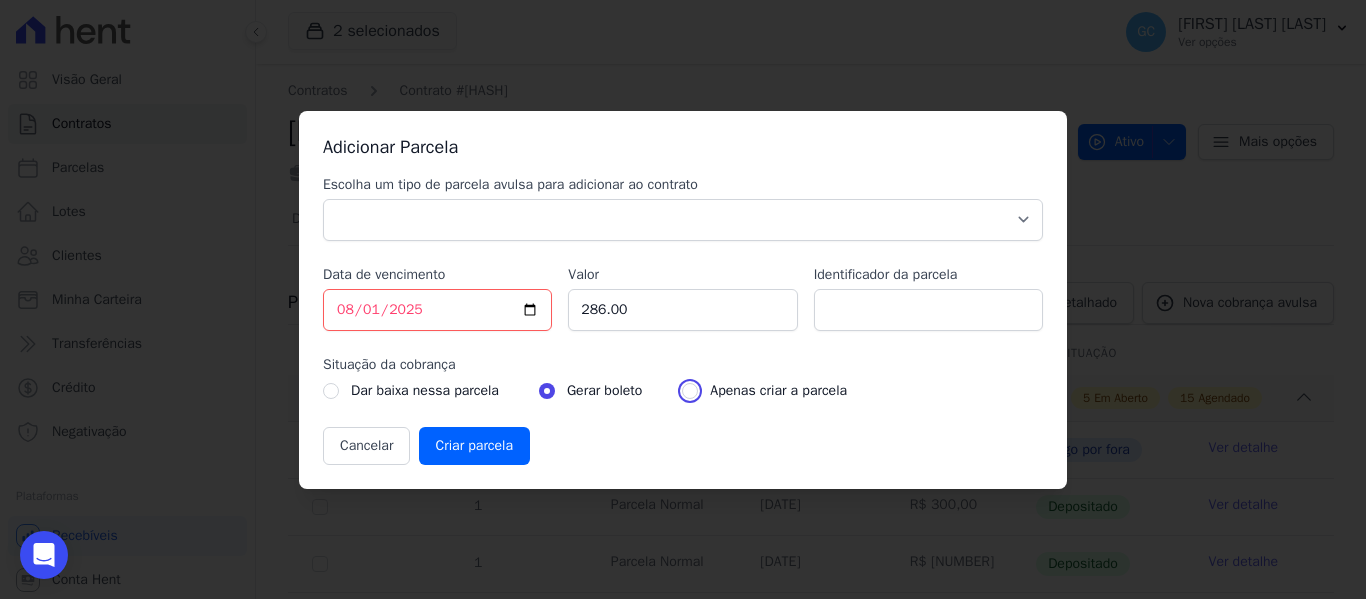 click at bounding box center (690, 391) 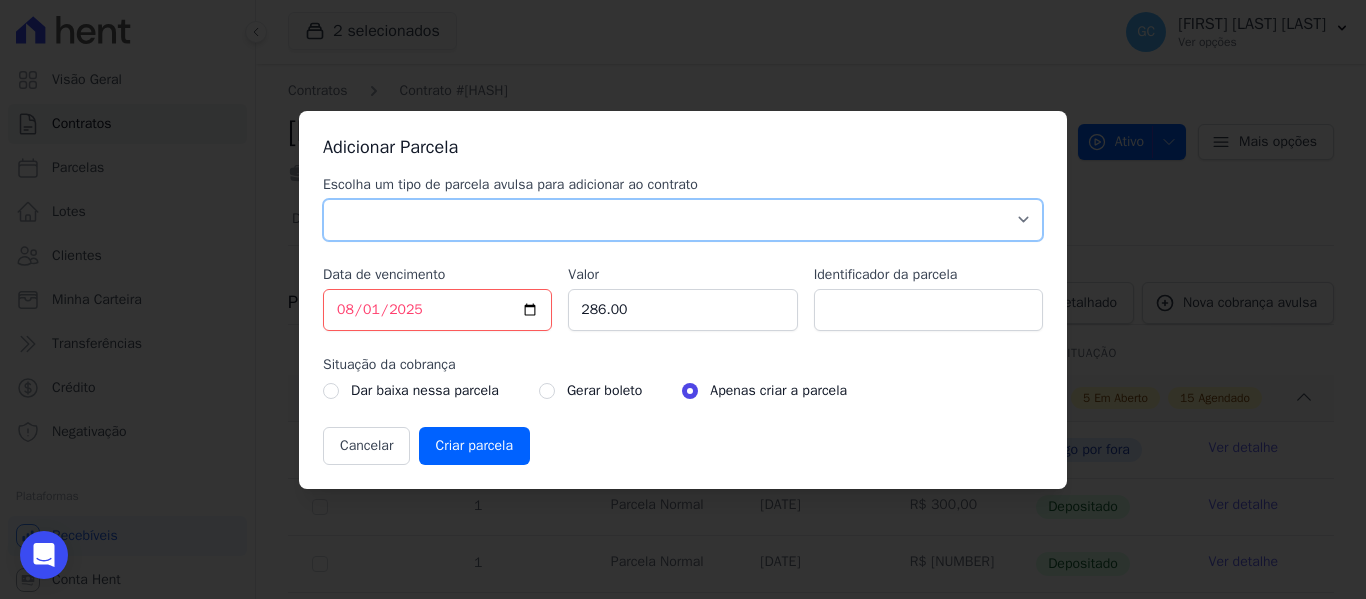 click on "Parcela Normal
Sinal
Caução
Intercalada
Chaves
Pré Chaves
Pós Chaves
Taxas
Quitação
Outros
Parcela do Cliente
Acordo
Financiamento CEF
Comissão
Antecipação" at bounding box center (683, 220) 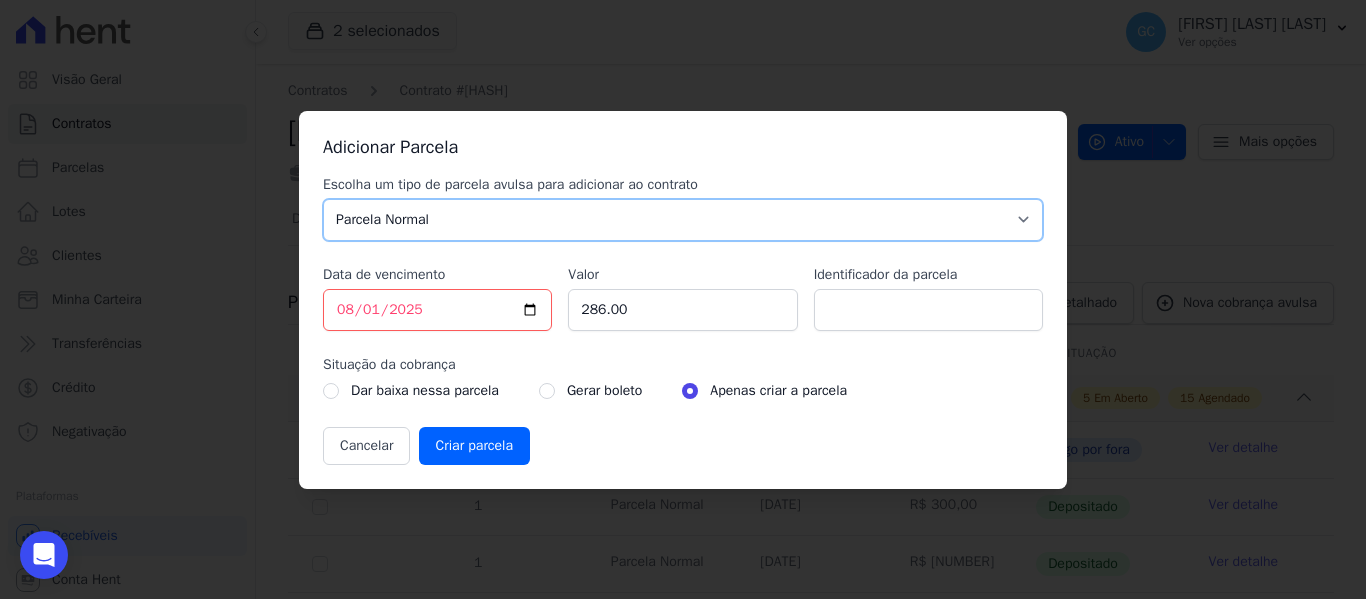 click on "Parcela Normal
Sinal
Caução
Intercalada
Chaves
Pré Chaves
Pós Chaves
Taxas
Quitação
Outros
Parcela do Cliente
Acordo
Financiamento CEF
Comissão
Antecipação" at bounding box center (683, 220) 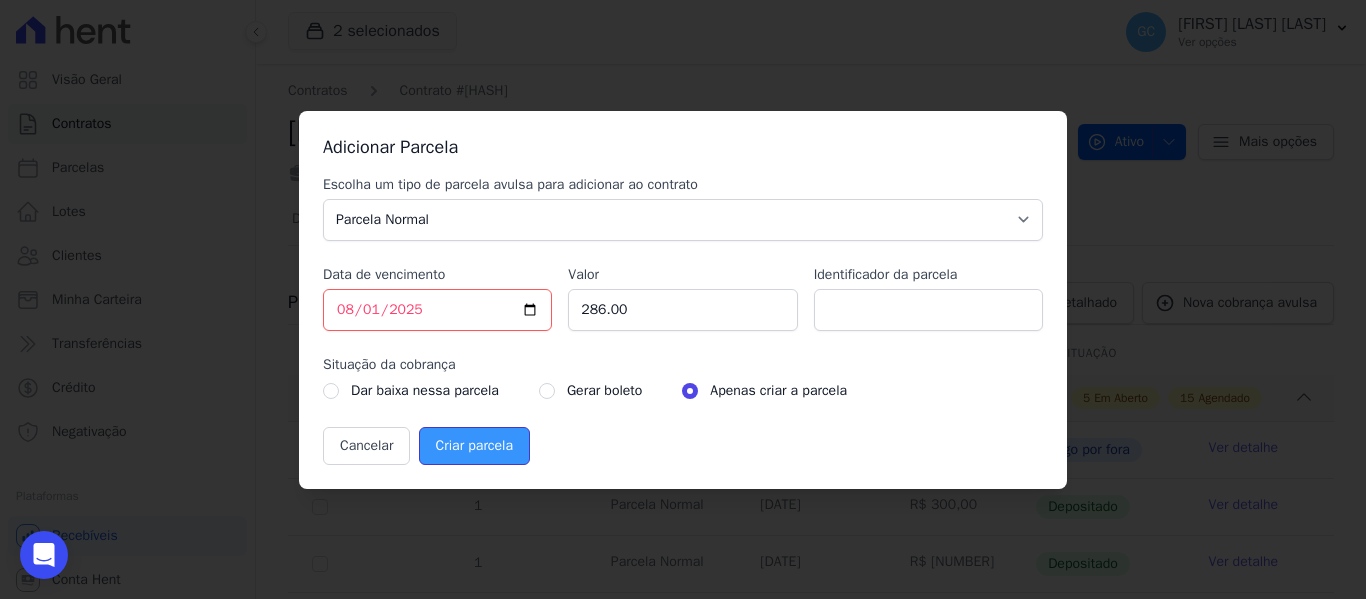 click on "Criar parcela" at bounding box center (474, 446) 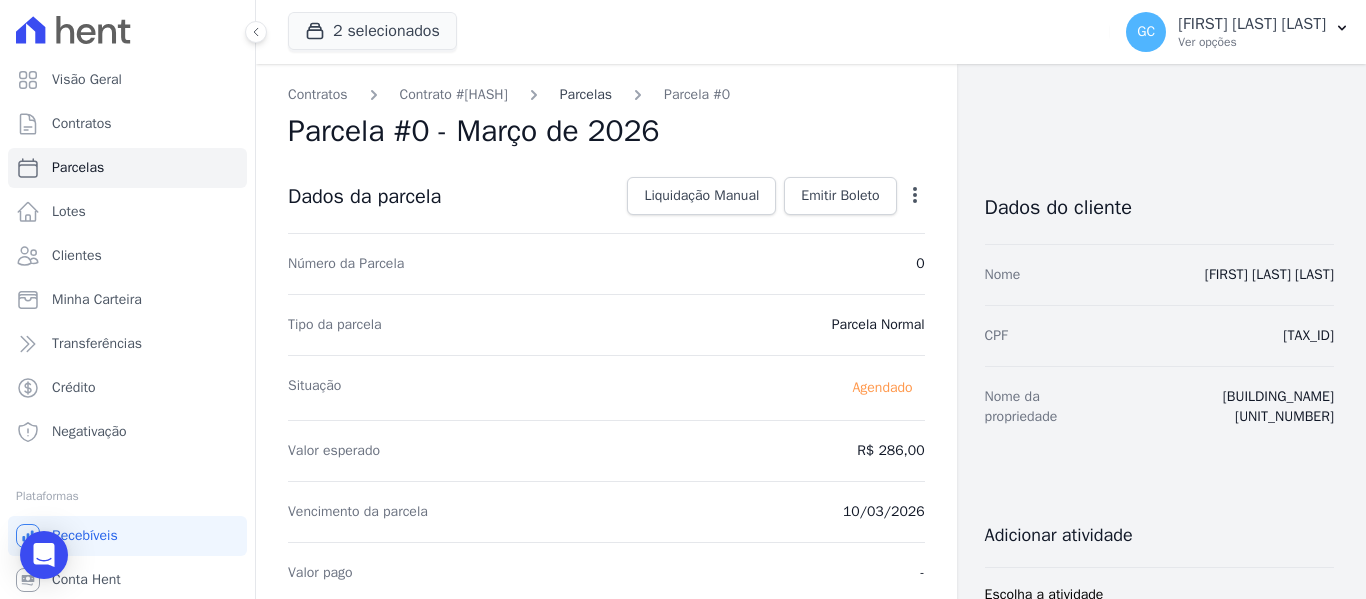 click on "Parcelas" at bounding box center (586, 94) 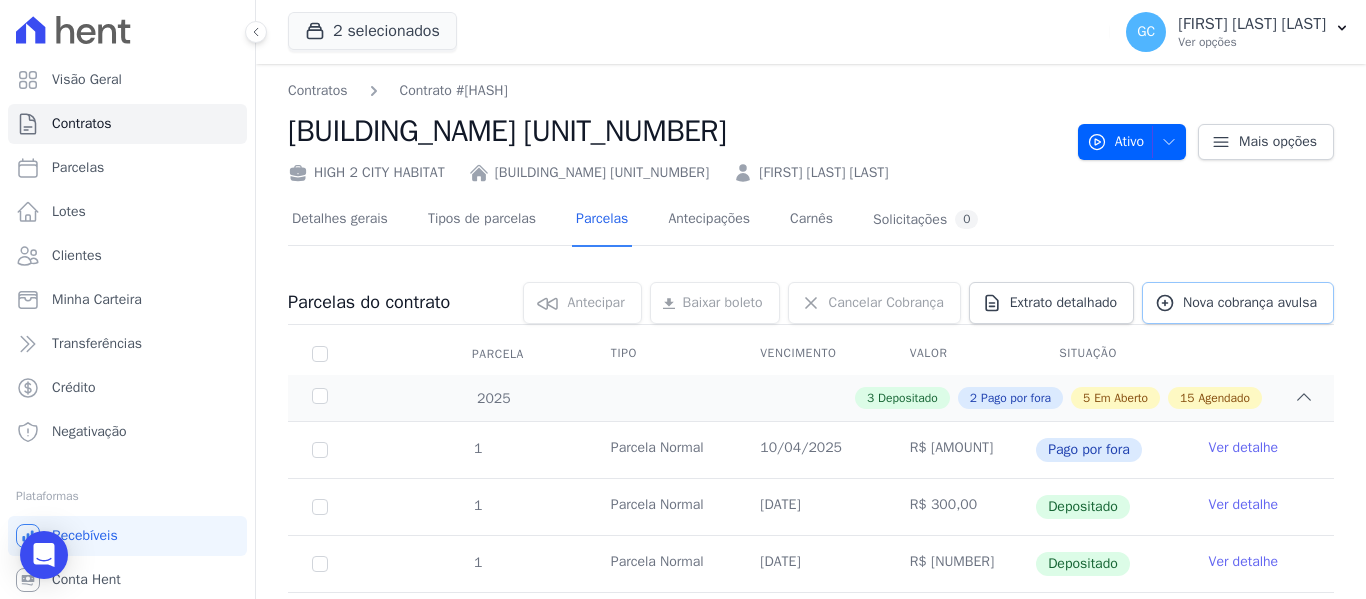click on "Nova cobrança avulsa" at bounding box center [1250, 303] 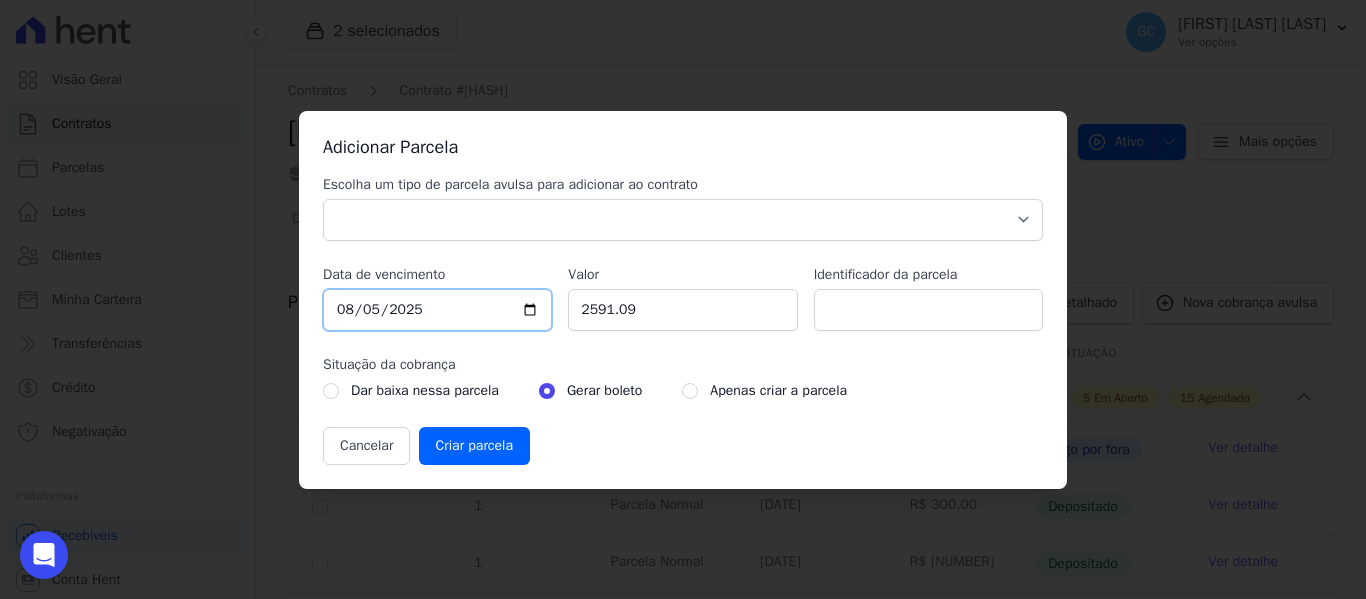 click on "2025-08-05" at bounding box center [437, 310] 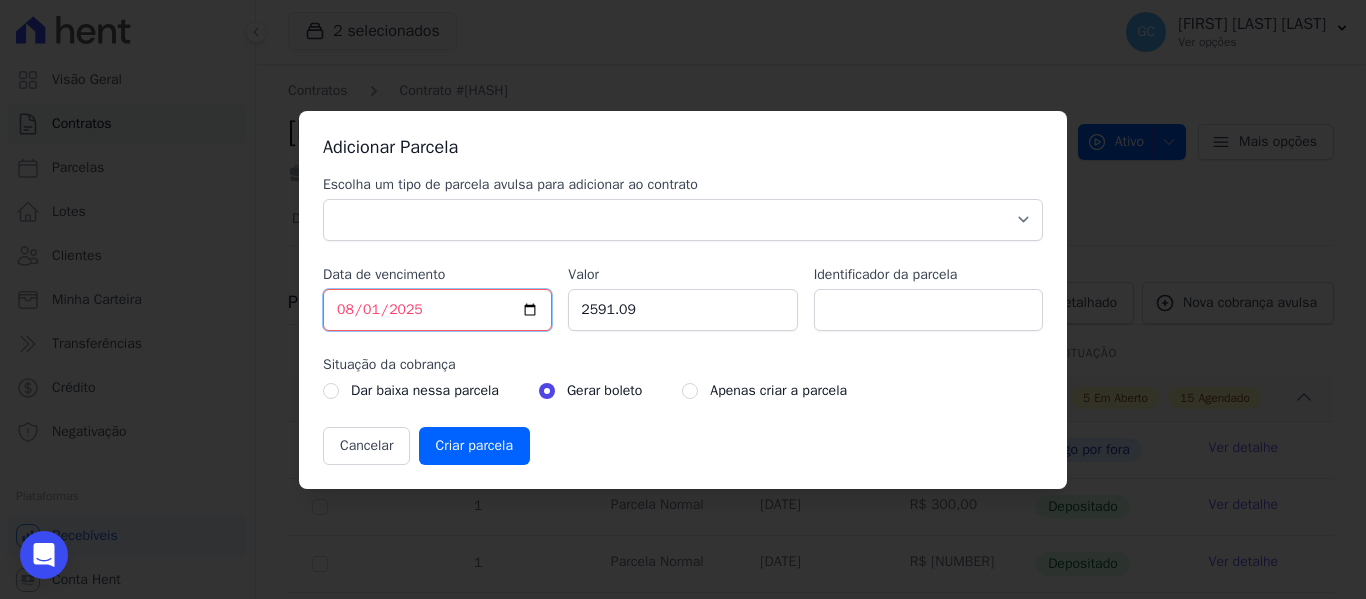 type on "2025-08-10" 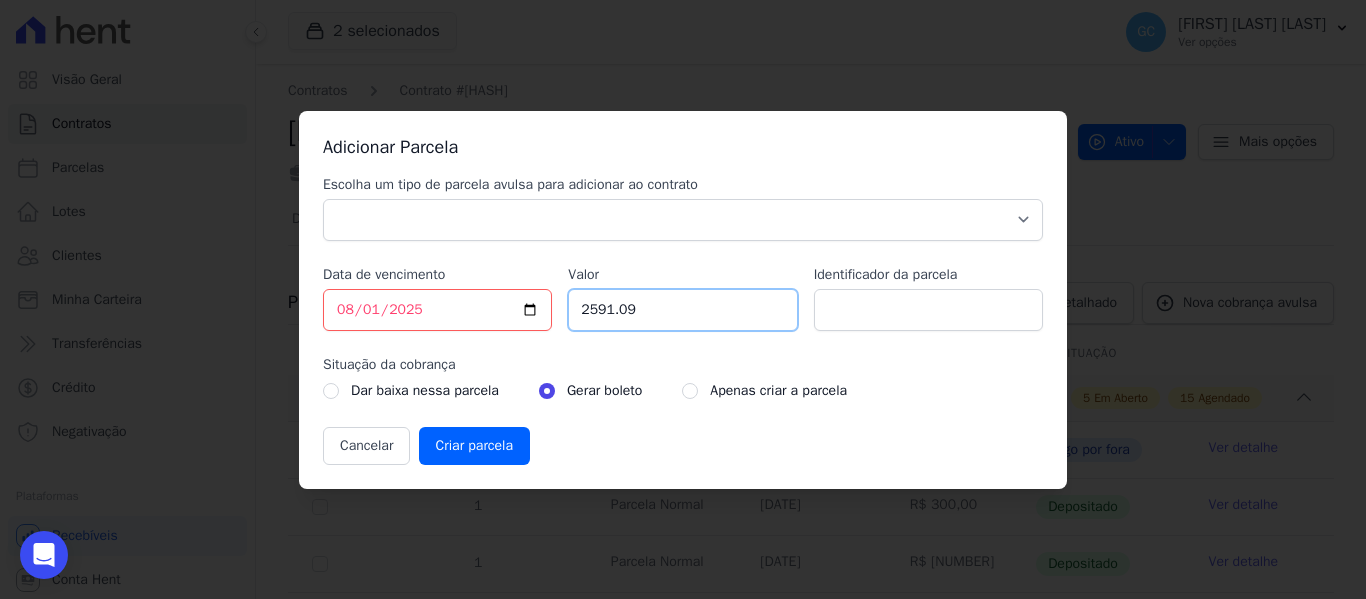 drag, startPoint x: 626, startPoint y: 305, endPoint x: 552, endPoint y: 312, distance: 74.330345 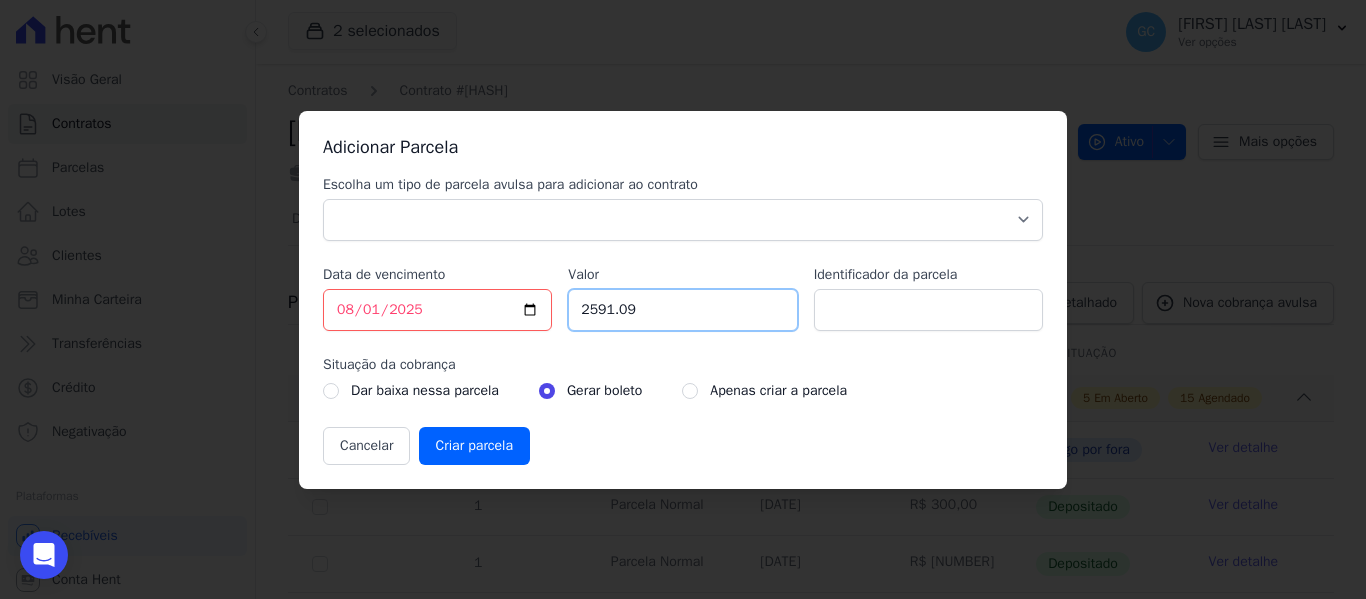 click on "Escolha um tipo de parcela avulsa para adicionar ao contrato
Parcela Normal
Sinal
Caução
Intercalada
Chaves
Pré Chaves
Pós Chaves
Taxas
Quitação
Outros
Parcela do Cliente
Acordo
Financiamento CEF
Comissão
Antecipação
Data de vencimento
2026-03-10
Valor
2591.09
Identificador da parcela
Situação da cobrança
Dar baixa nessa parcela
Gerar boleto" at bounding box center (683, 320) 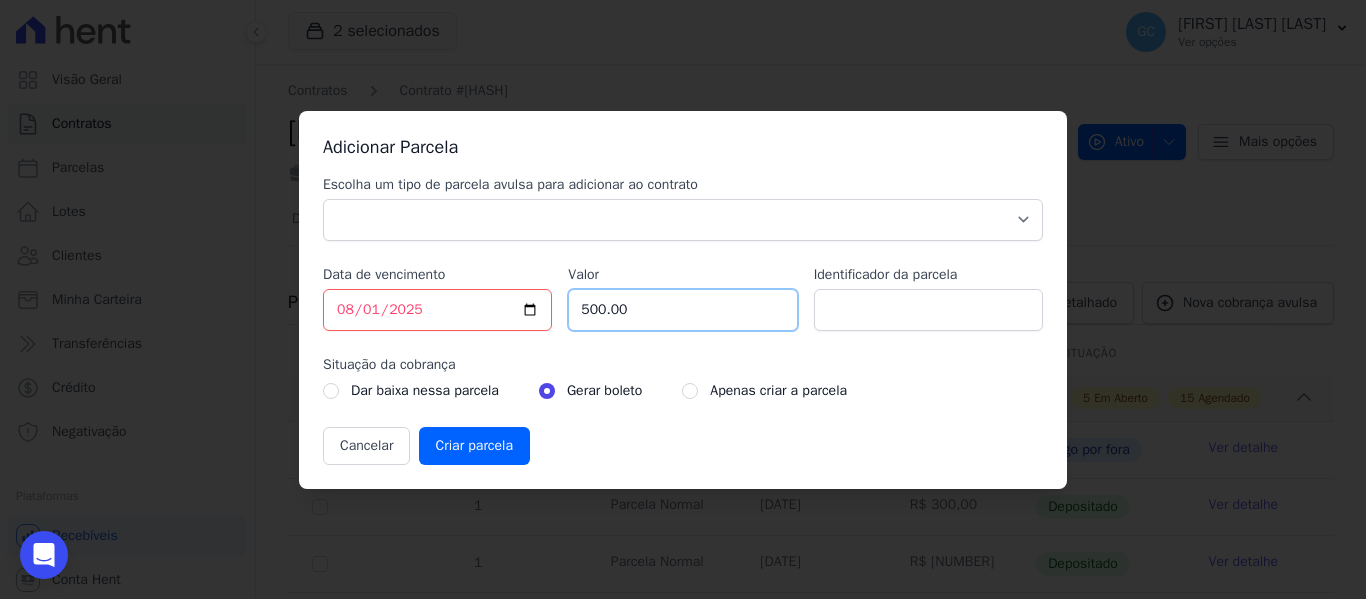 type on "500.00" 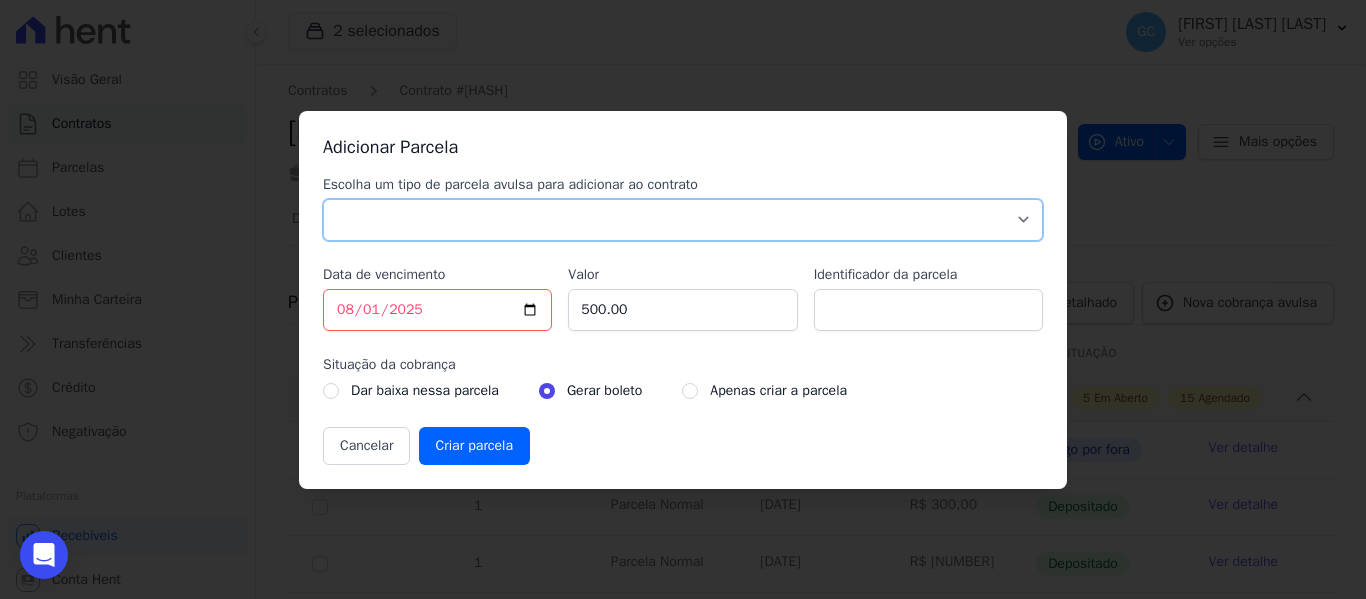 click on "Parcela Normal
Sinal
Caução
Intercalada
Chaves
Pré Chaves
Pós Chaves
Taxas
Quitação
Outros
Parcela do Cliente
Acordo
Financiamento CEF
Comissão
Antecipação" at bounding box center (683, 220) 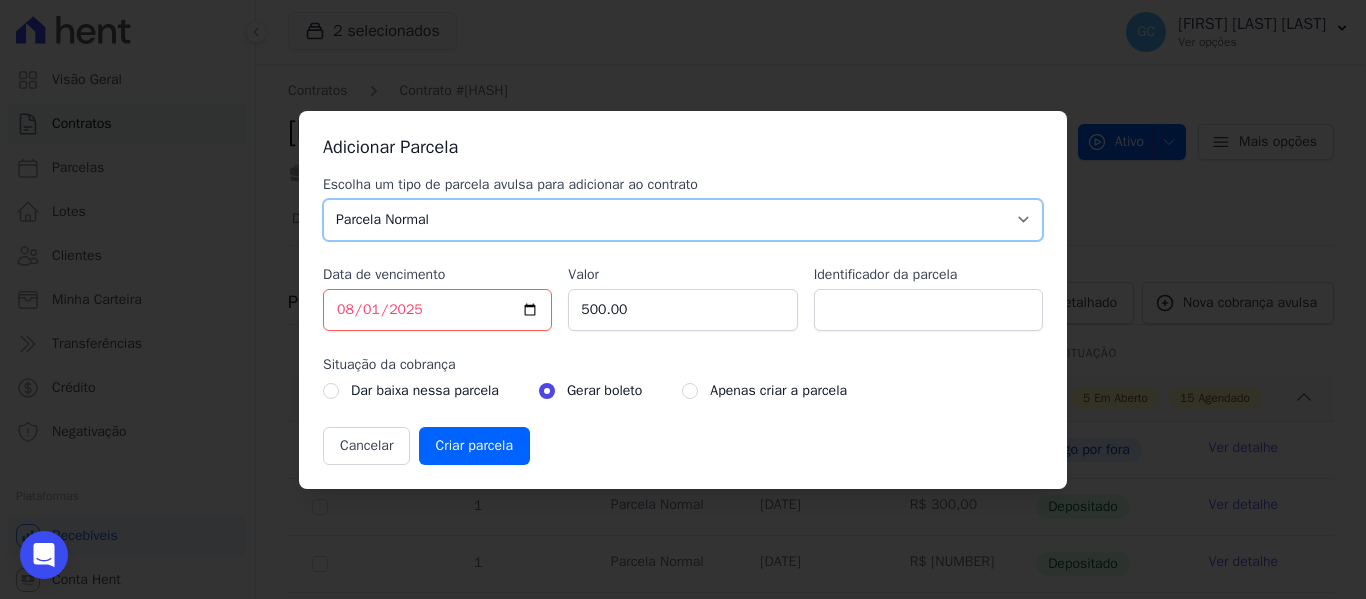 click on "Parcela Normal
Sinal
Caução
Intercalada
Chaves
Pré Chaves
Pós Chaves
Taxas
Quitação
Outros
Parcela do Cliente
Acordo
Financiamento CEF
Comissão
Antecipação" at bounding box center (683, 220) 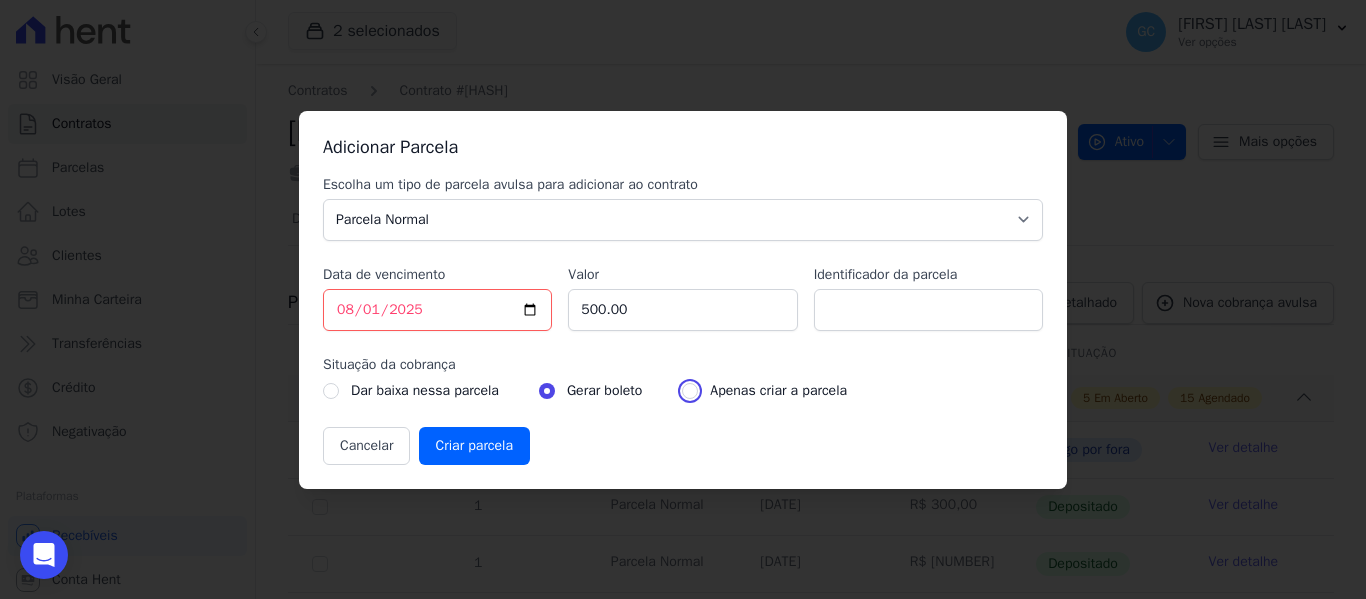 click at bounding box center [690, 391] 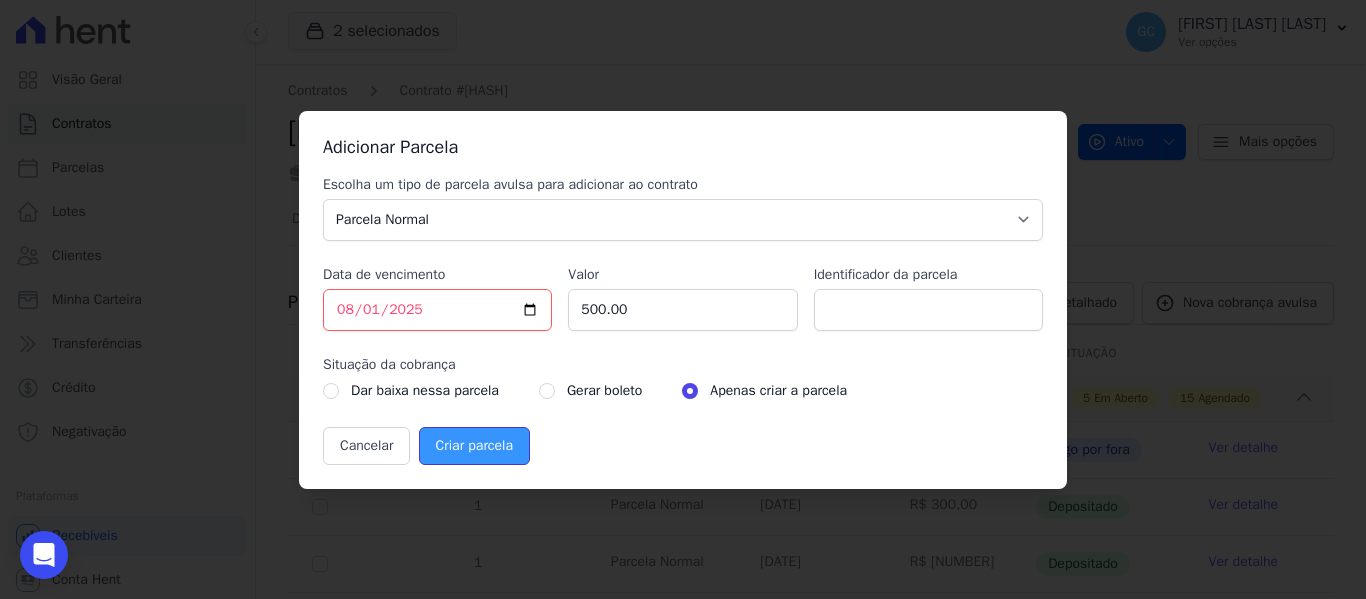 click on "Criar parcela" at bounding box center [474, 446] 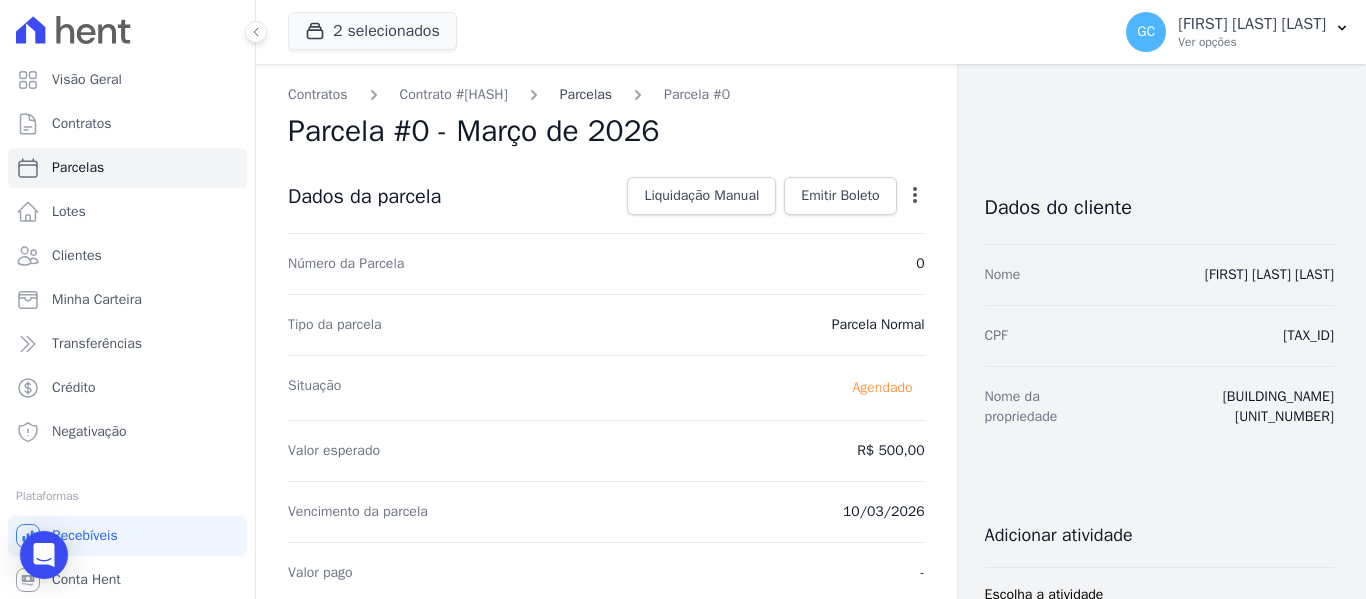 click on "Parcelas" at bounding box center [586, 94] 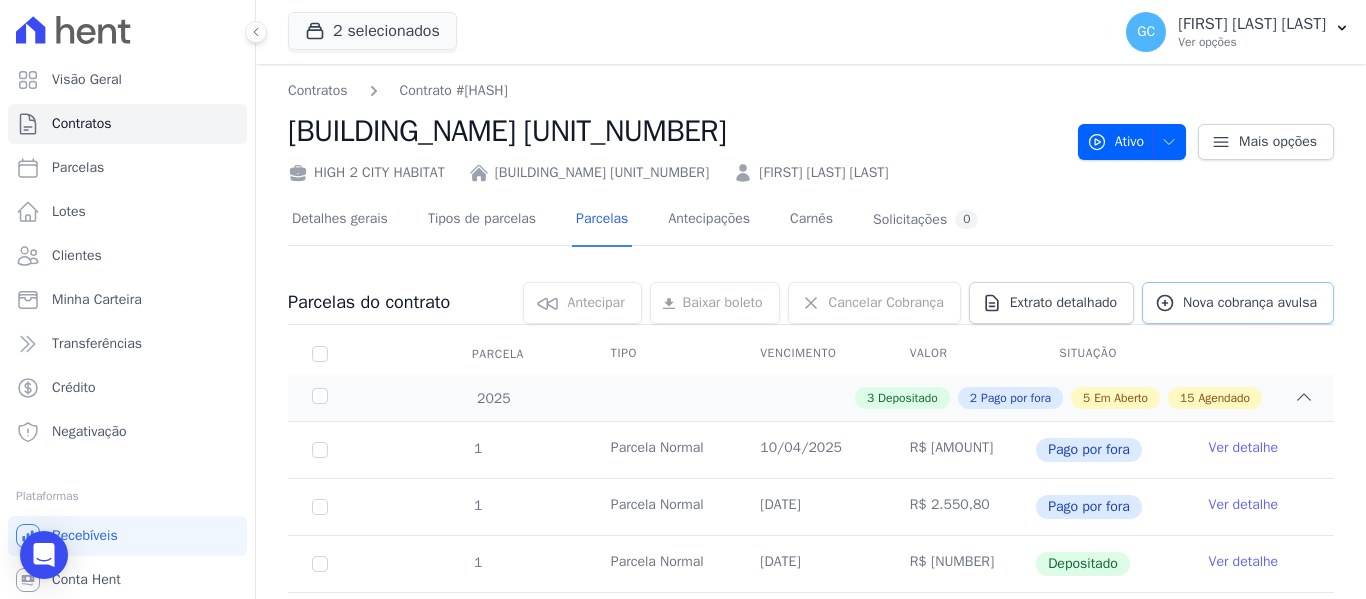 click on "Nova cobrança avulsa" at bounding box center [1250, 303] 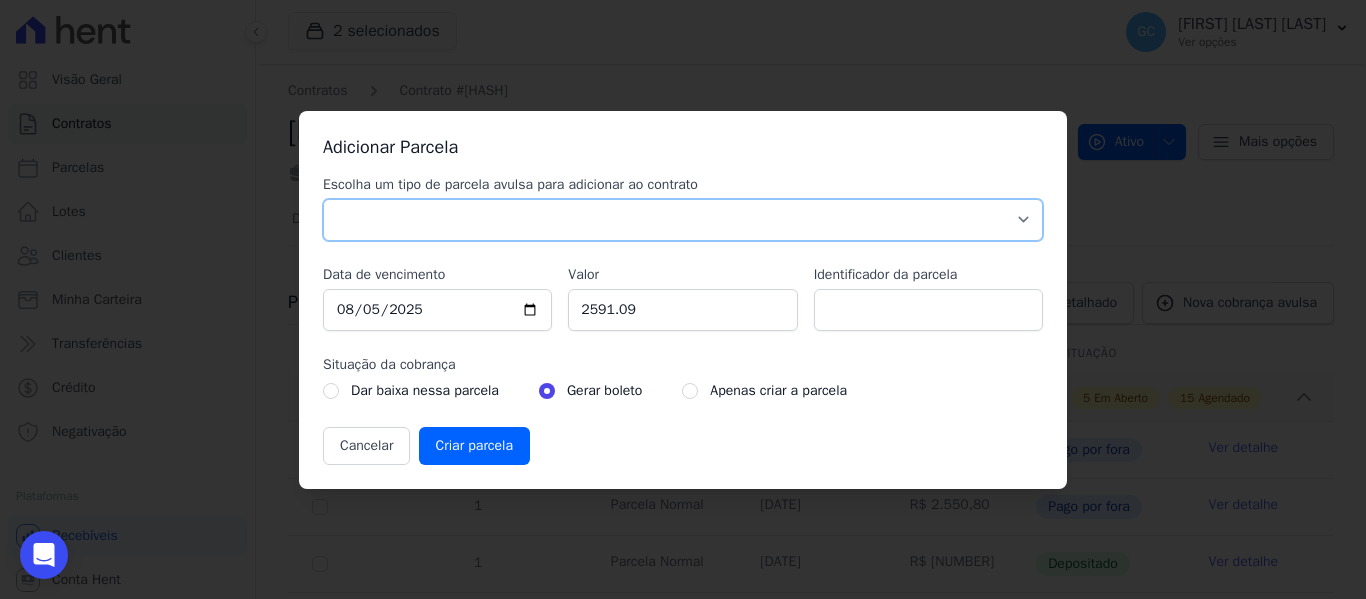 click on "Parcela Normal
Sinal
Caução
Intercalada
Chaves
Pré Chaves
Pós Chaves
Taxas
Quitação
Outros
Parcela do Cliente
Acordo
Financiamento CEF
Comissão
Antecipação" at bounding box center [683, 220] 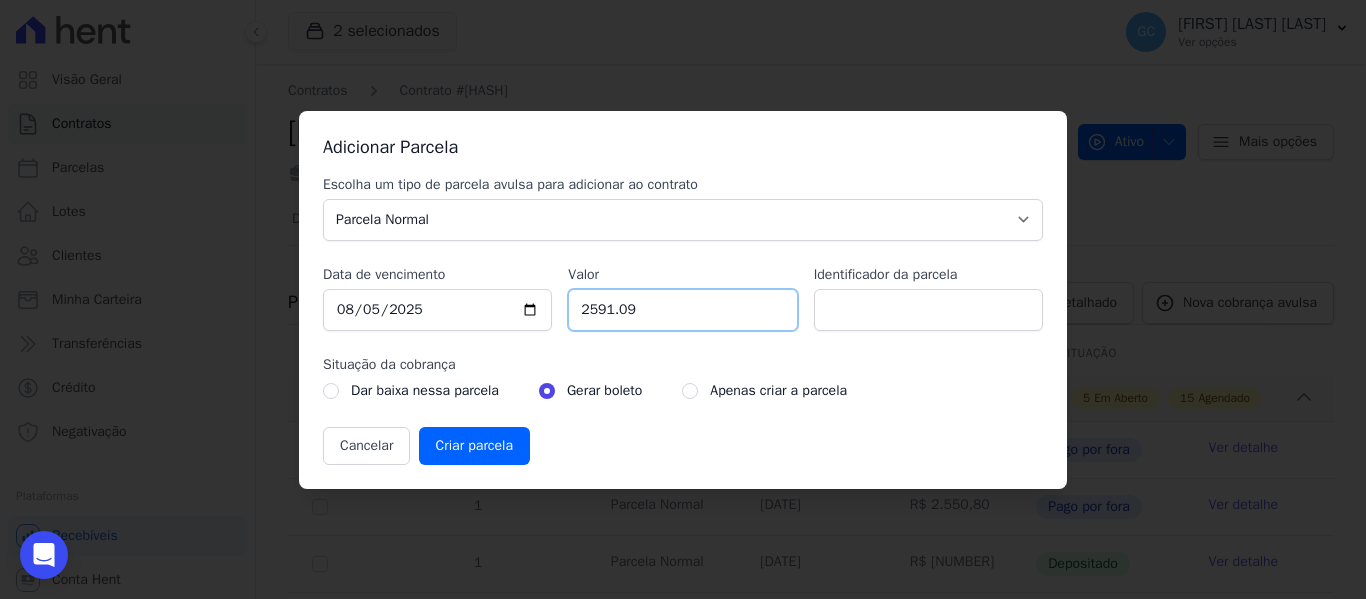 drag, startPoint x: 651, startPoint y: 314, endPoint x: 557, endPoint y: 304, distance: 94.53042 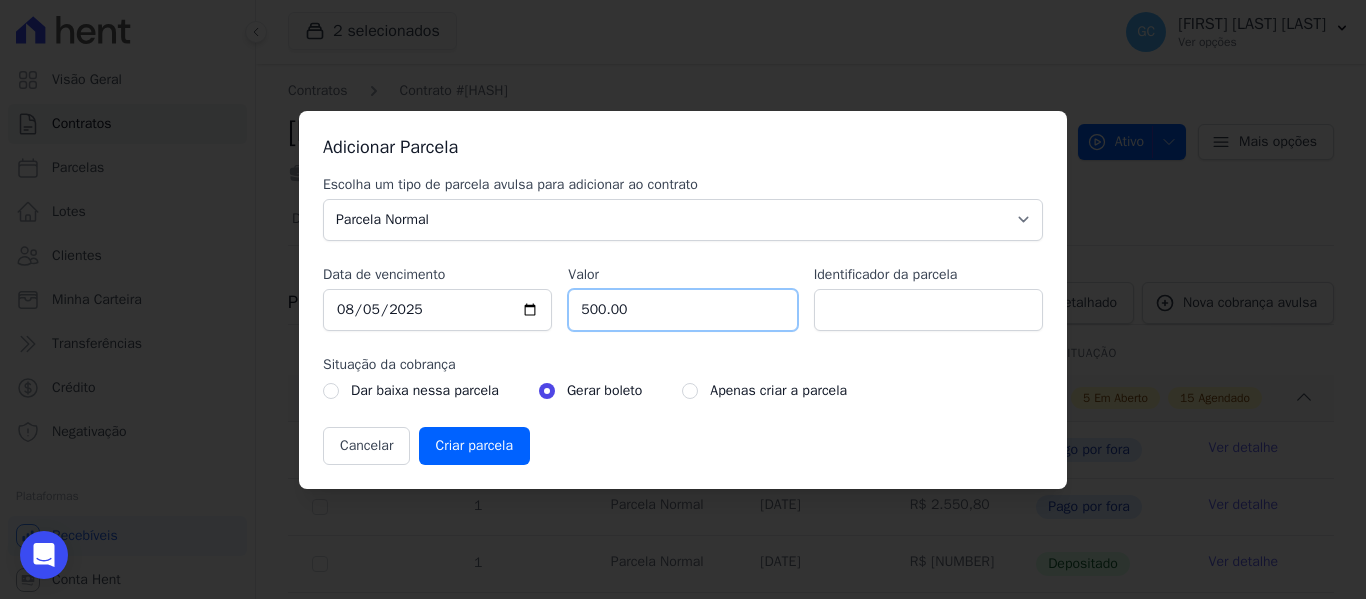 type on "500.00" 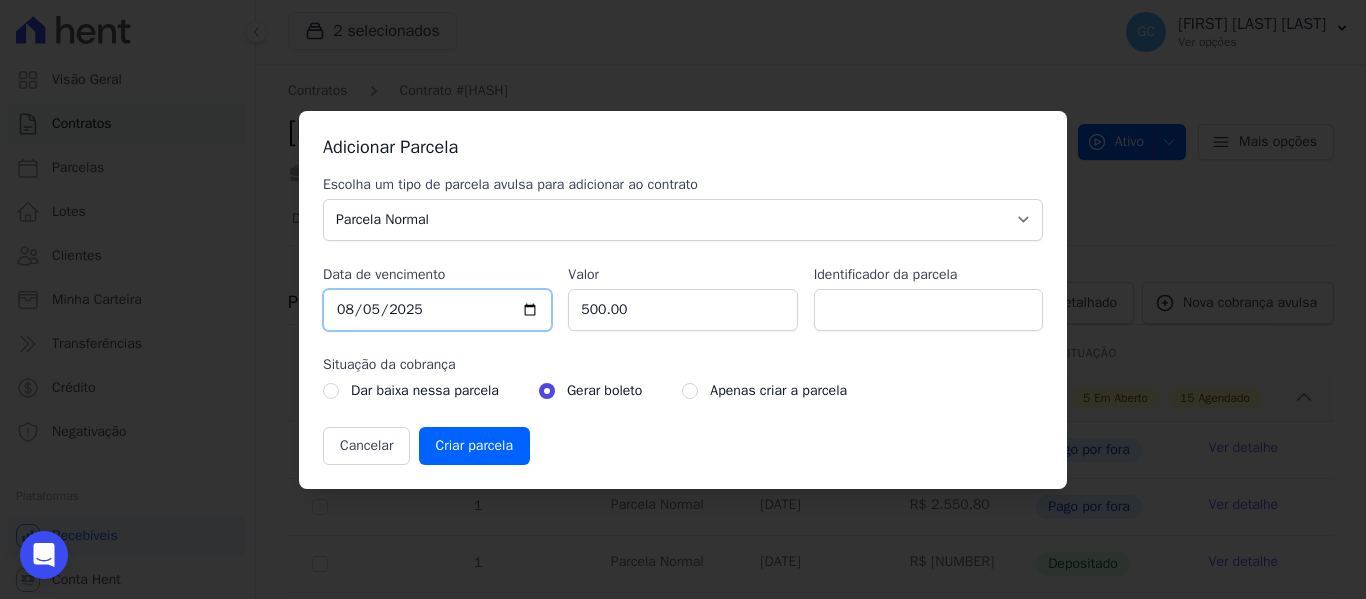 click on "2025-08-05" at bounding box center [437, 310] 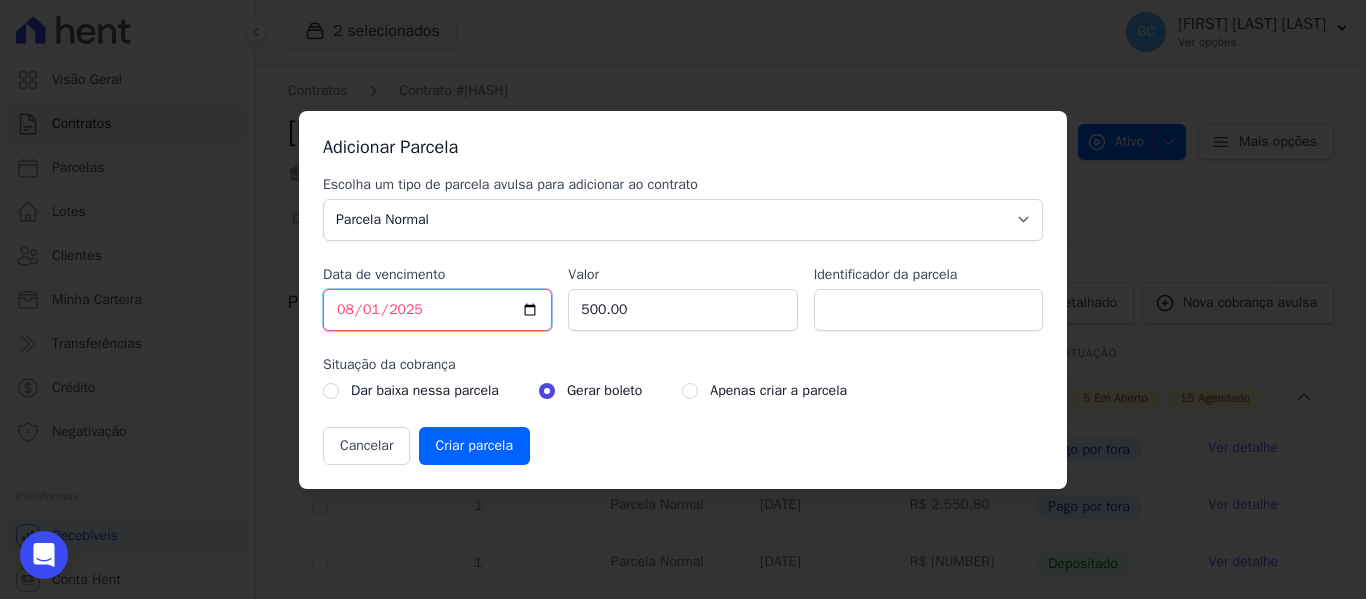 type on "2025-08-10" 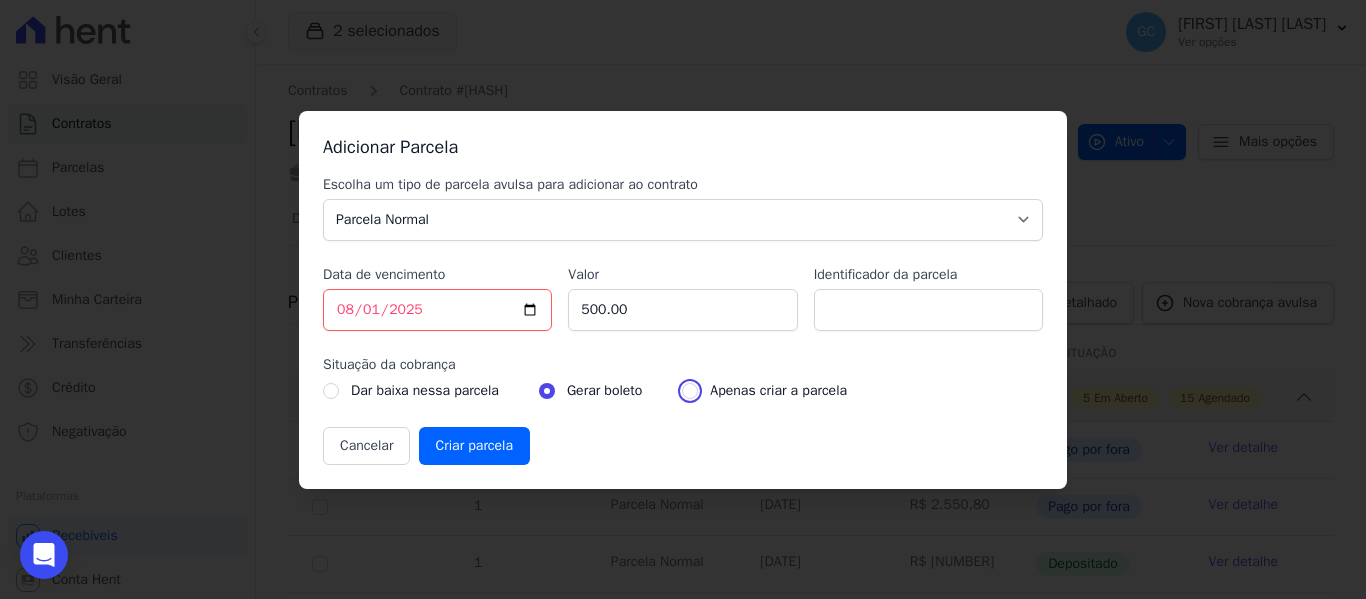 click at bounding box center (690, 391) 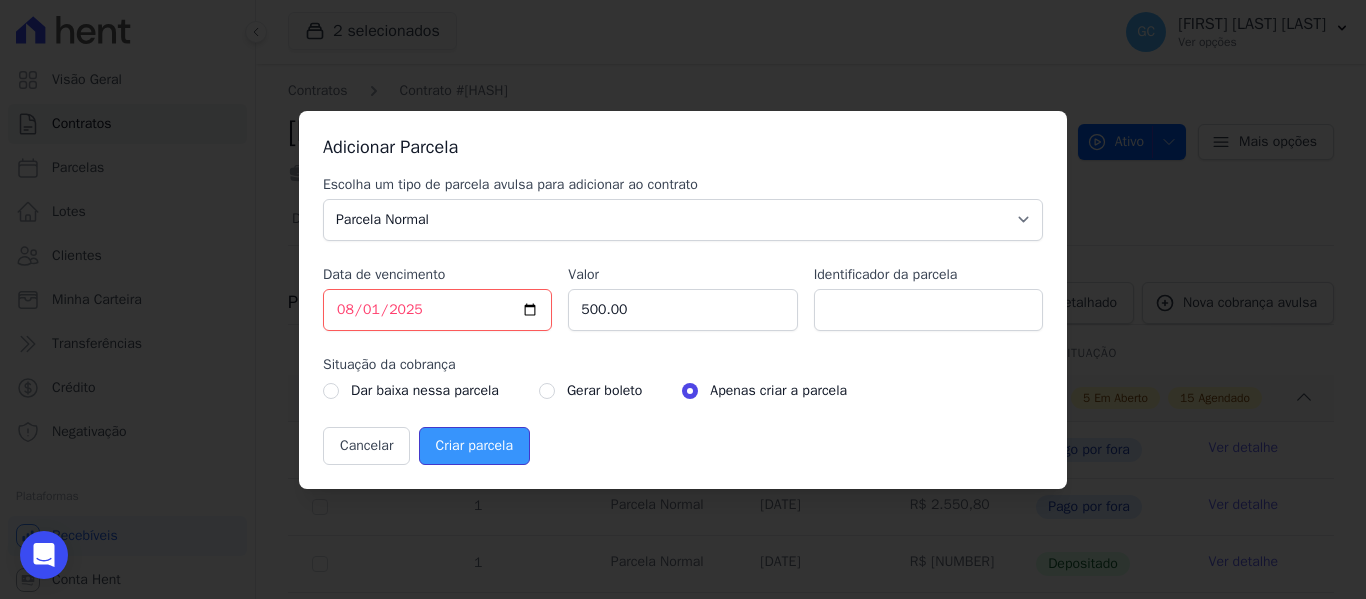 click on "Criar parcela" at bounding box center [474, 446] 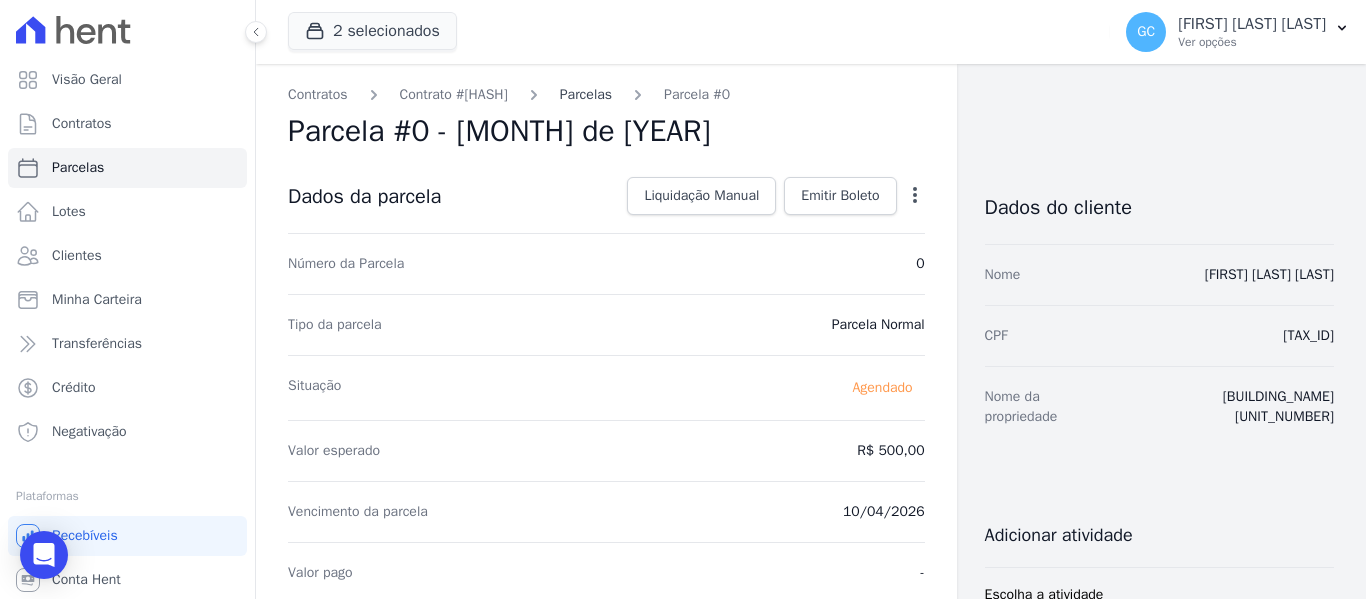click on "Parcelas" at bounding box center [586, 94] 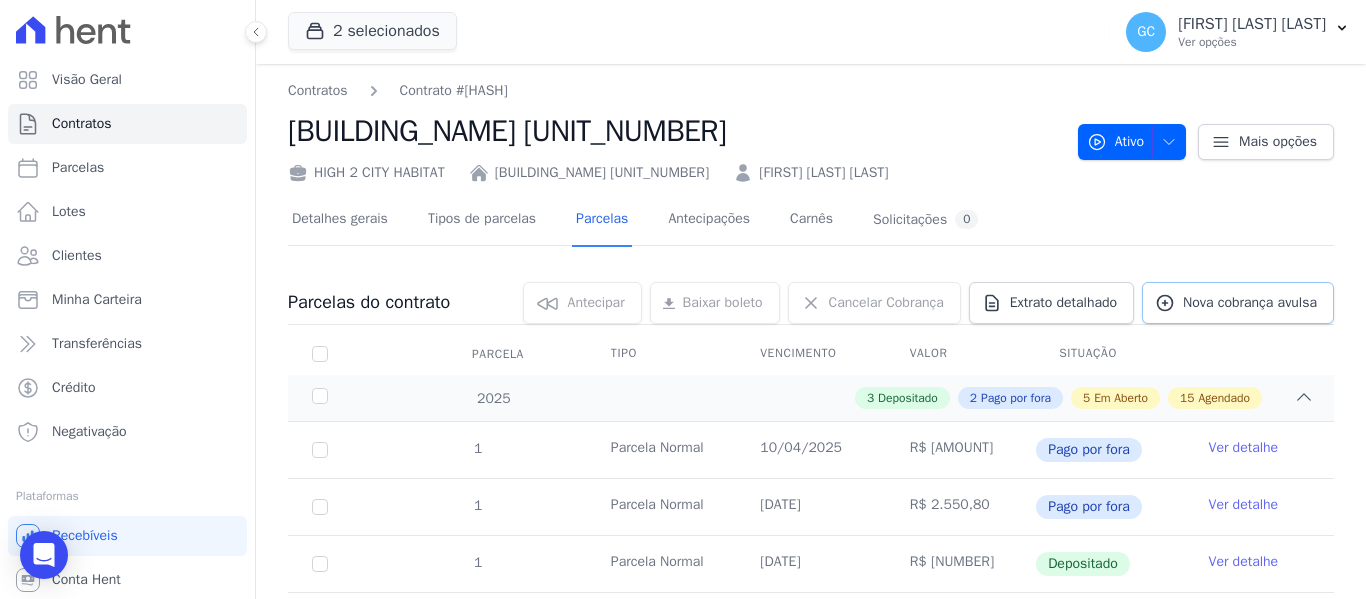 click on "Nova cobrança avulsa" at bounding box center (1238, 303) 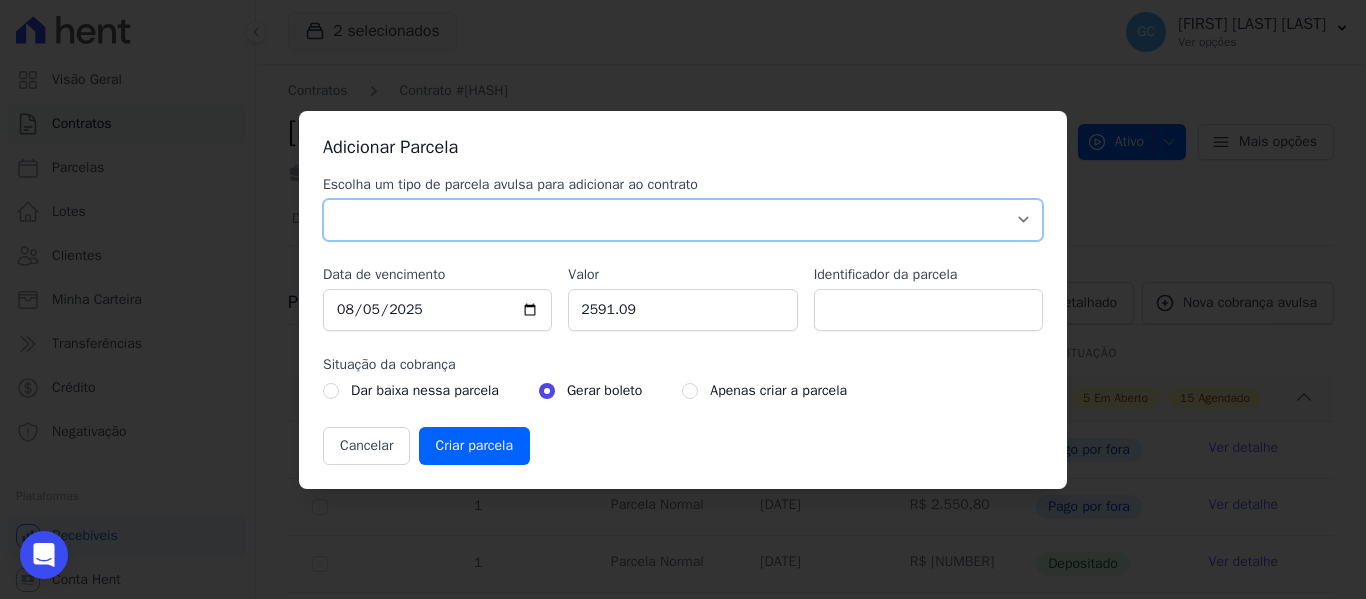 click on "Parcela Normal
Sinal
Caução
Intercalada
Chaves
Pré Chaves
Pós Chaves
Taxas
Quitação
Outros
Parcela do Cliente
Acordo
Financiamento CEF
Comissão
Antecipação" at bounding box center [683, 220] 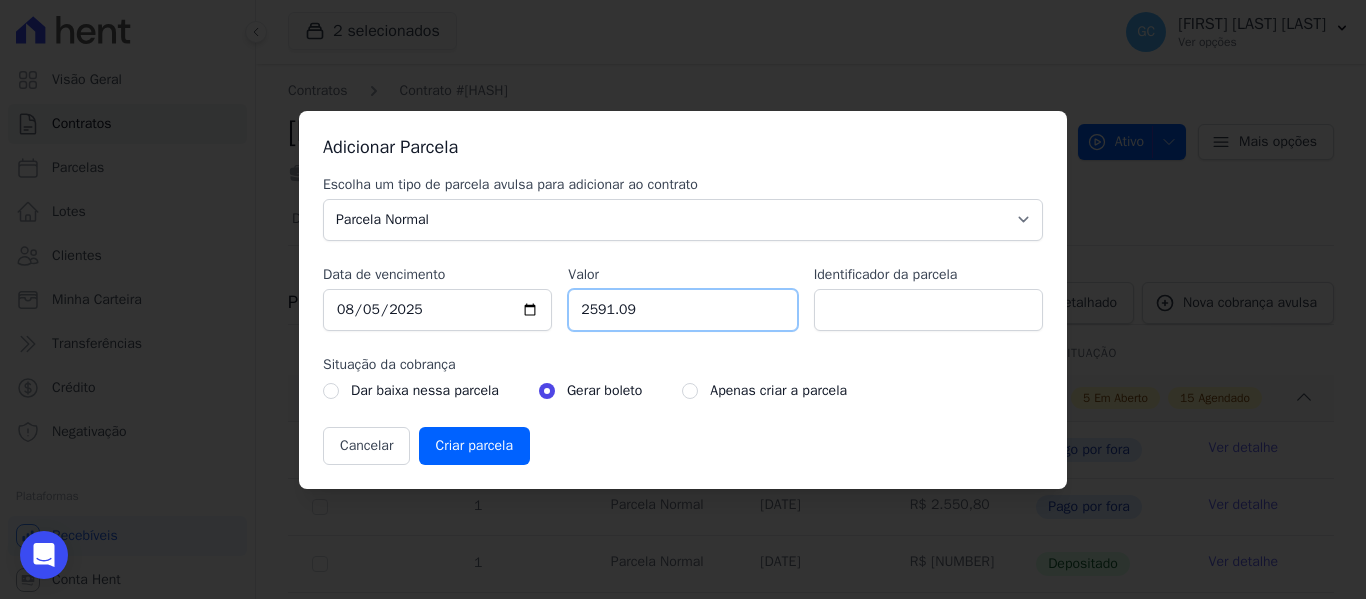 drag, startPoint x: 648, startPoint y: 307, endPoint x: 579, endPoint y: 305, distance: 69.02898 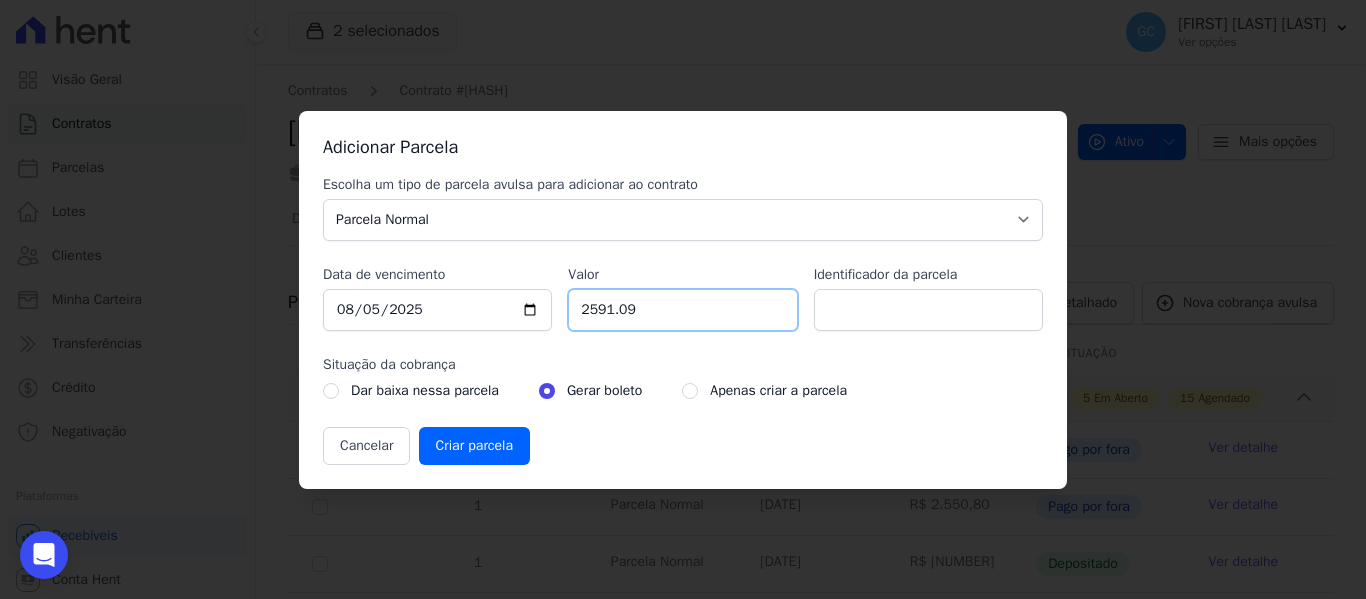 click on "[PRICE]" at bounding box center [682, 310] 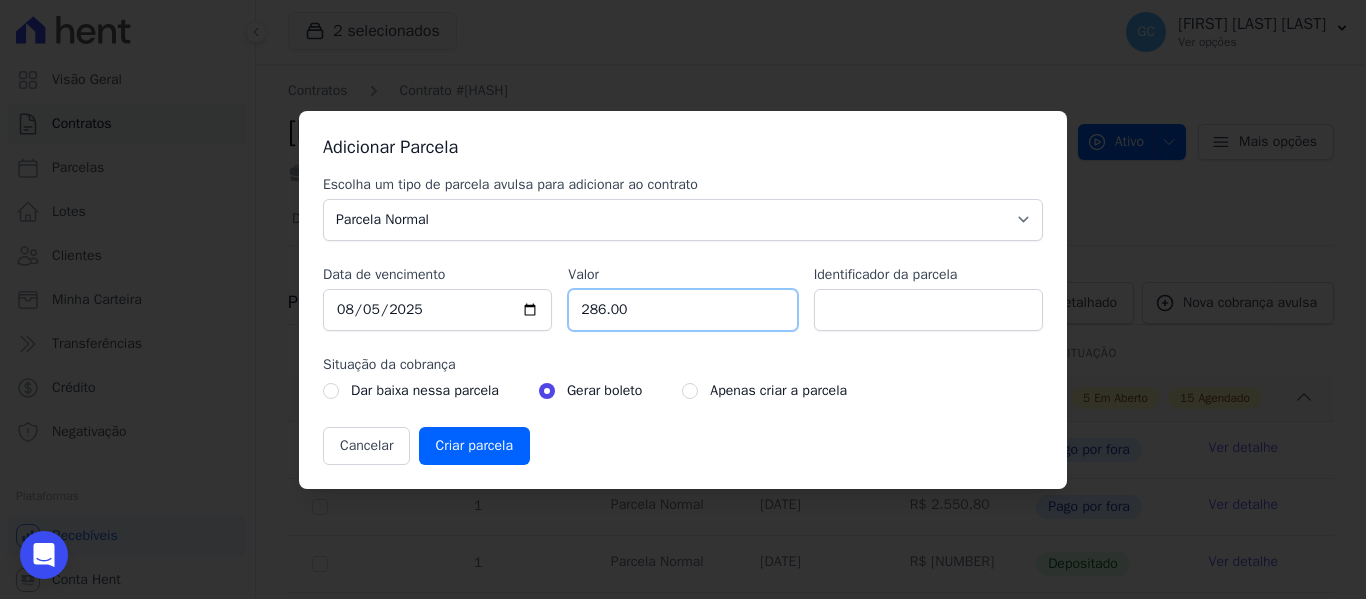 type on "286.00" 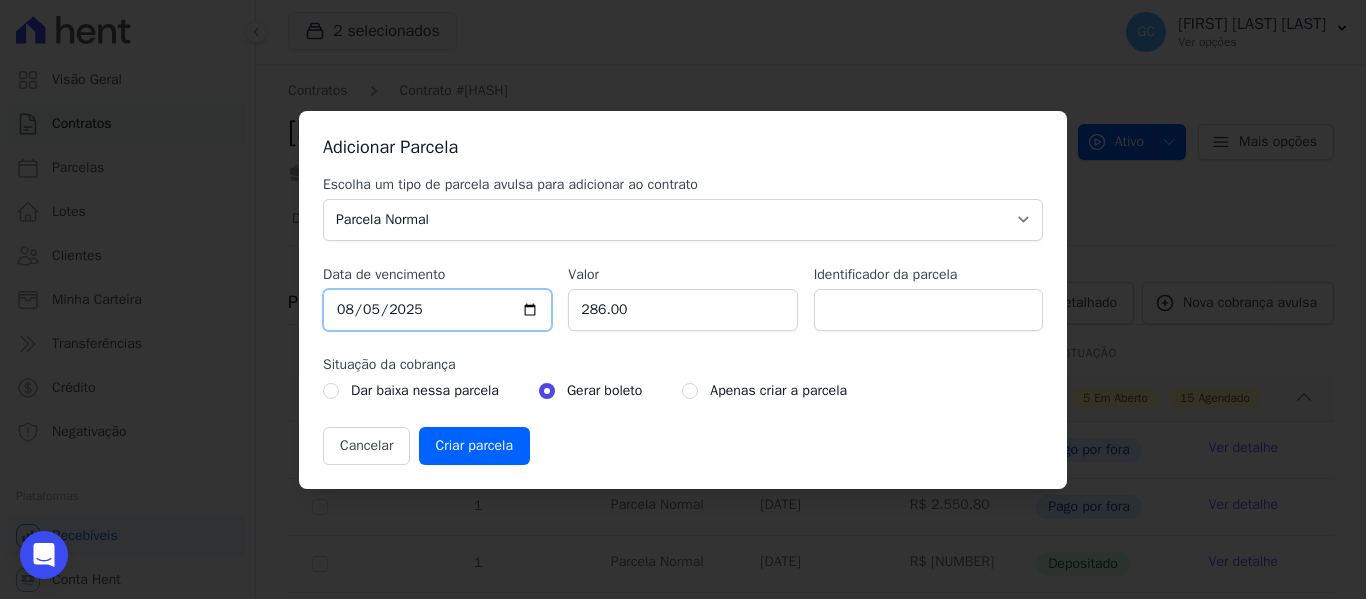 click on "2025-08-05" at bounding box center (437, 310) 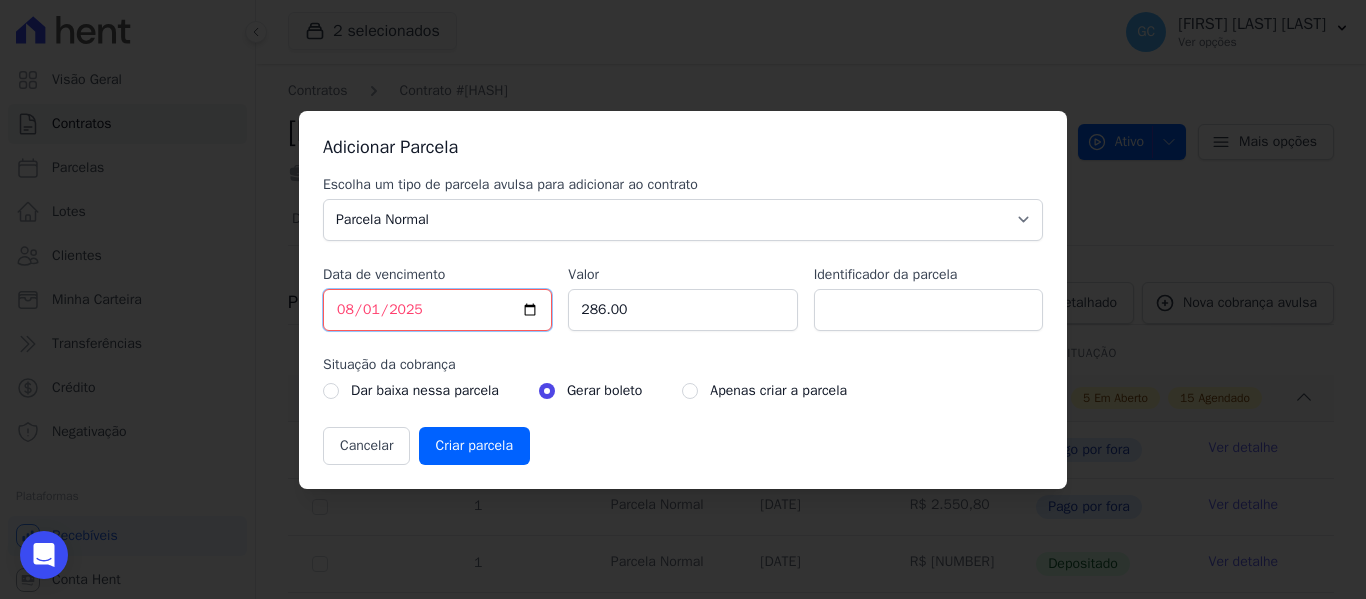 type on "2025-08-10" 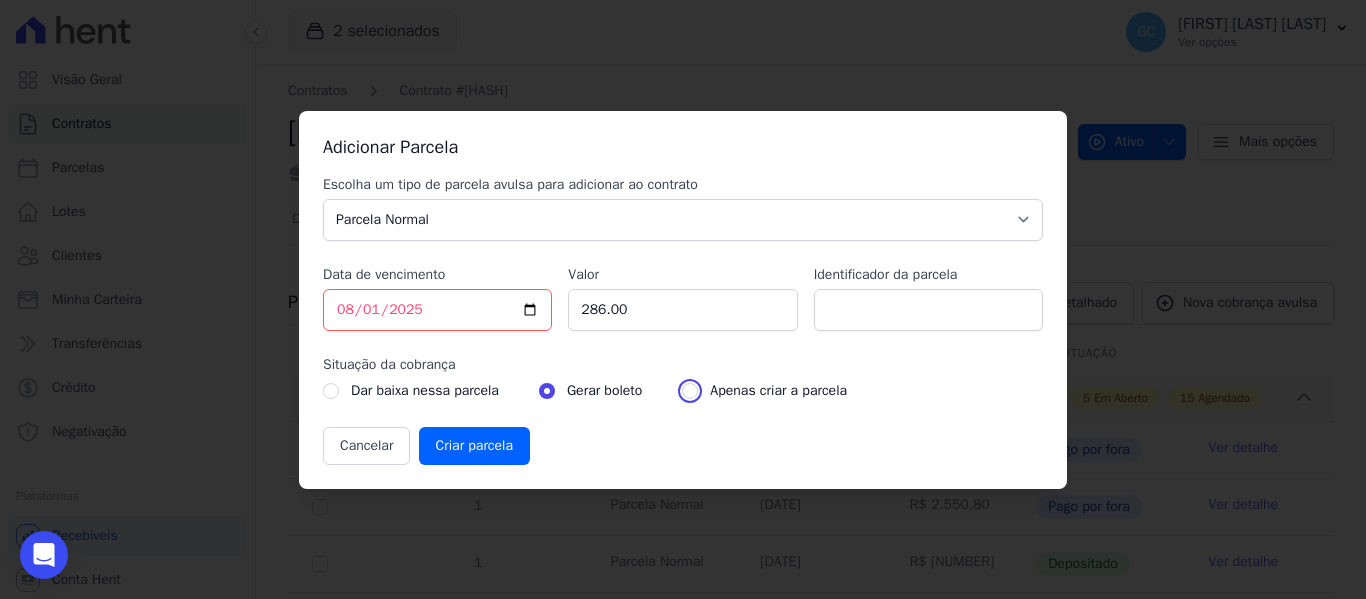 click at bounding box center [690, 391] 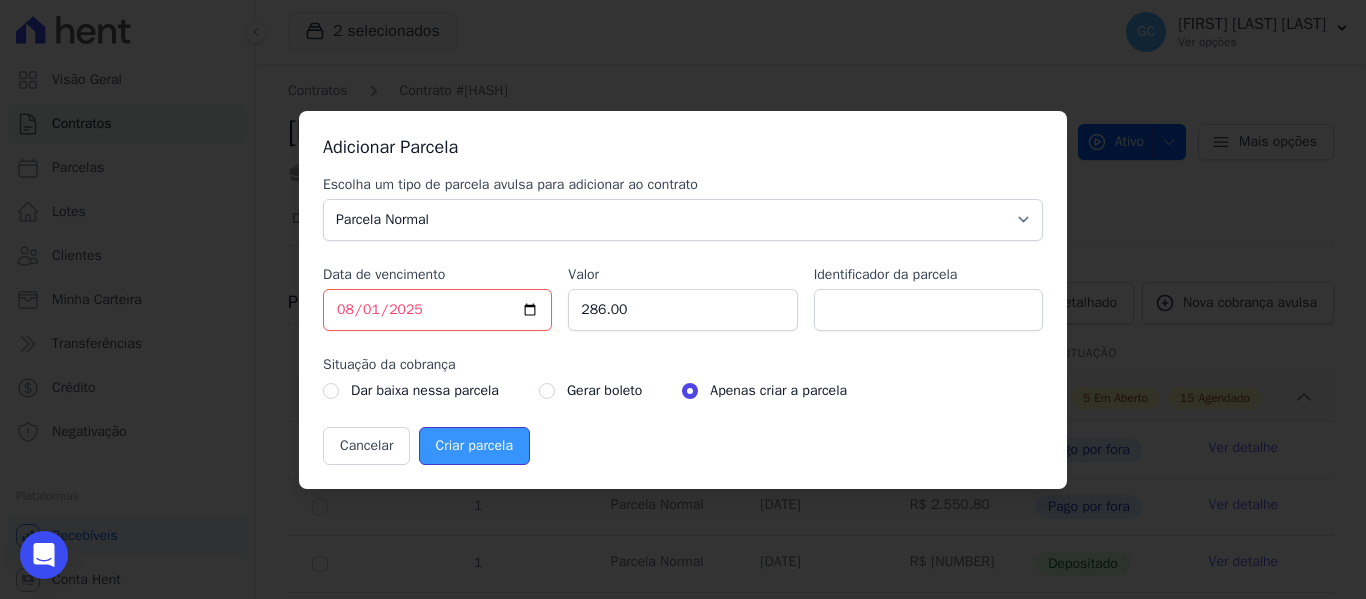 click on "Criar parcela" at bounding box center [474, 446] 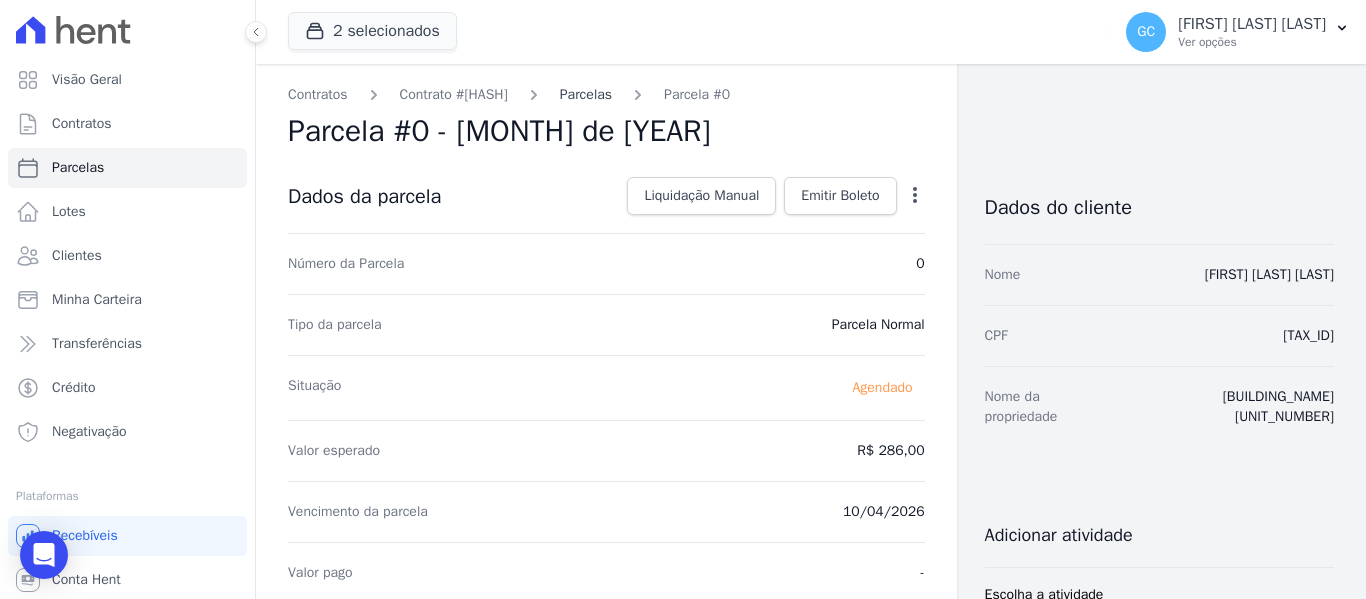 click on "Parcelas" at bounding box center [586, 94] 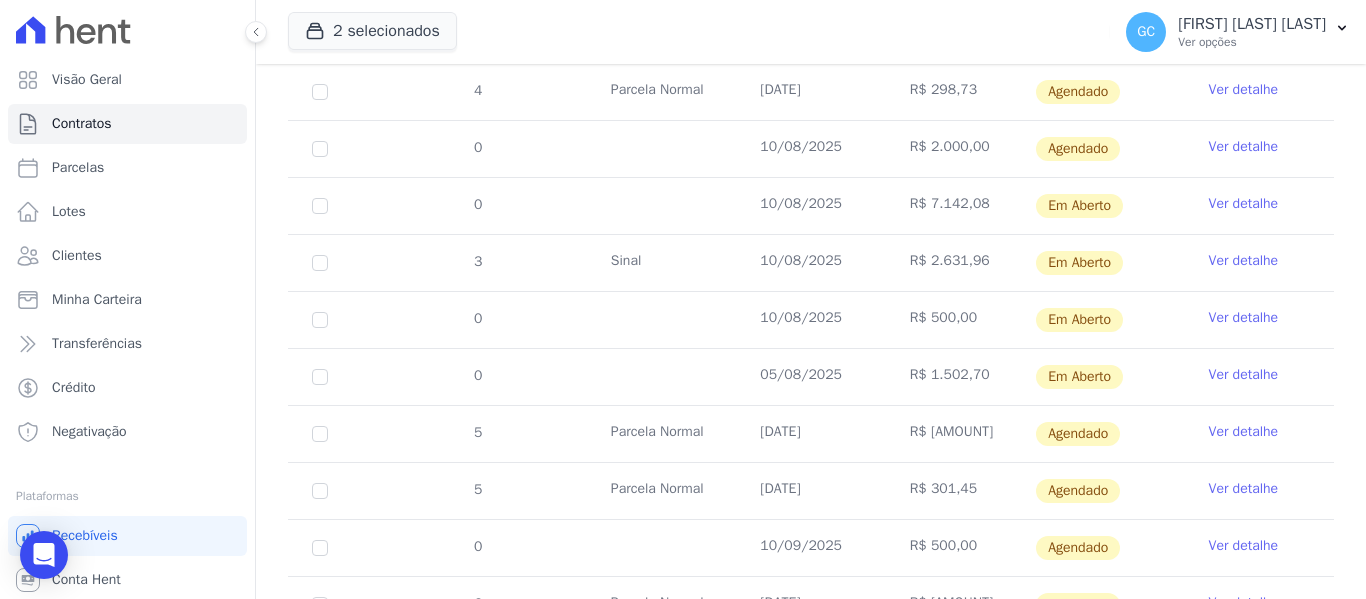 scroll, scrollTop: 1354, scrollLeft: 0, axis: vertical 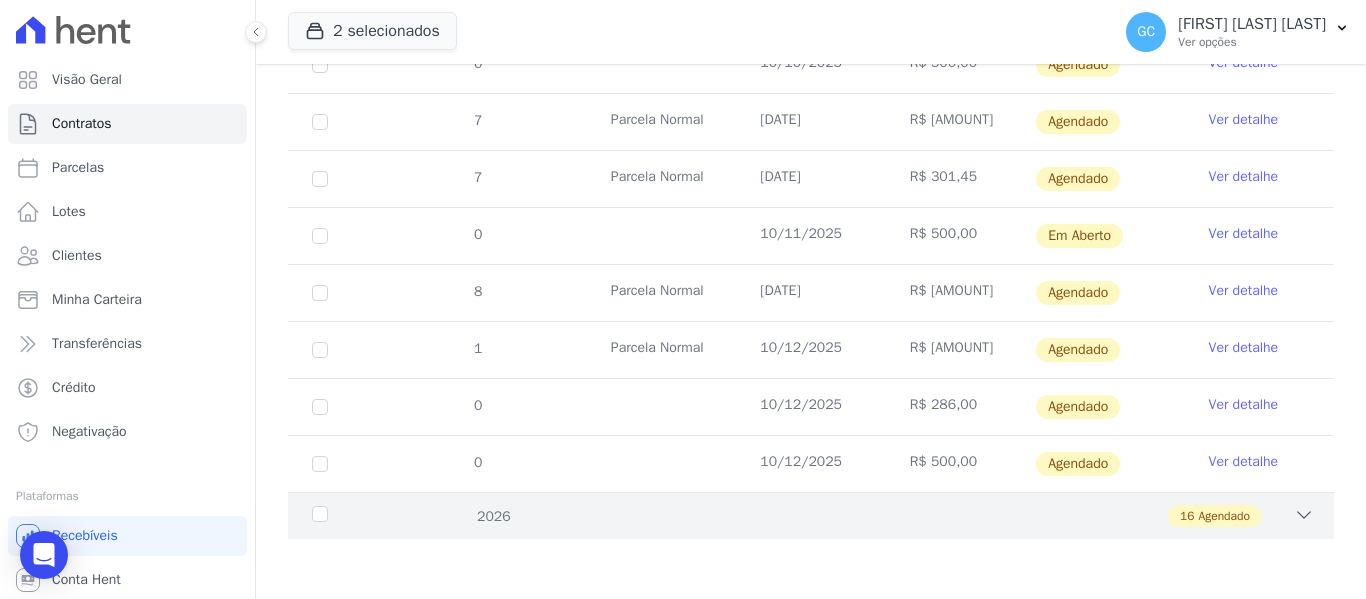 click 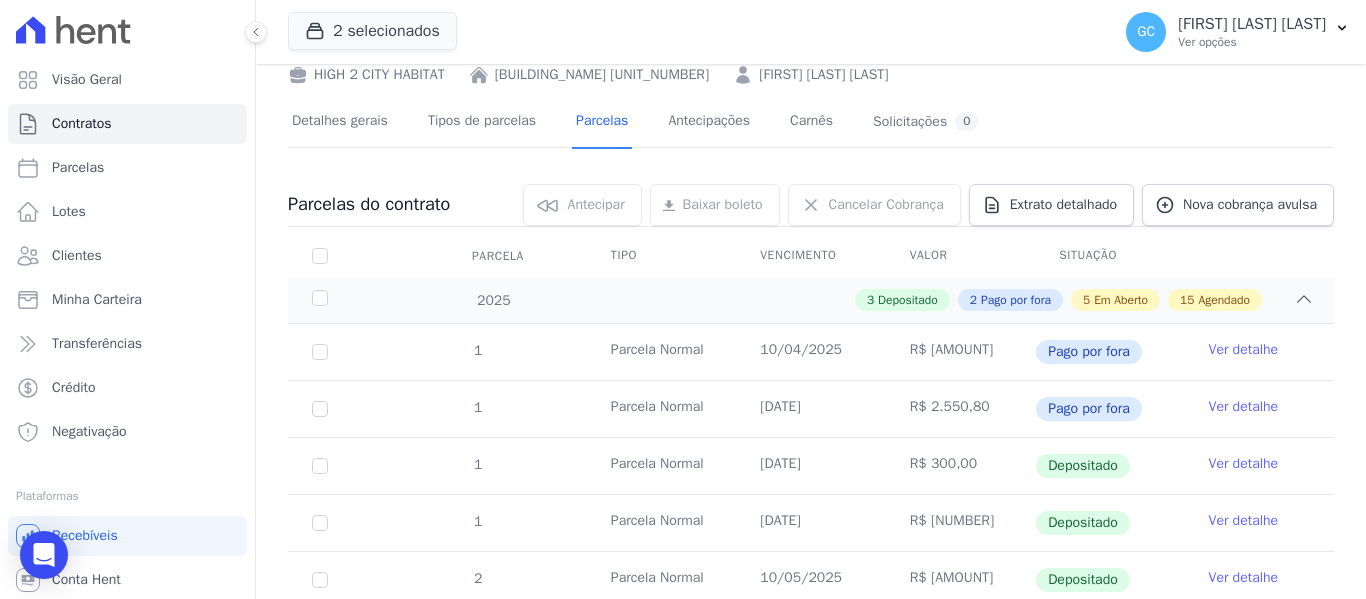 scroll, scrollTop: 0, scrollLeft: 0, axis: both 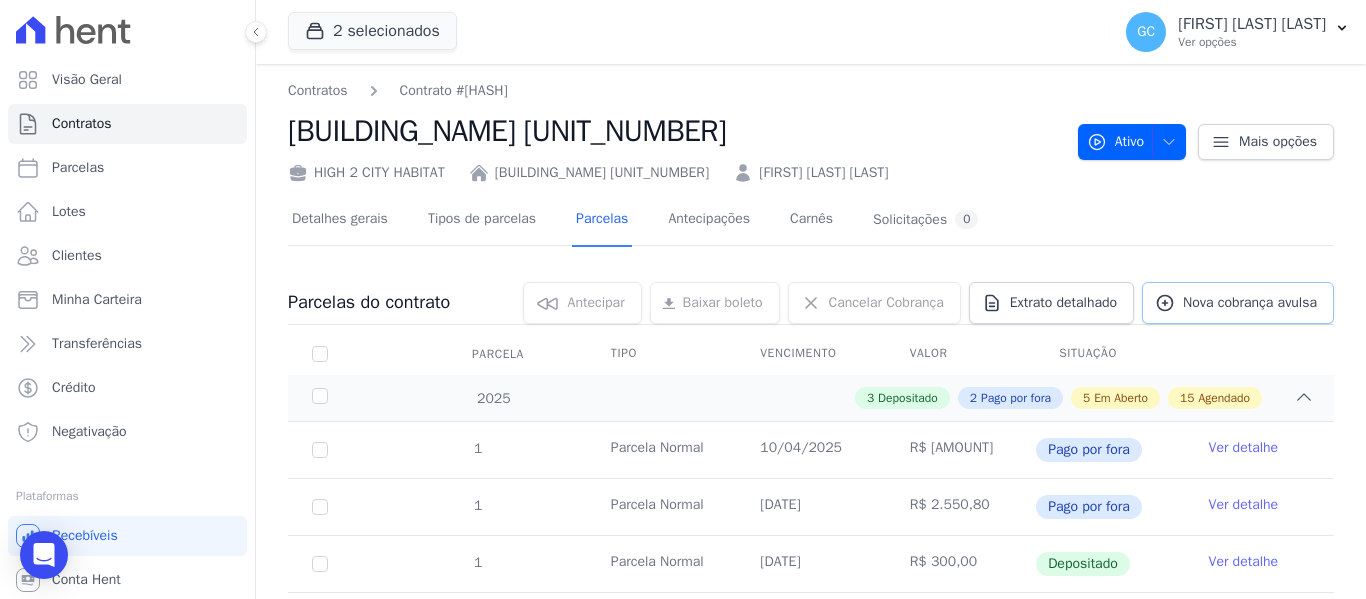 click on "Nova cobrança avulsa" at bounding box center [1250, 303] 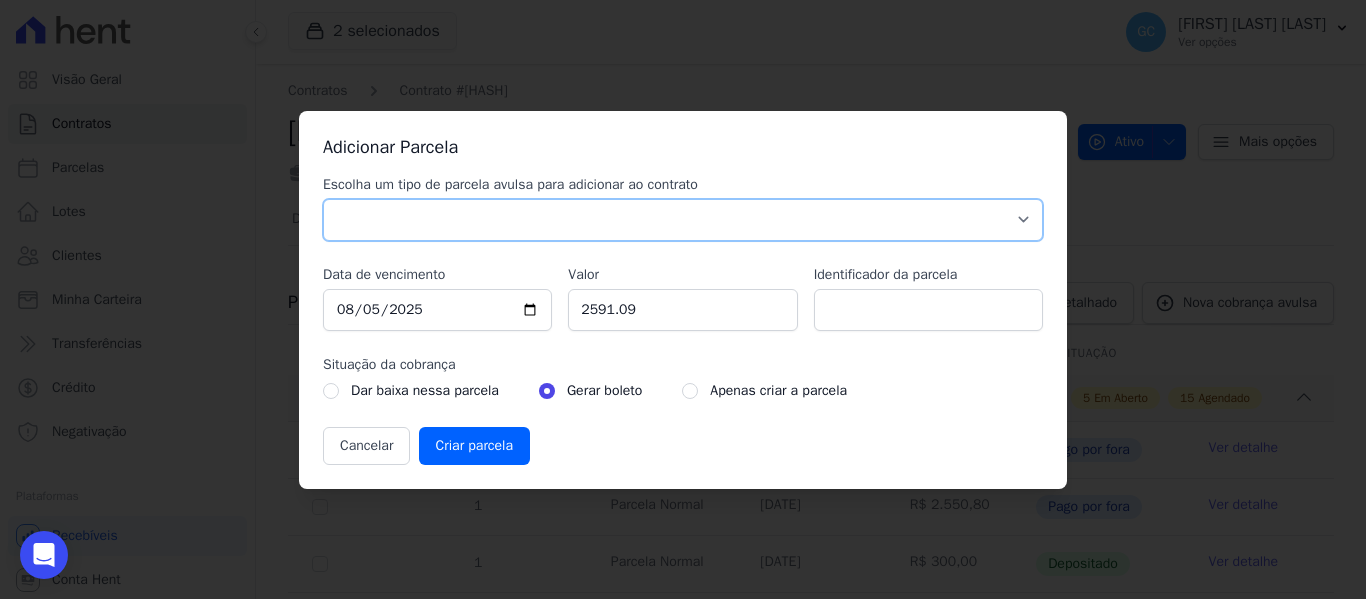click on "Parcela Normal
Sinal
Caução
Intercalada
Chaves
Pré Chaves
Pós Chaves
Taxas
Quitação
Outros
Parcela do Cliente
Acordo
Financiamento CEF
Comissão
Antecipação" at bounding box center (683, 220) 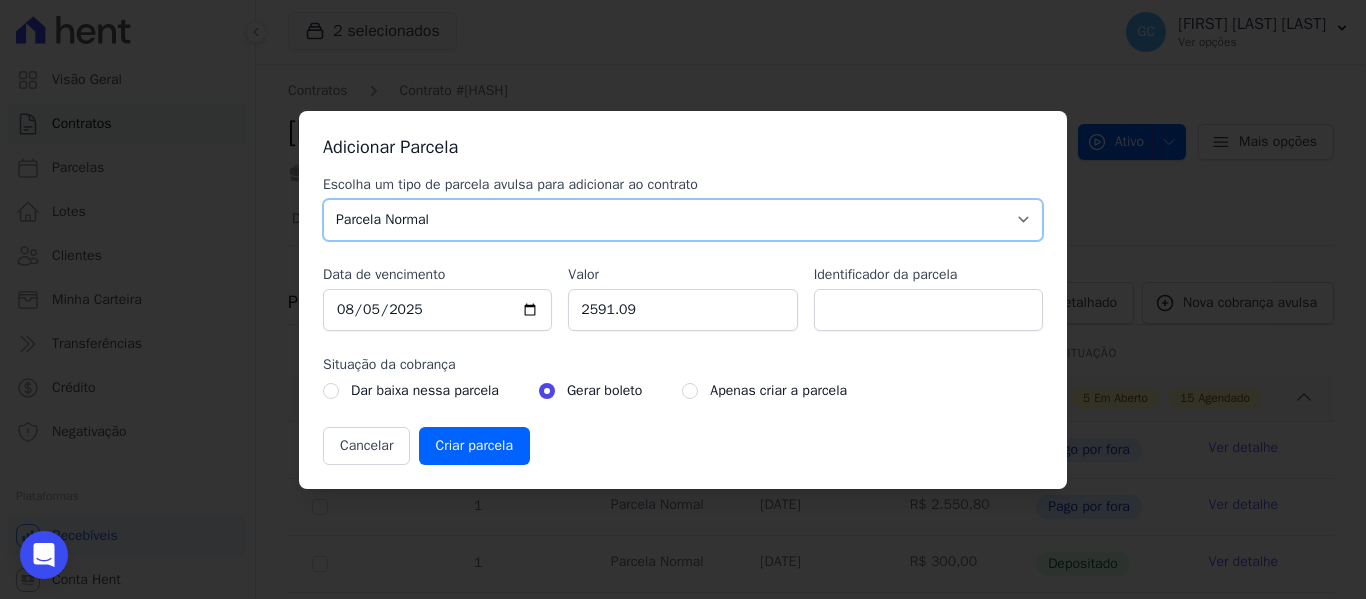 click on "Parcela Normal
Sinal
Caução
Intercalada
Chaves
Pré Chaves
Pós Chaves
Taxas
Quitação
Outros
Parcela do Cliente
Acordo
Financiamento CEF
Comissão
Antecipação" at bounding box center (683, 220) 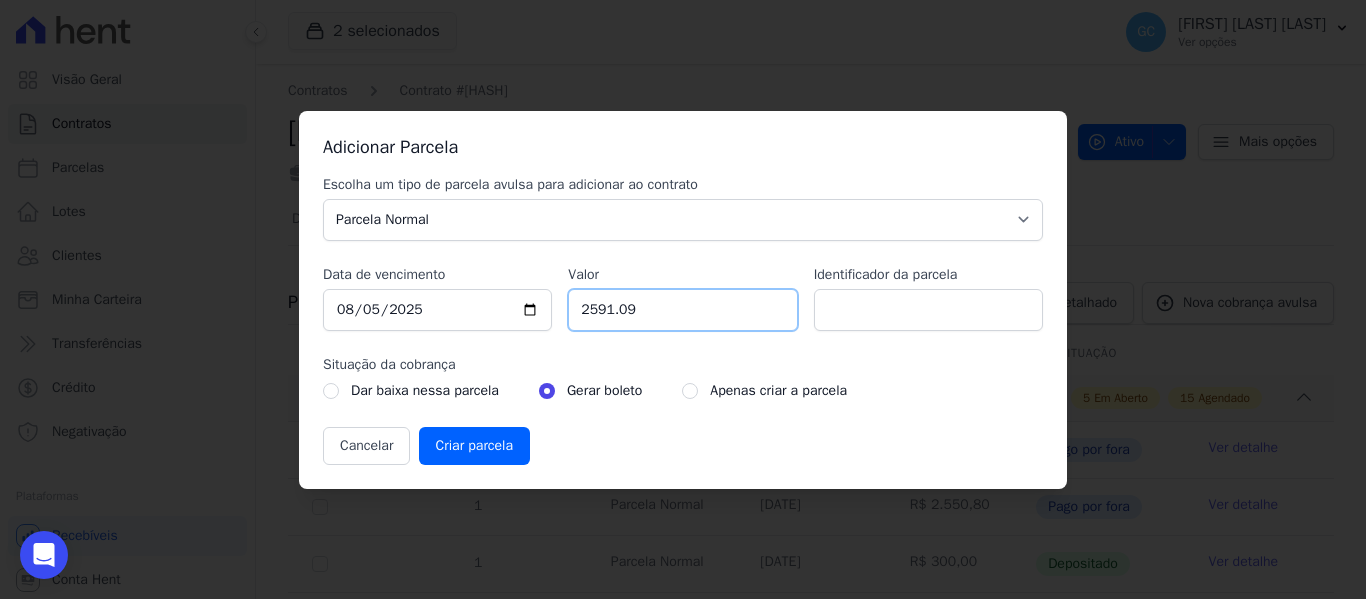 drag, startPoint x: 651, startPoint y: 315, endPoint x: 577, endPoint y: 306, distance: 74.54529 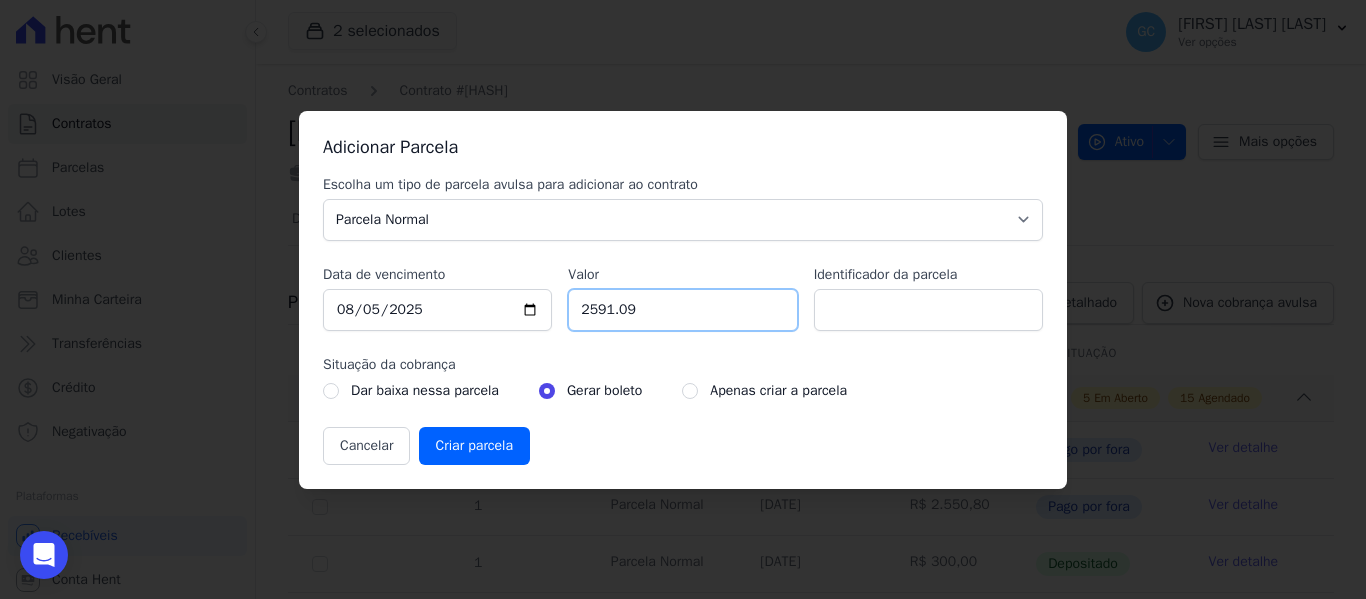 click on "[PRICE]" at bounding box center (682, 310) 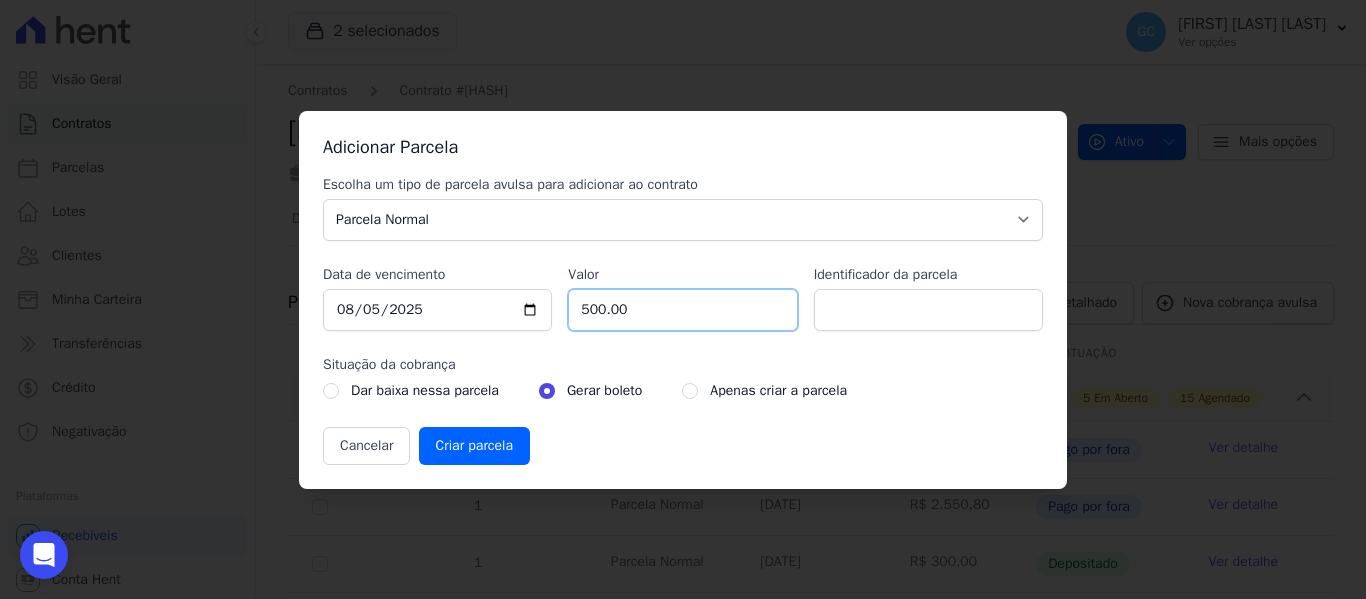 type on "500.00" 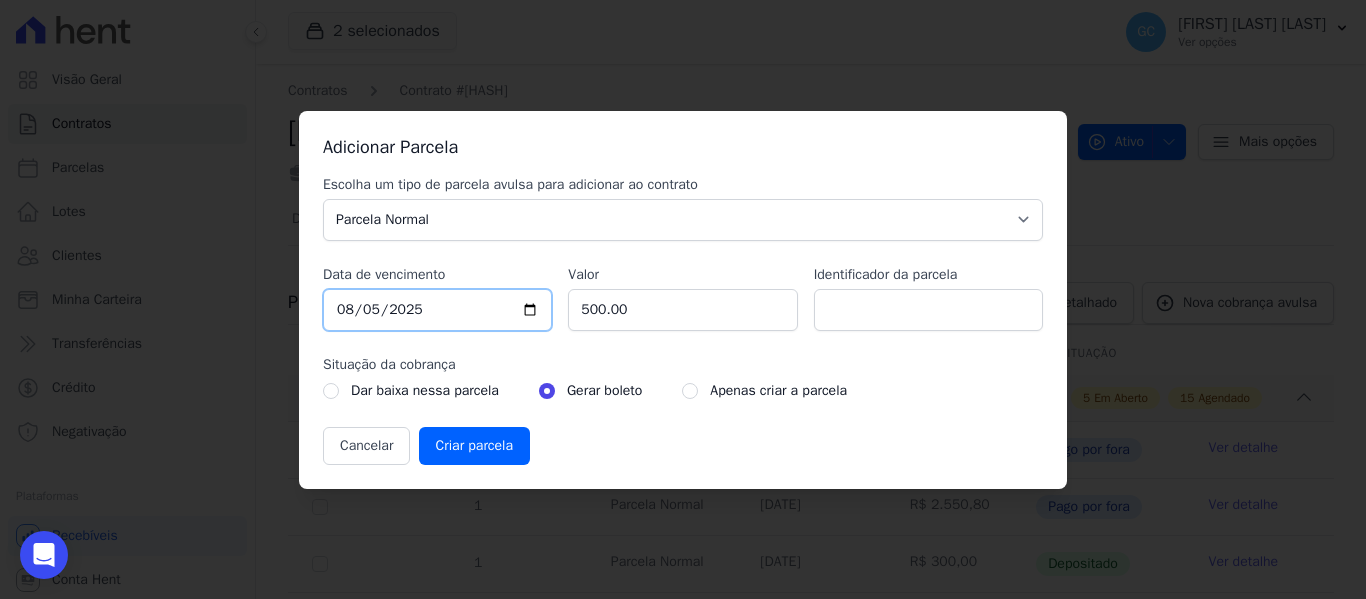 click on "2025-08-05" at bounding box center (437, 310) 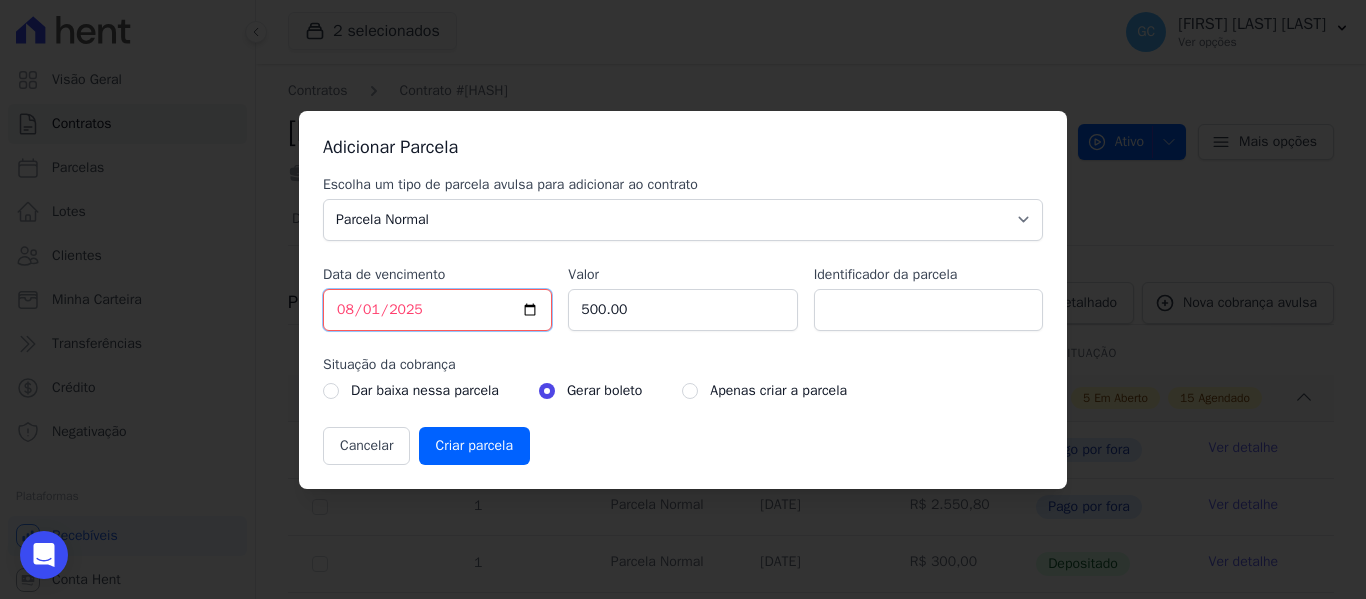 type on "2025-08-10" 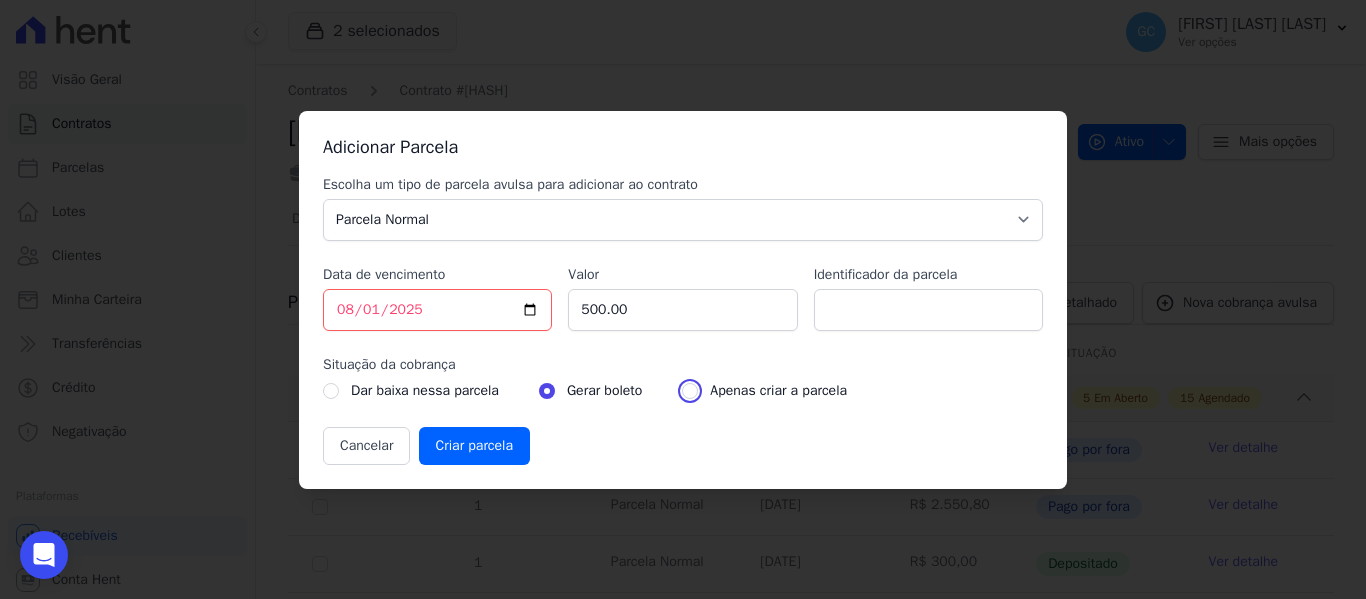 click at bounding box center (690, 391) 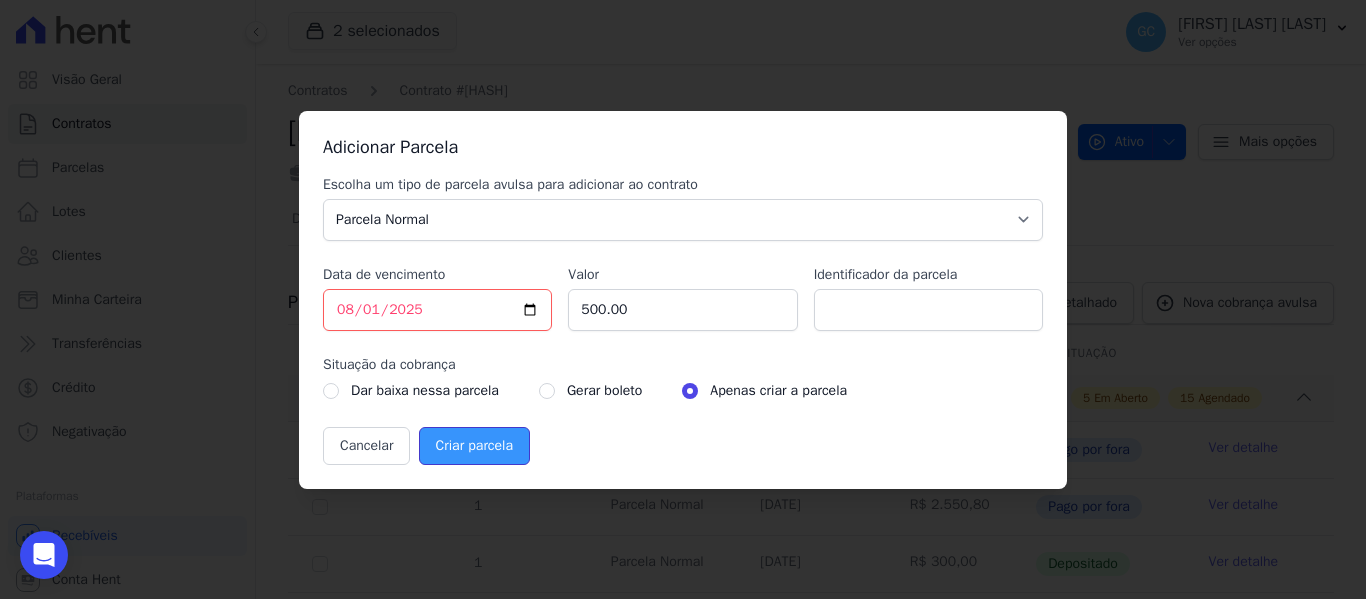 click on "Criar parcela" at bounding box center [474, 446] 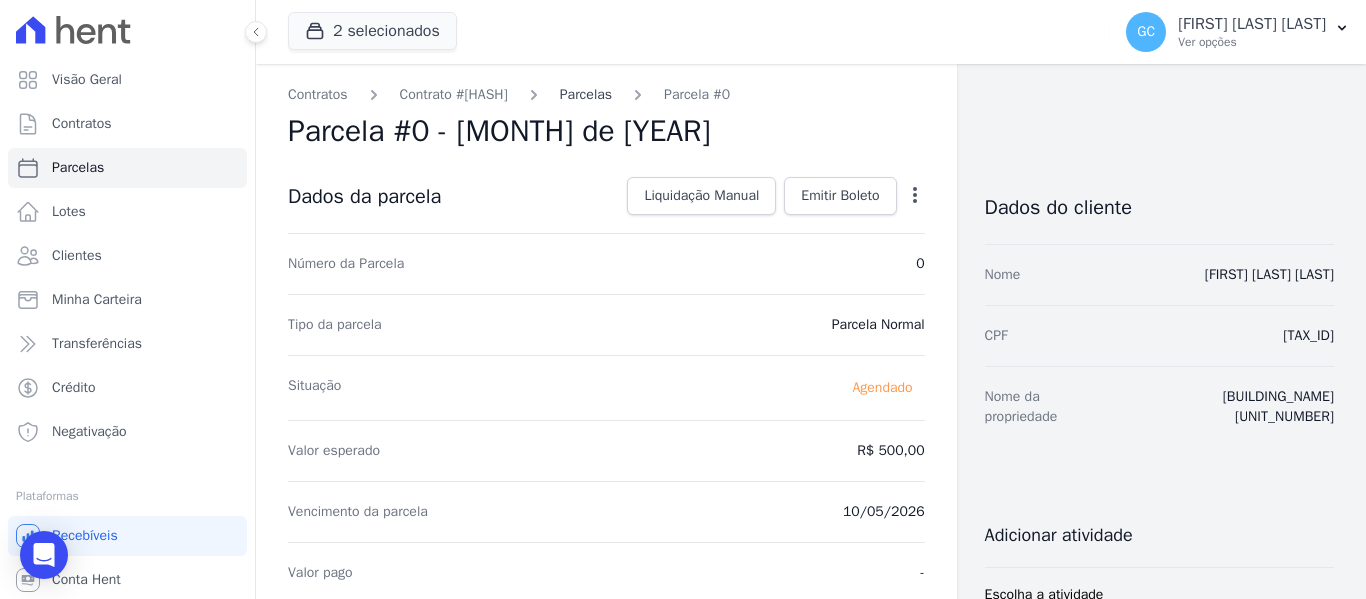 click on "Parcelas" at bounding box center (586, 94) 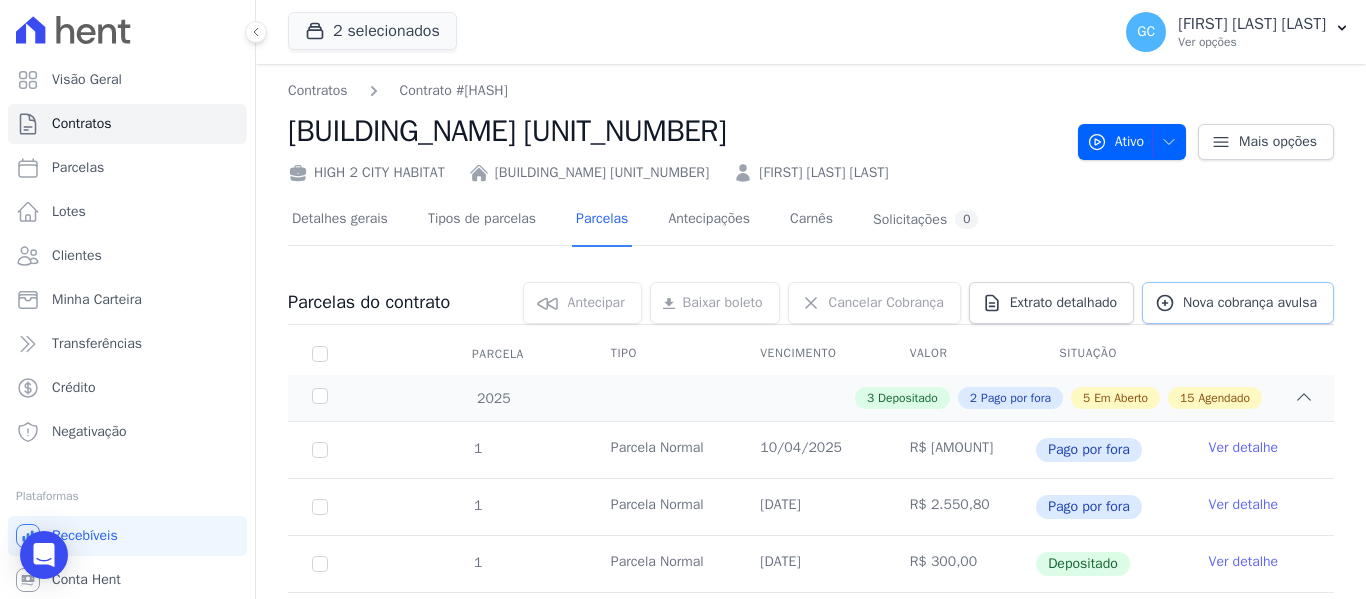 click on "Nova cobrança avulsa" at bounding box center (1250, 303) 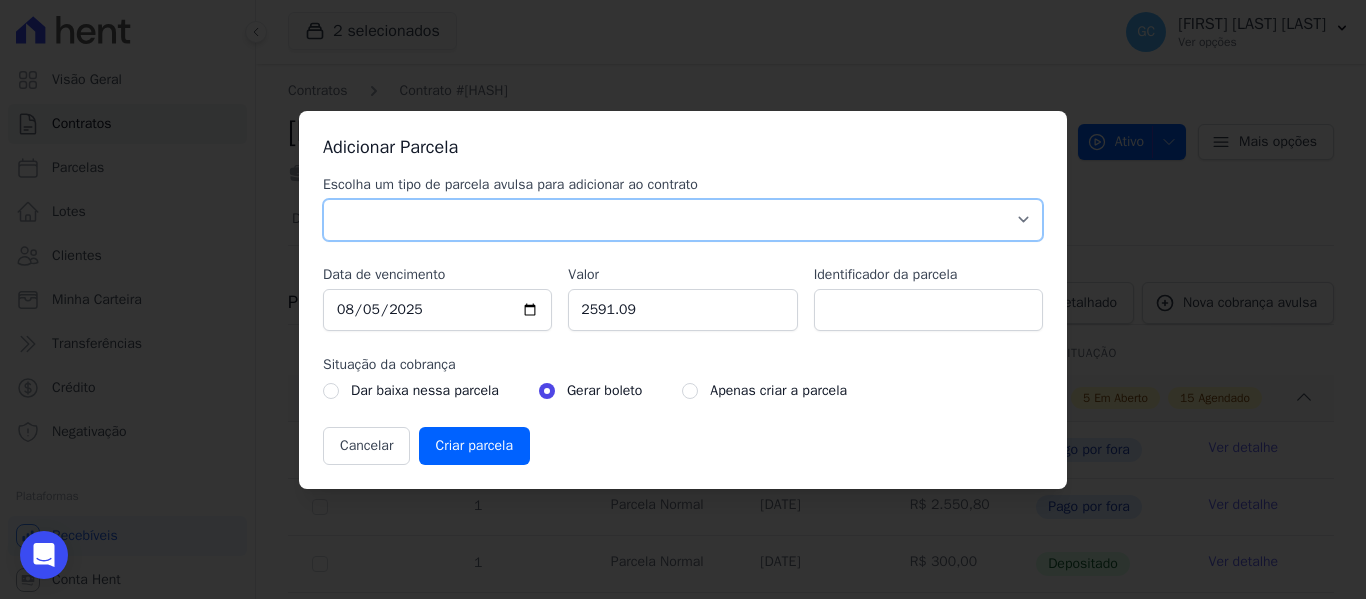 click on "Parcela Normal
Sinal
Caução
Intercalada
Chaves
Pré Chaves
Pós Chaves
Taxas
Quitação
Outros
Parcela do Cliente
Acordo
Financiamento CEF
Comissão
Antecipação" at bounding box center (683, 220) 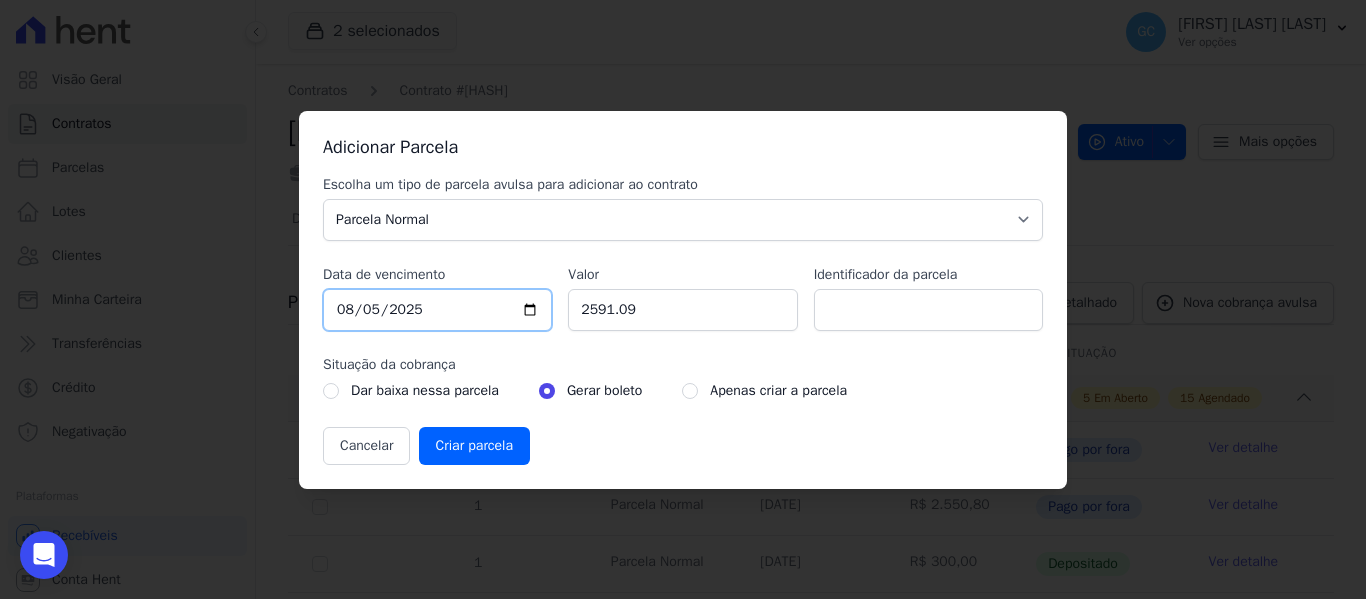 click on "2025-08-05" at bounding box center (437, 310) 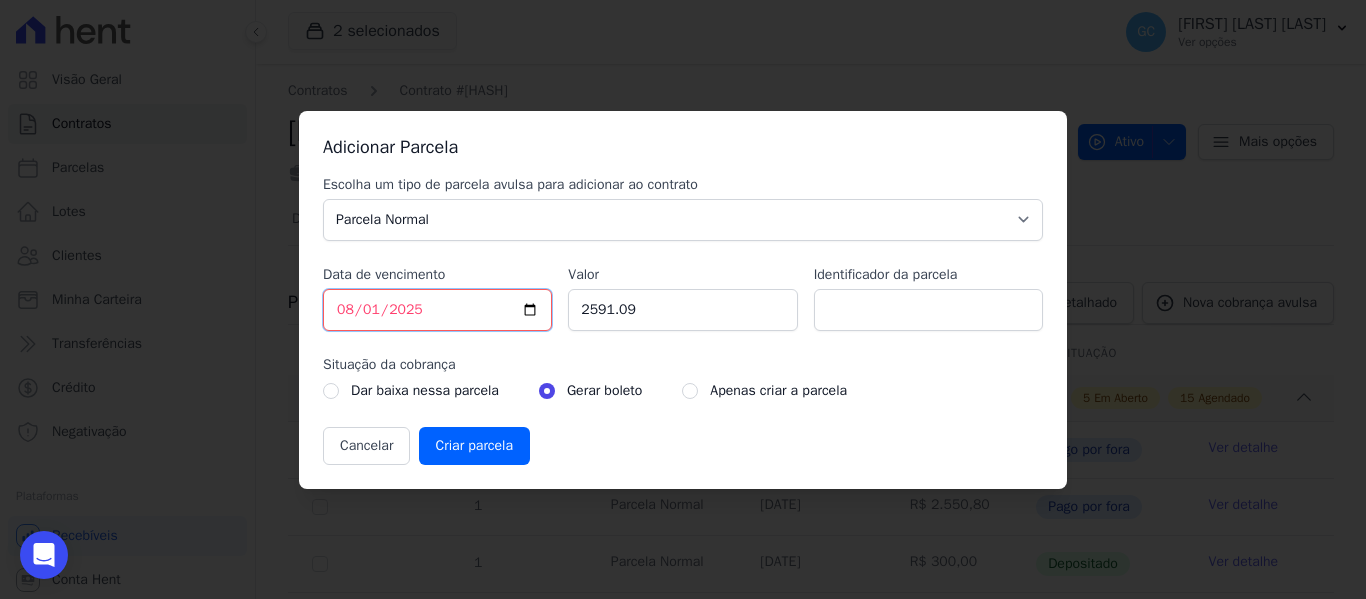 type on "2025-08-10" 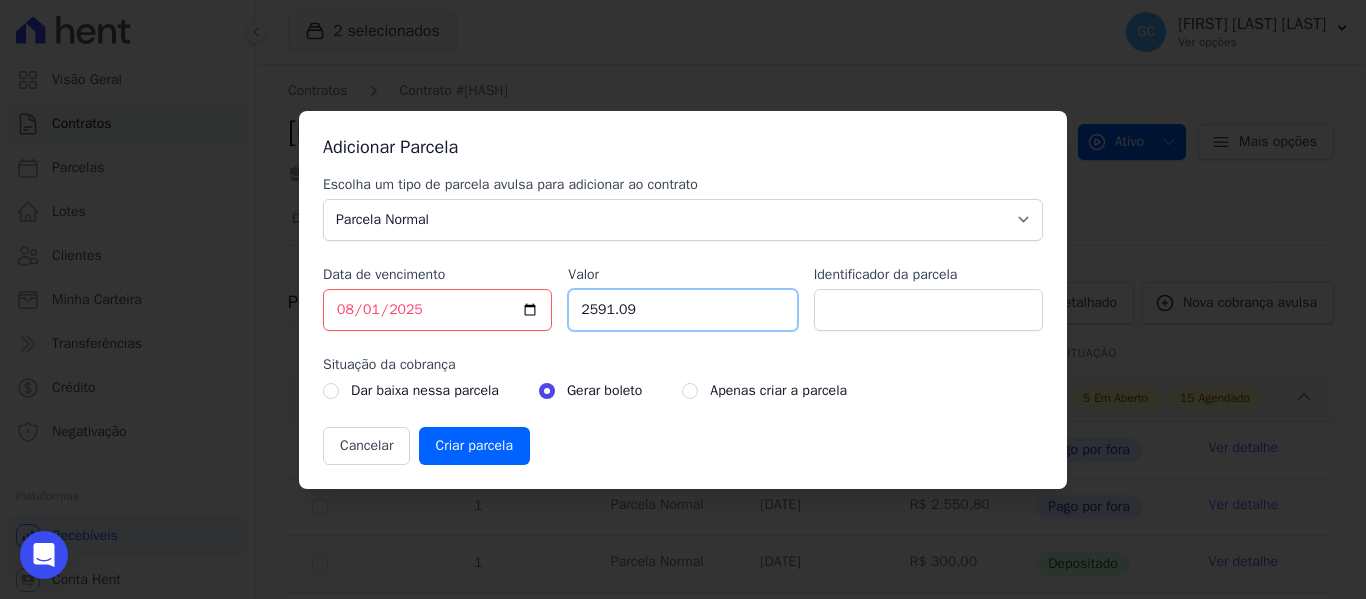 drag, startPoint x: 642, startPoint y: 310, endPoint x: 526, endPoint y: 310, distance: 116 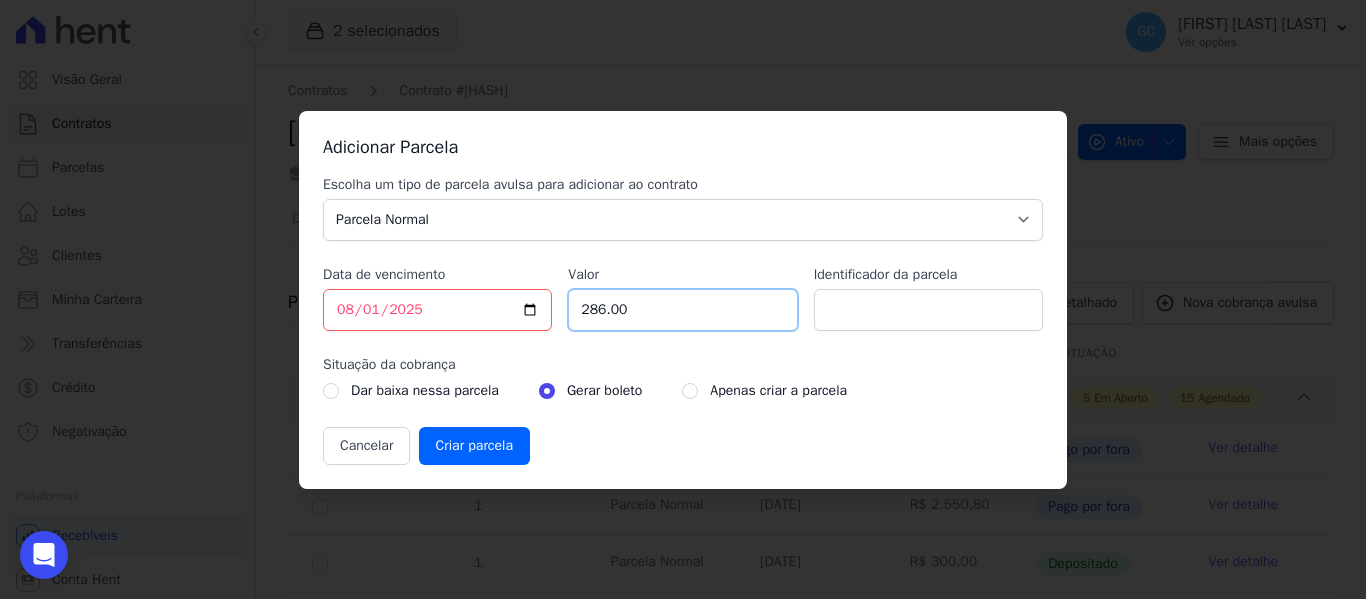 type on "286.00" 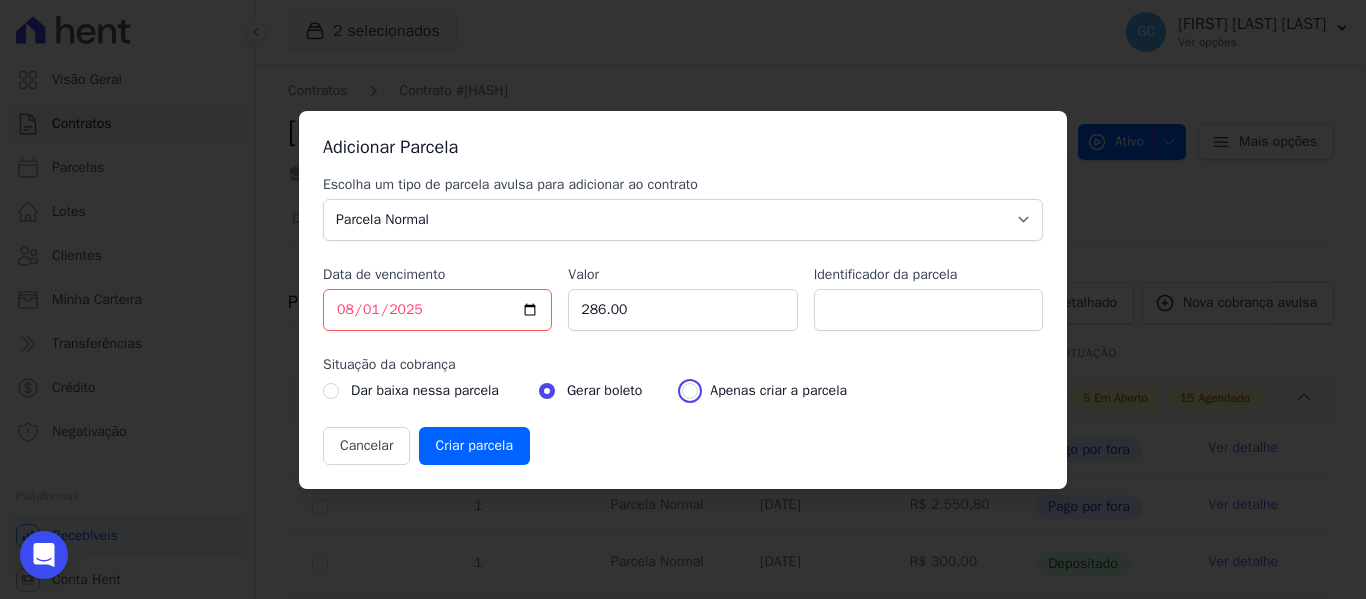 click at bounding box center [690, 391] 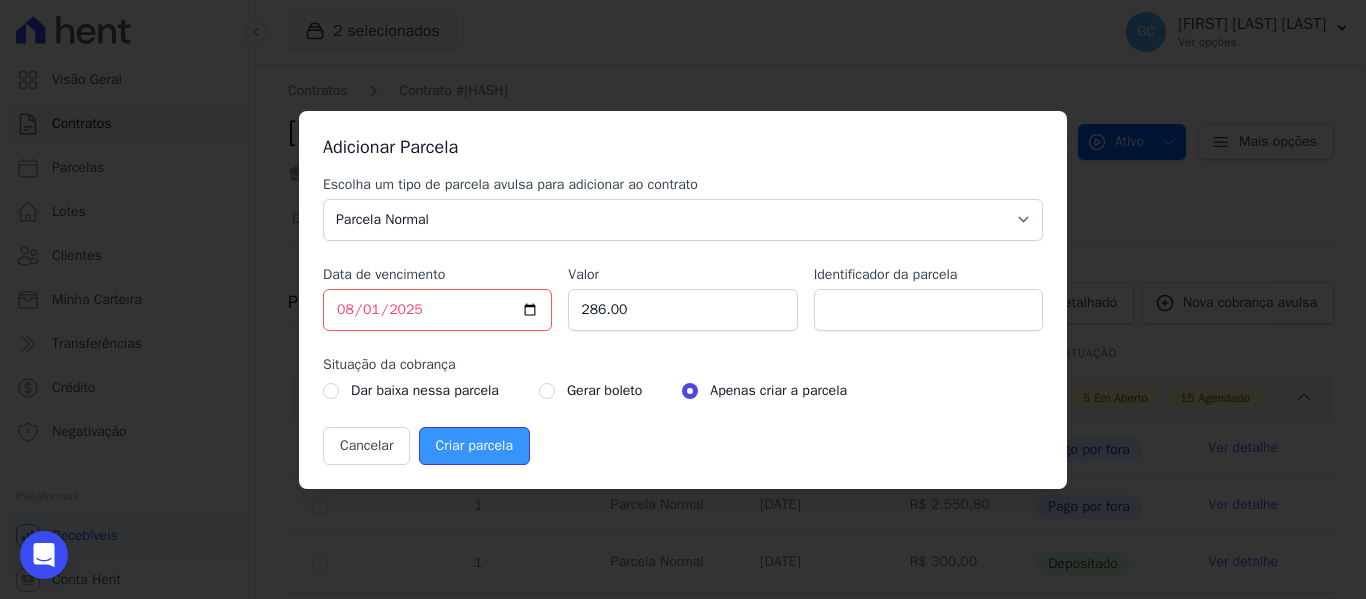 click on "Criar parcela" at bounding box center (474, 446) 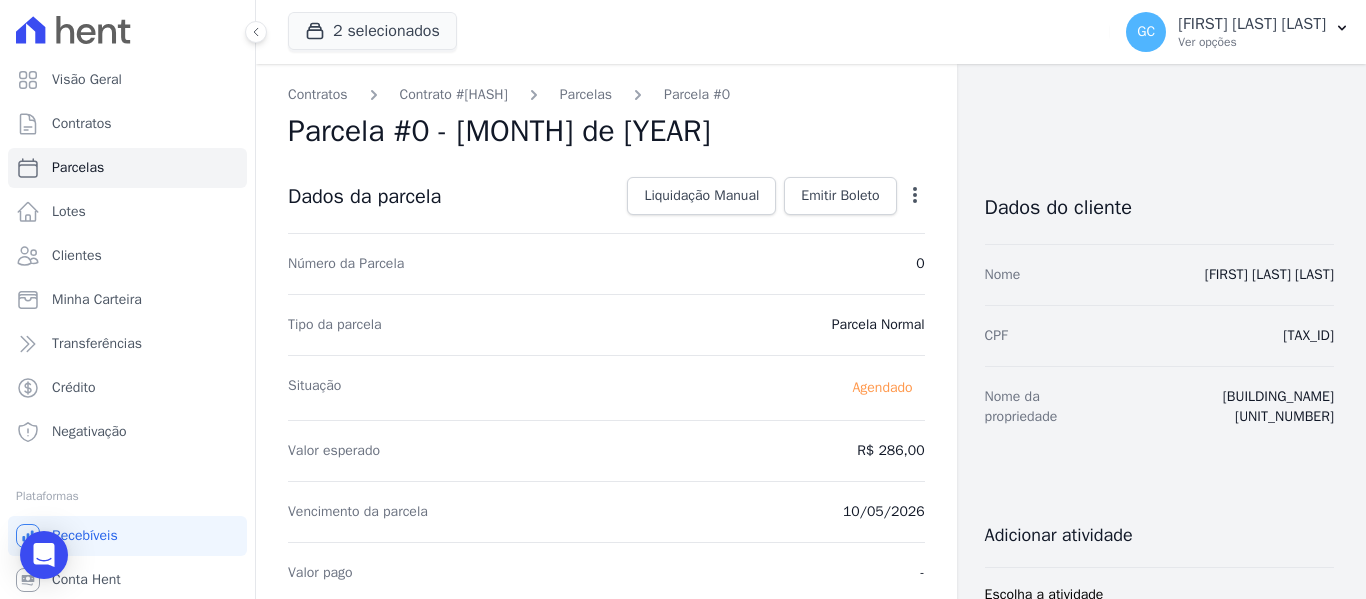 drag, startPoint x: 604, startPoint y: 88, endPoint x: 643, endPoint y: 112, distance: 45.79301 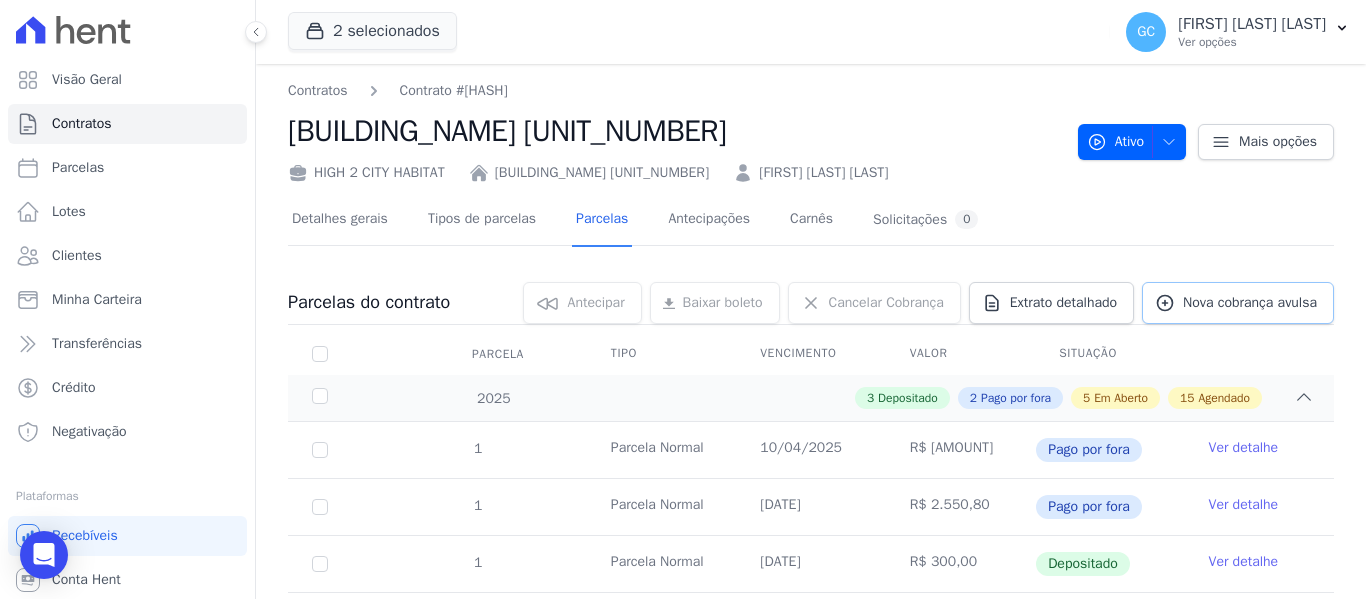 click on "Nova cobrança avulsa" at bounding box center (1250, 303) 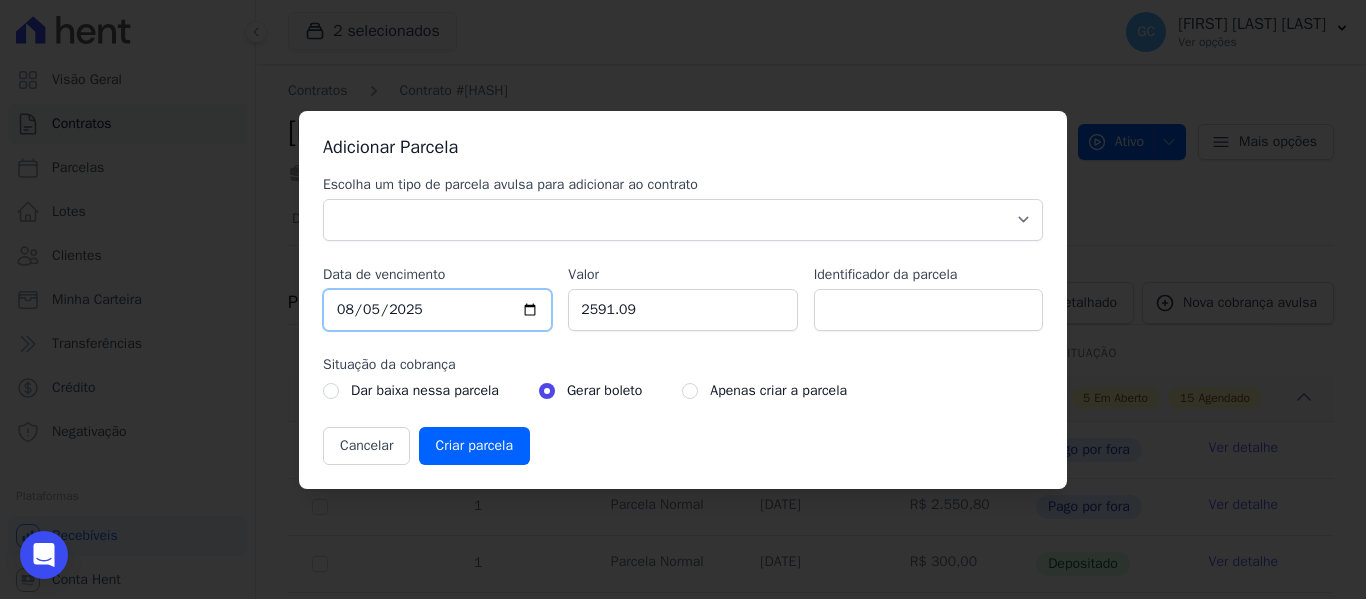 click on "2025-08-05" at bounding box center (437, 310) 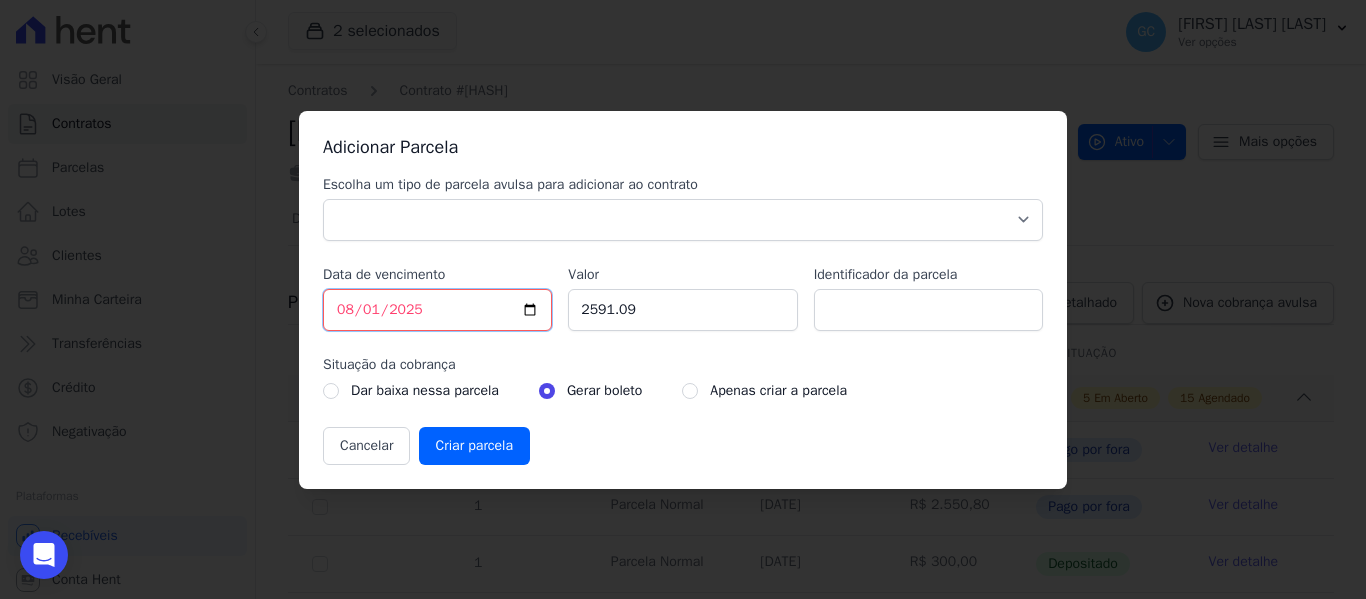 type on "2025-08-10" 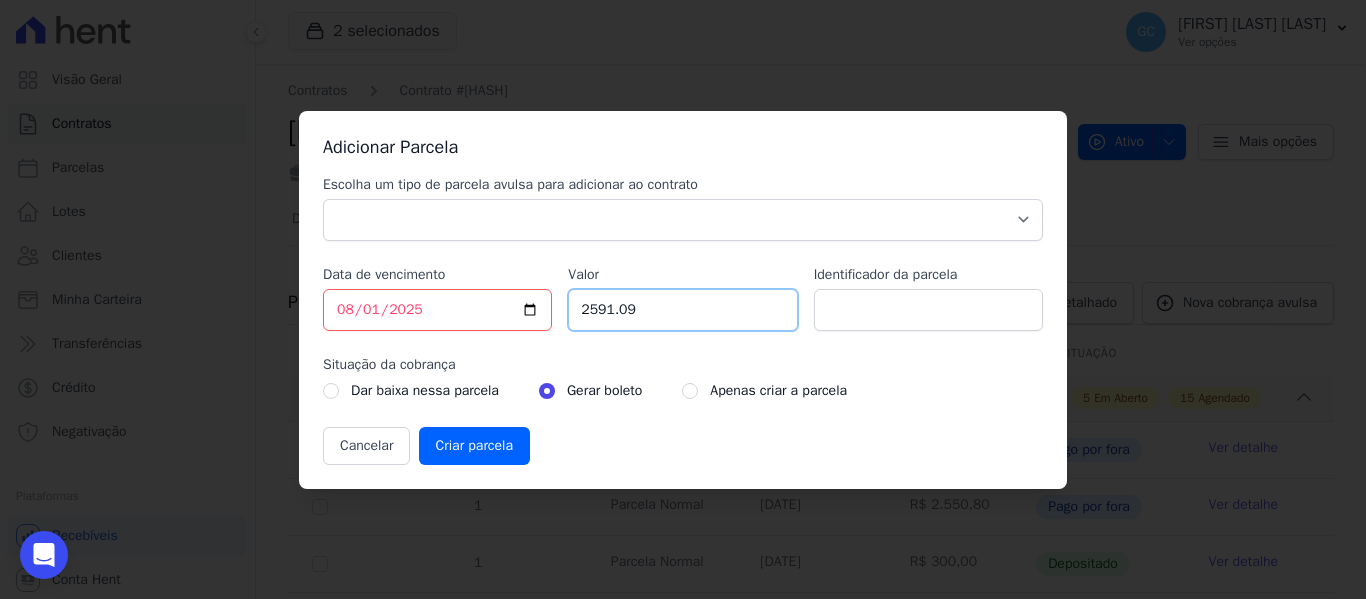 drag, startPoint x: 661, startPoint y: 311, endPoint x: 569, endPoint y: 305, distance: 92.19544 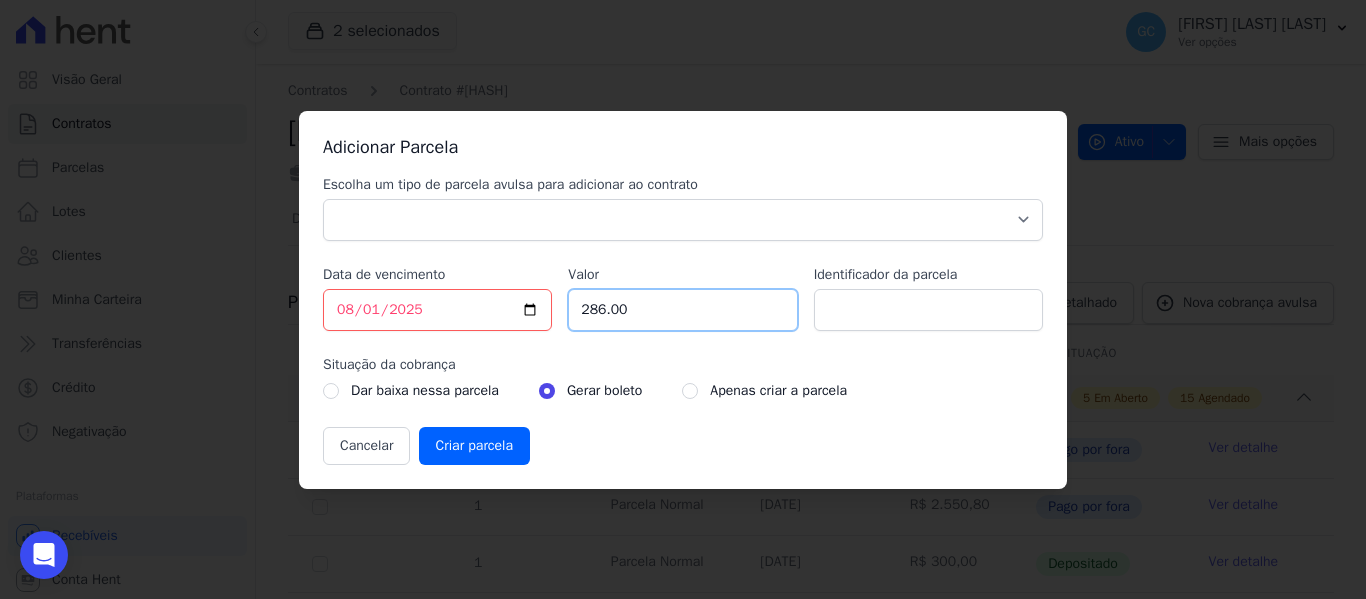 type on "286.00" 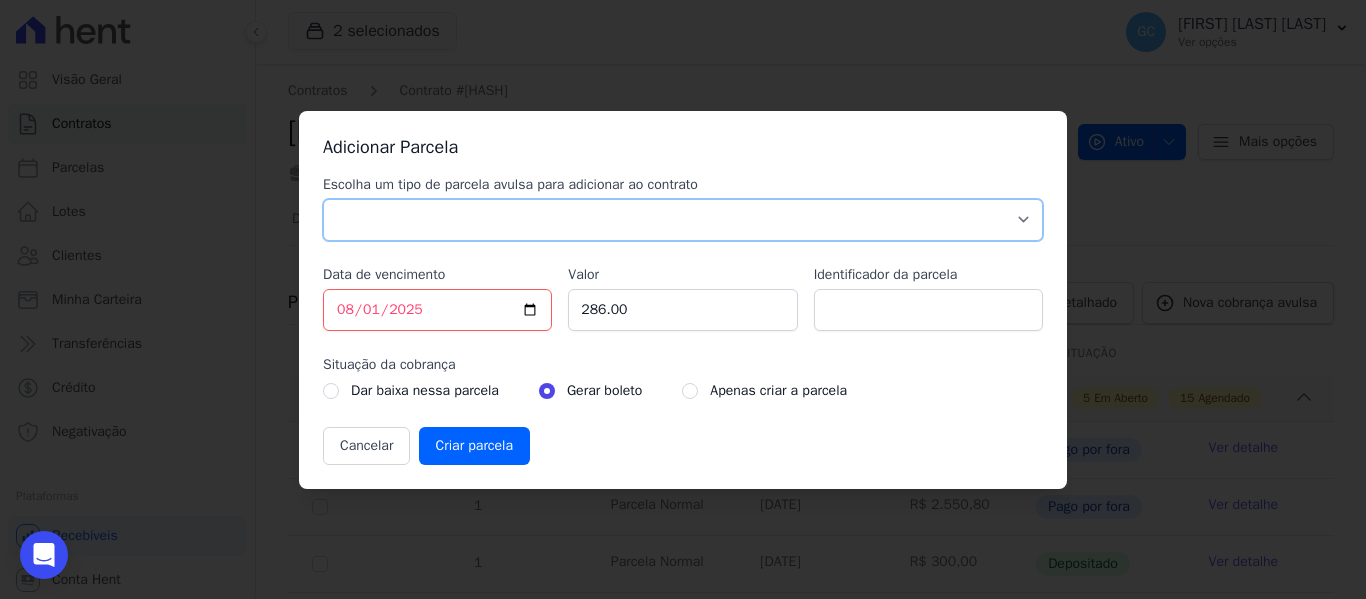 drag, startPoint x: 479, startPoint y: 224, endPoint x: 449, endPoint y: 239, distance: 33.54102 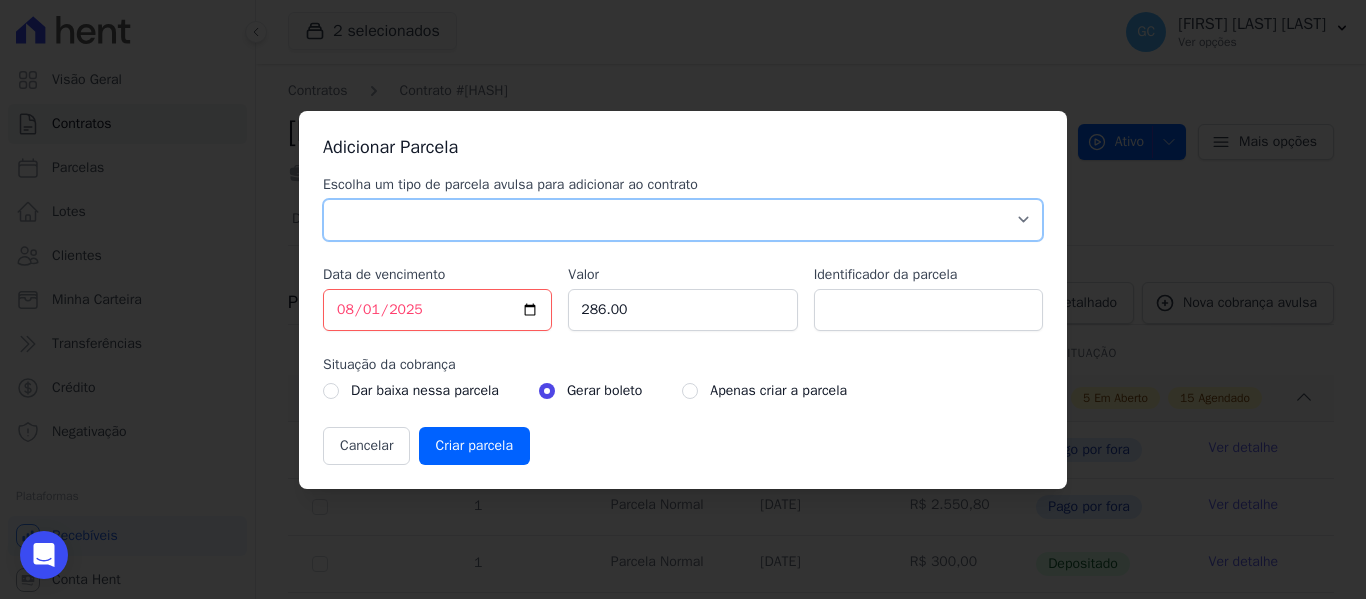 click on "Parcela Normal
Sinal
Caução
Intercalada
Chaves
Pré Chaves
Pós Chaves
Taxas
Quitação
Outros
Parcela do Cliente
Acordo
Financiamento CEF
Comissão
Antecipação" at bounding box center [683, 220] 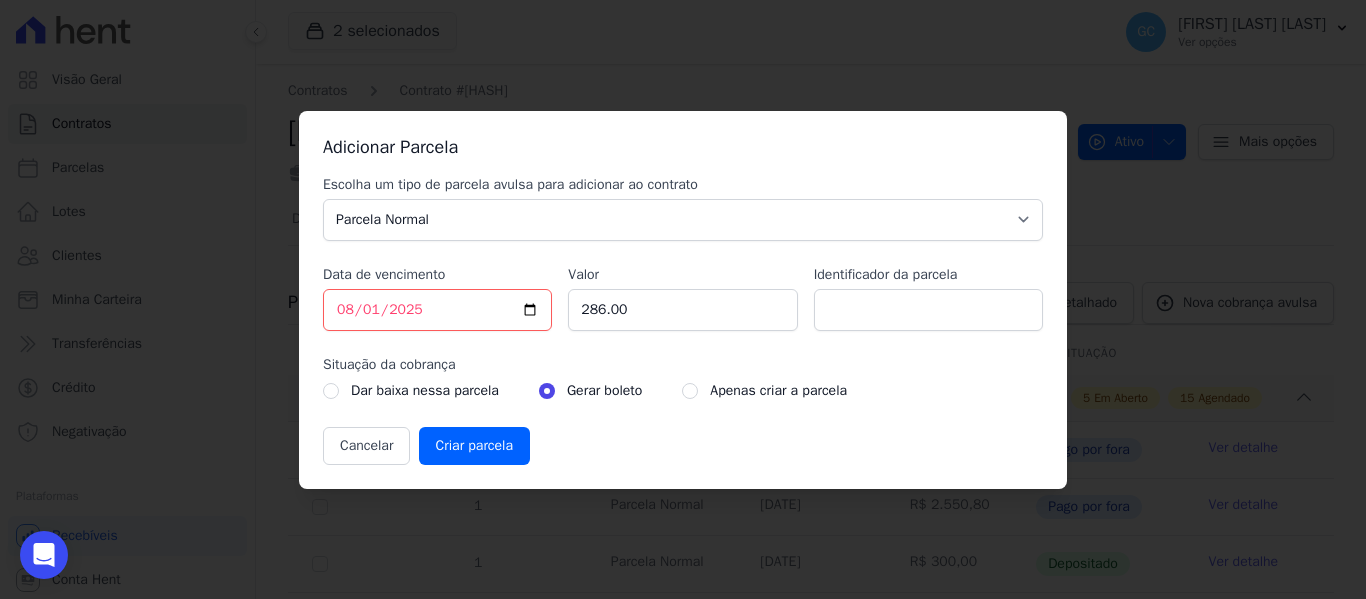 click on "Apenas criar a parcela" at bounding box center [764, 391] 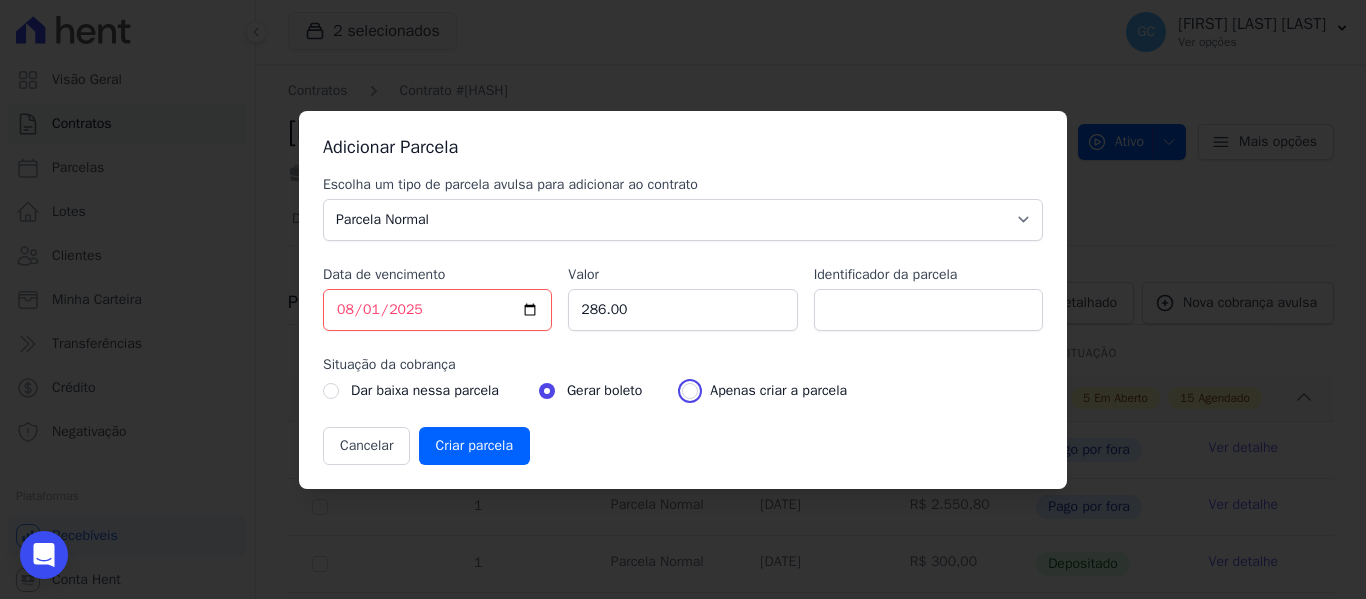 click at bounding box center (690, 391) 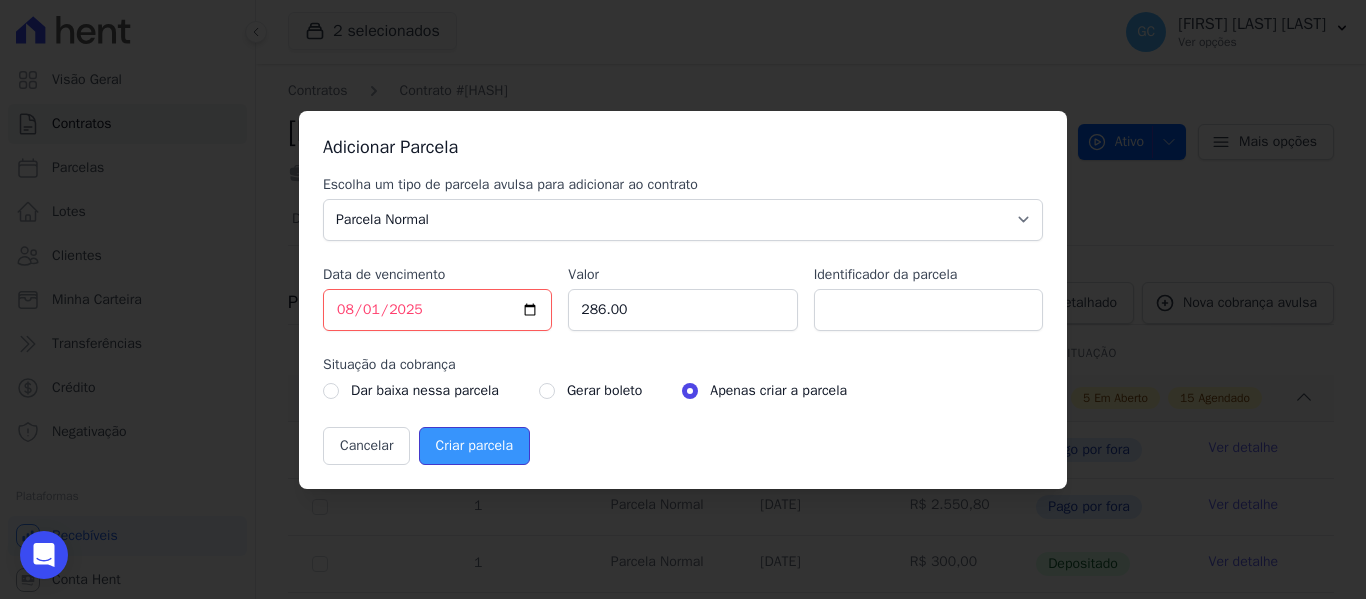 click on "Criar parcela" at bounding box center [474, 446] 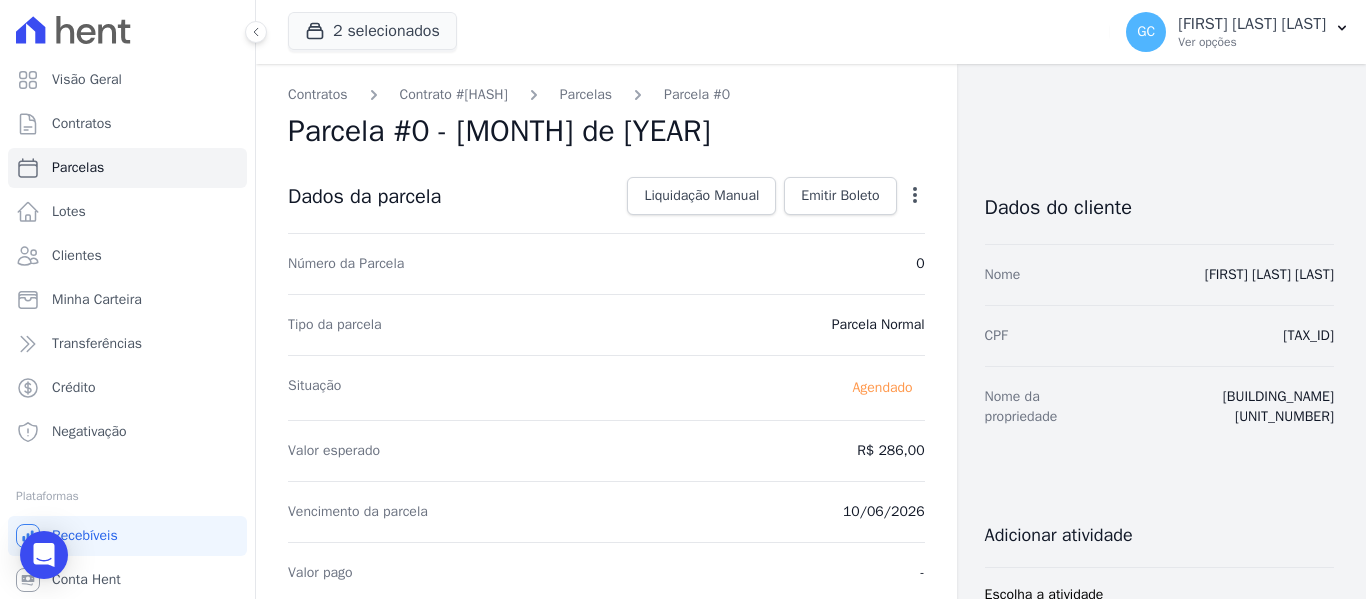click 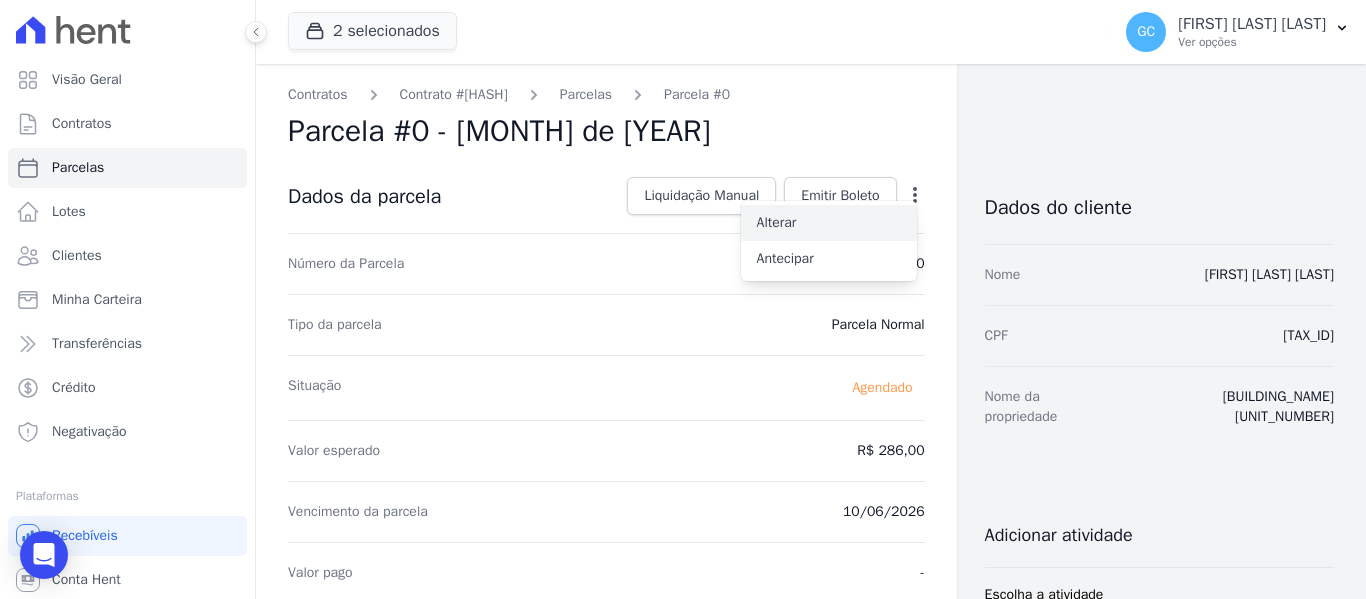 click on "Alterar" at bounding box center [829, 223] 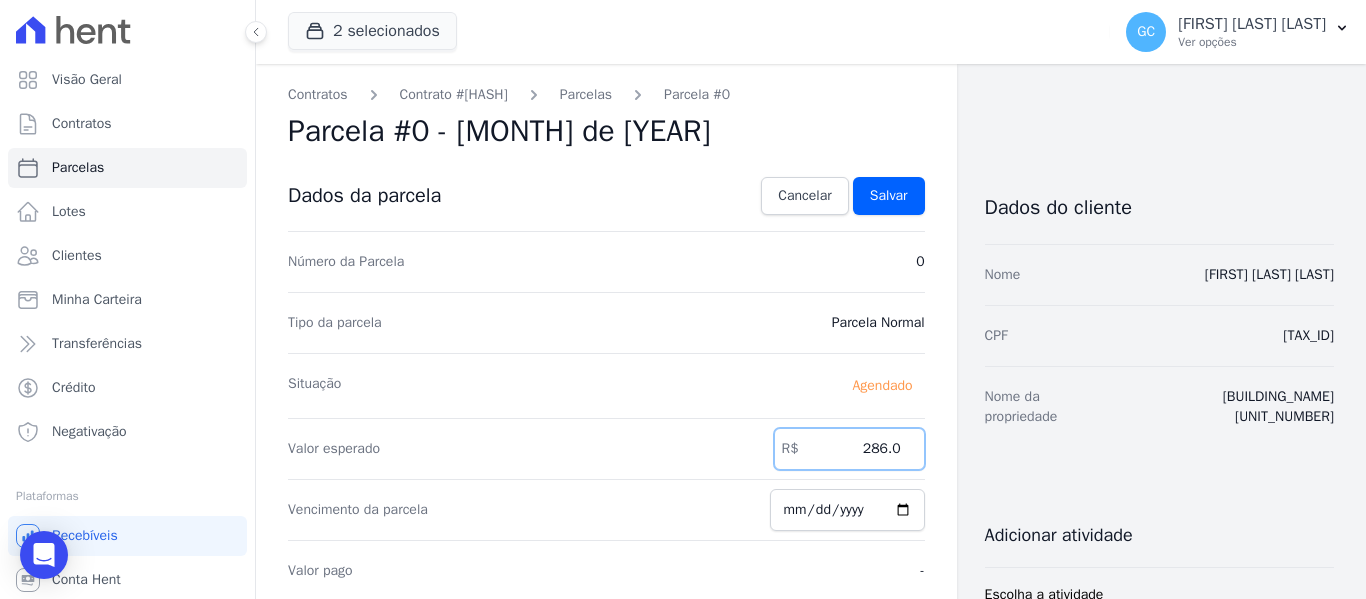 click on "286.0" at bounding box center (849, 449) 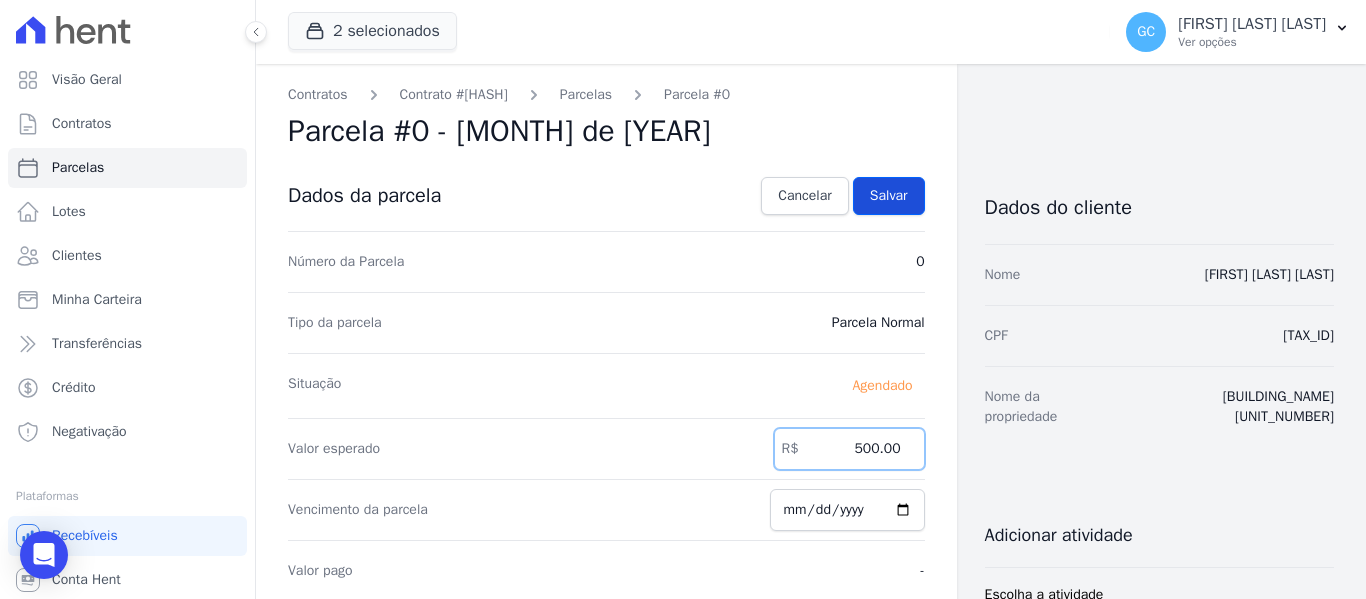 type on "500.00" 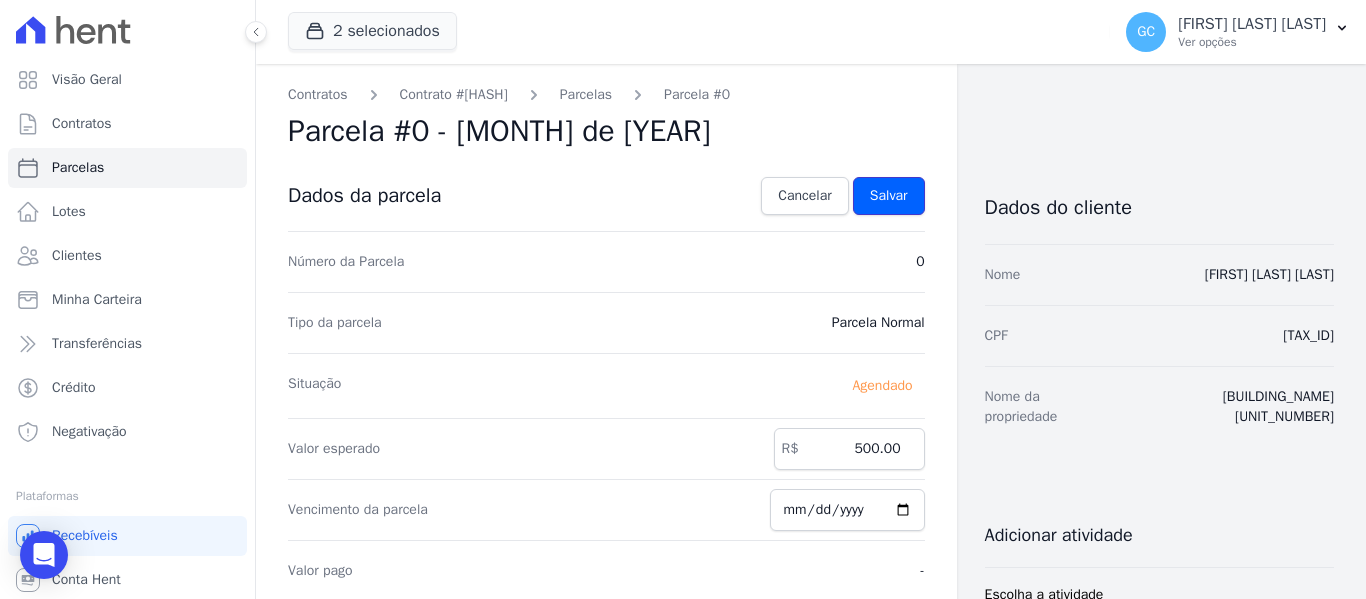 drag, startPoint x: 881, startPoint y: 201, endPoint x: 835, endPoint y: 202, distance: 46.010868 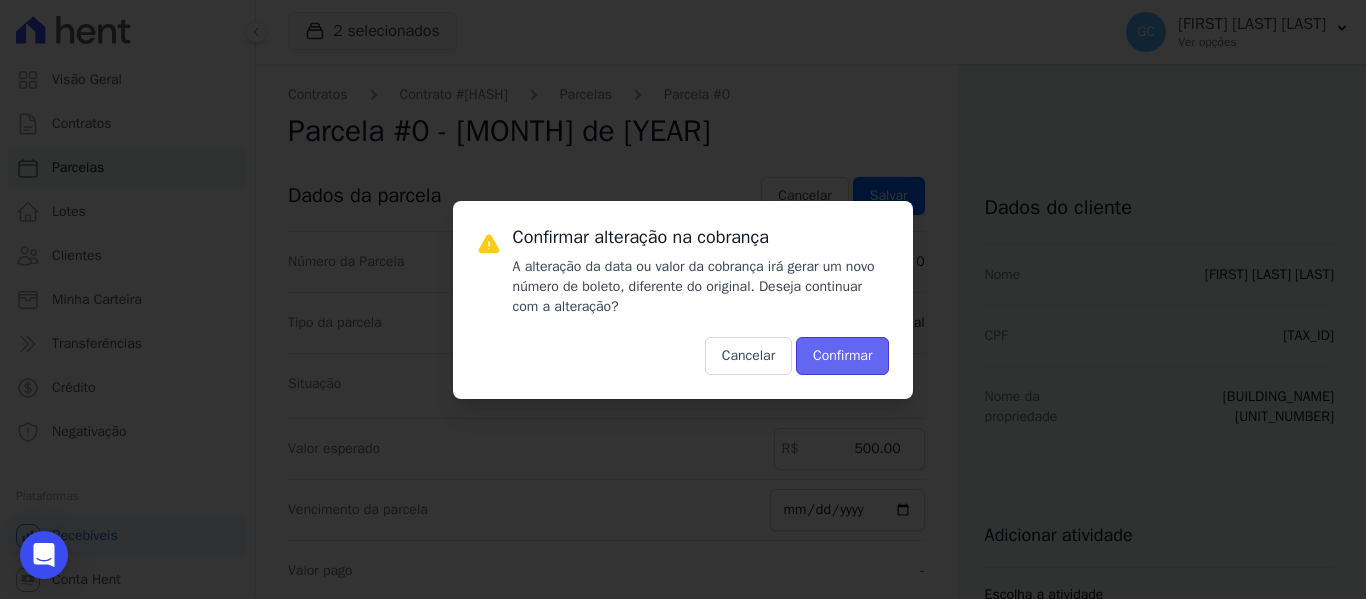 click on "Confirmar" at bounding box center (842, 356) 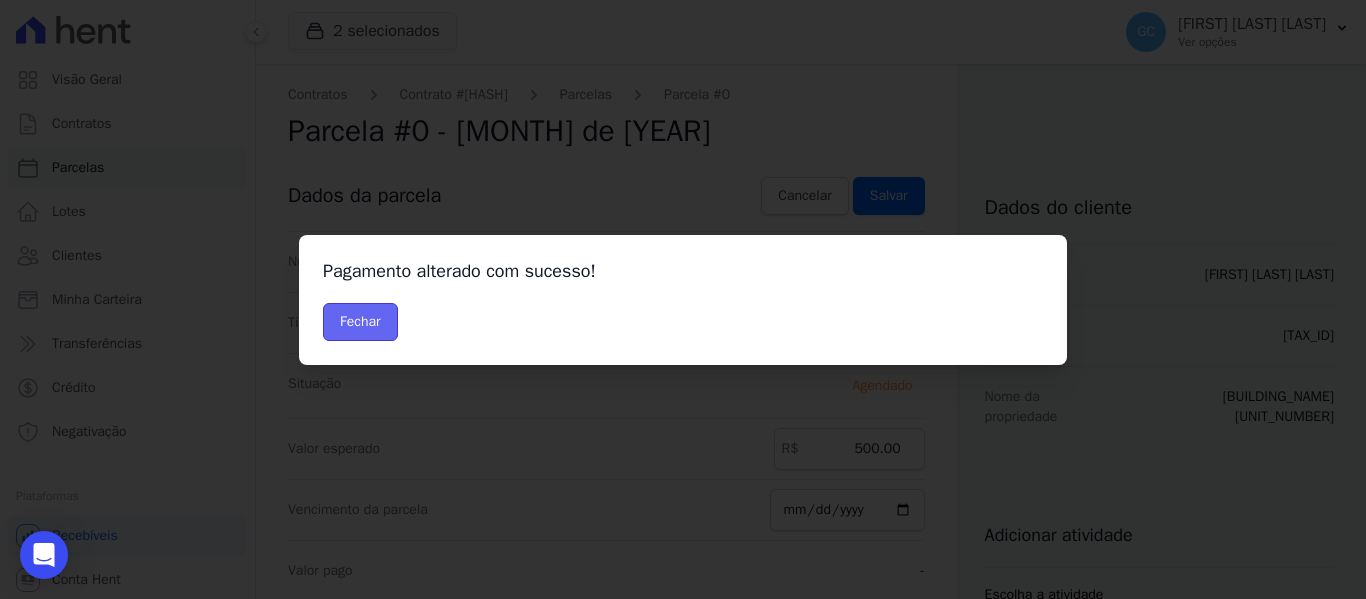 click on "Fechar" at bounding box center (360, 322) 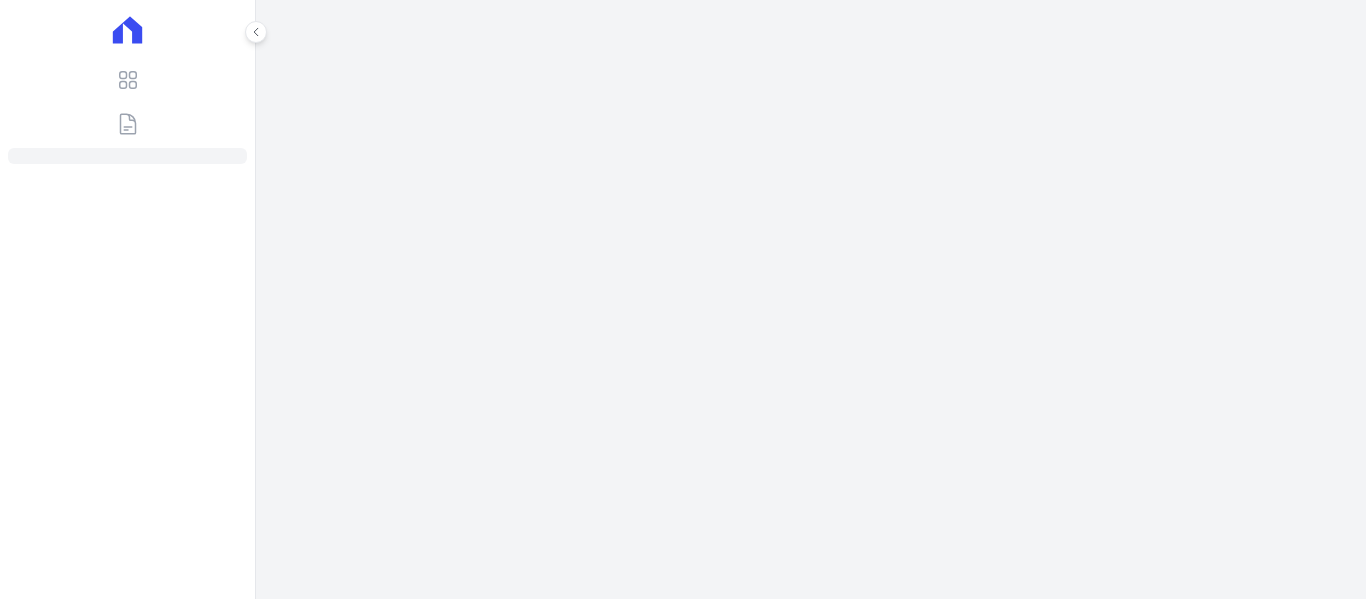 scroll, scrollTop: 0, scrollLeft: 0, axis: both 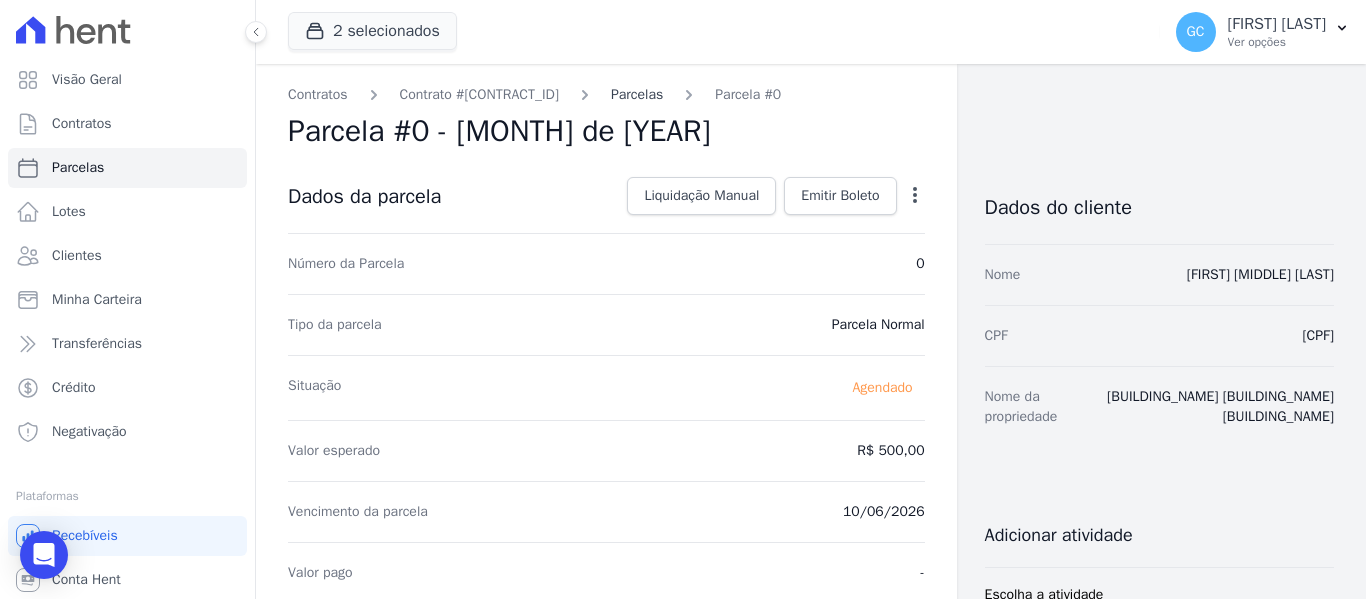 click on "Parcelas" at bounding box center (637, 94) 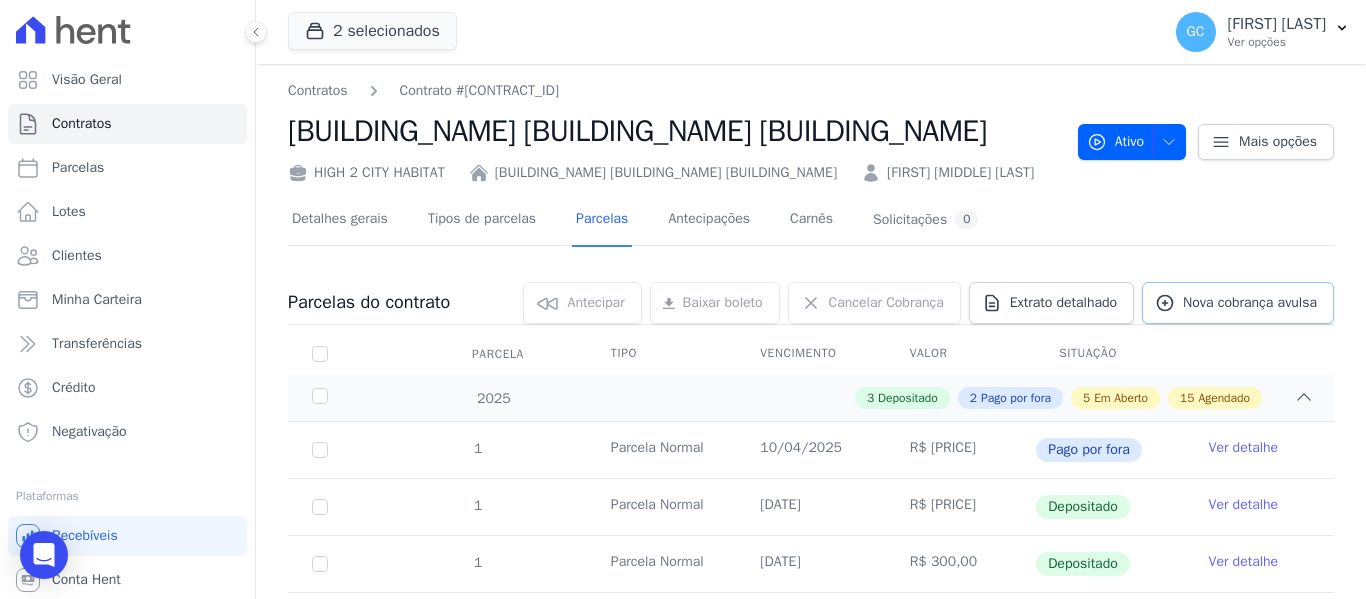 click on "Nova cobrança avulsa" at bounding box center [1238, 303] 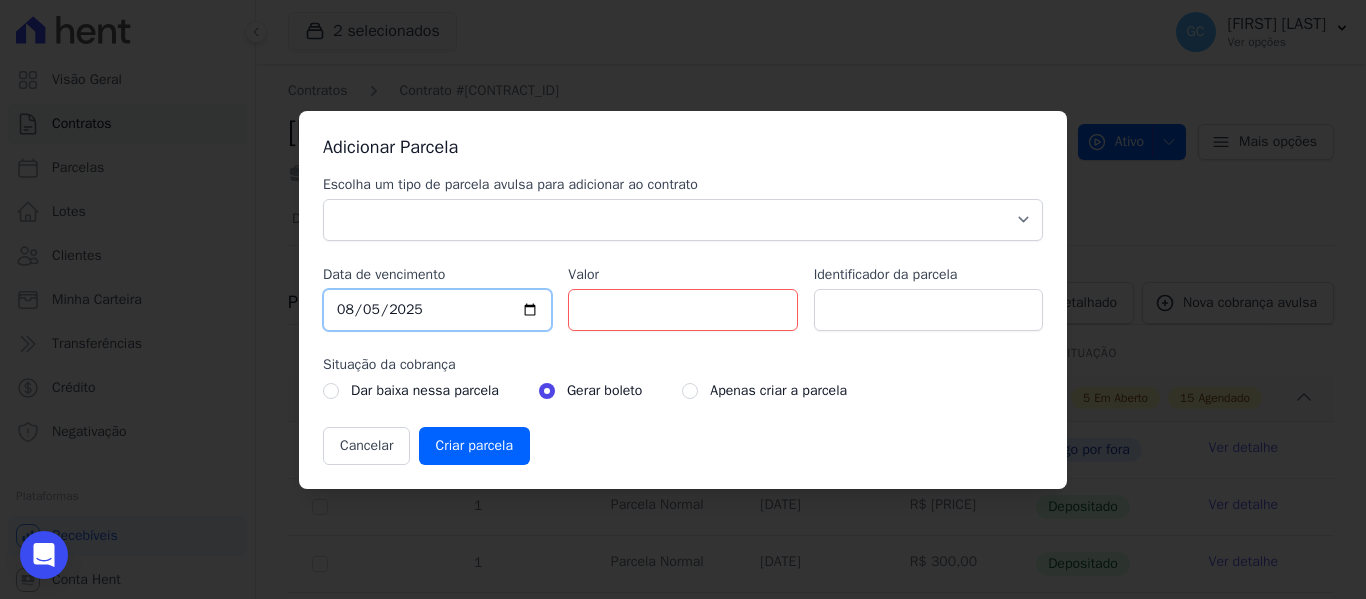 click on "2025-08-05" at bounding box center (437, 310) 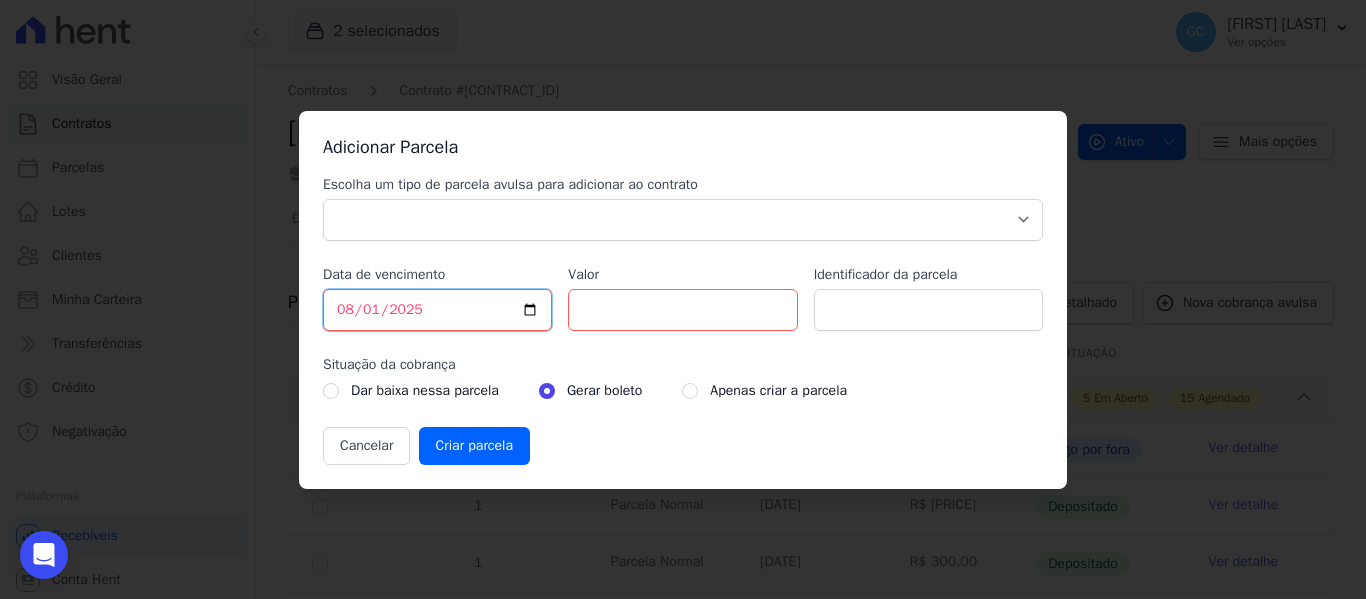 type on "2025-08-10" 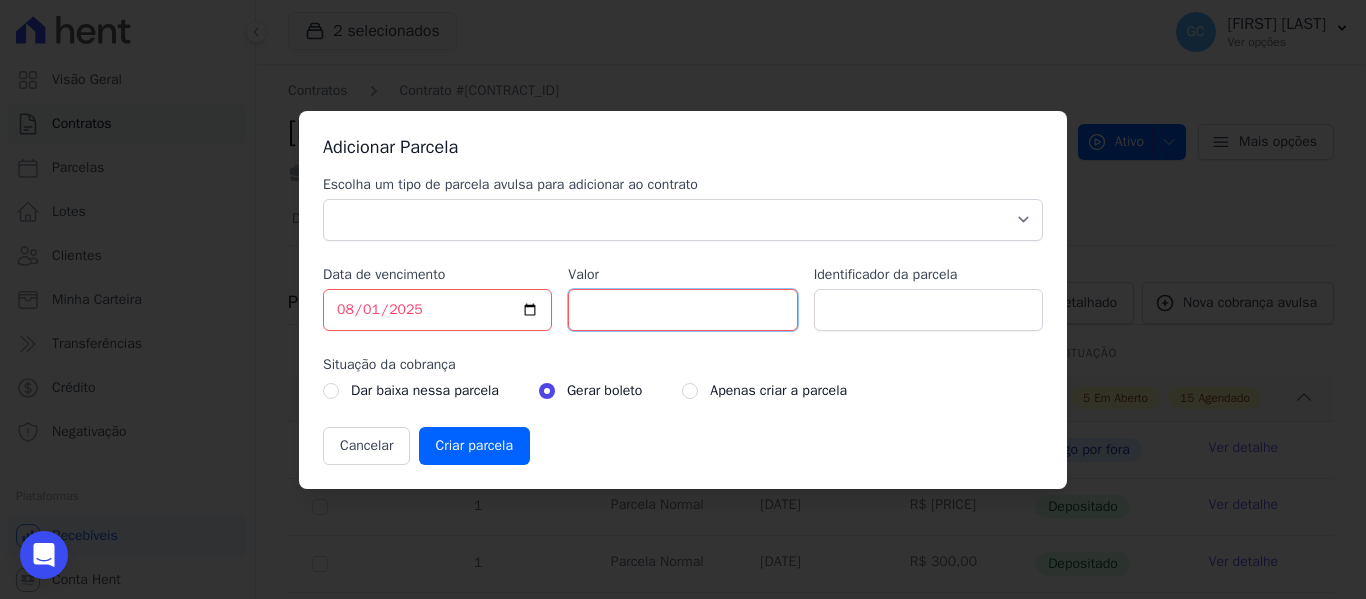 click on "[PRICE]" at bounding box center [682, 310] 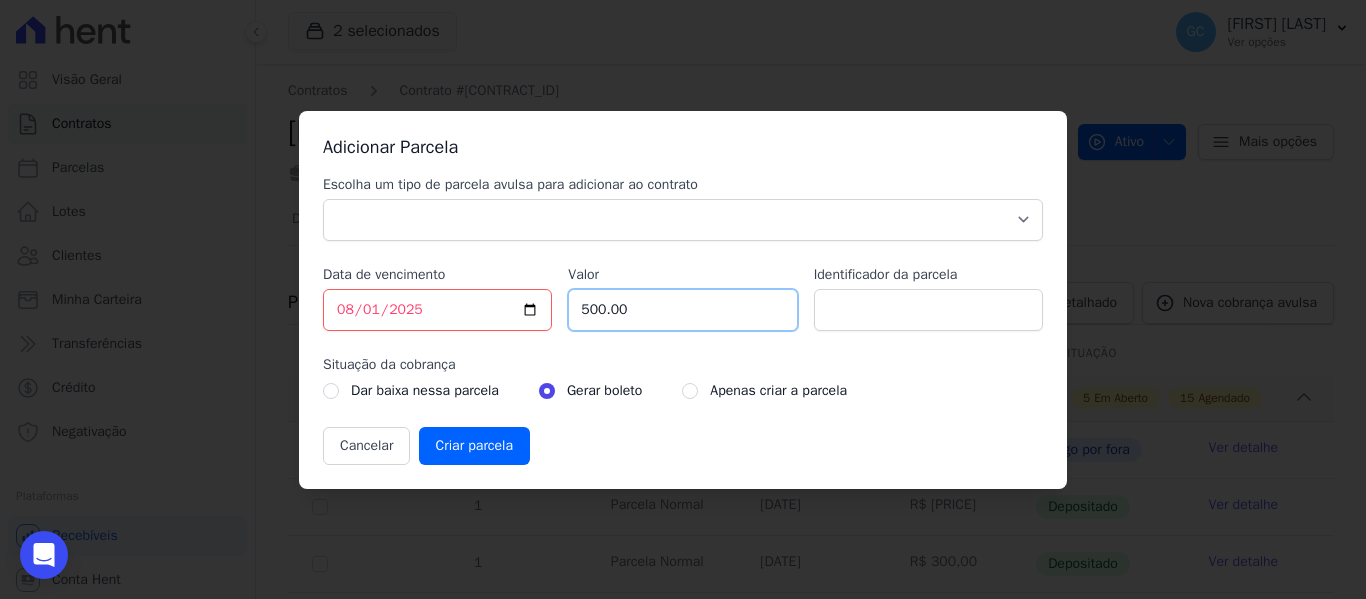 type on "500.00" 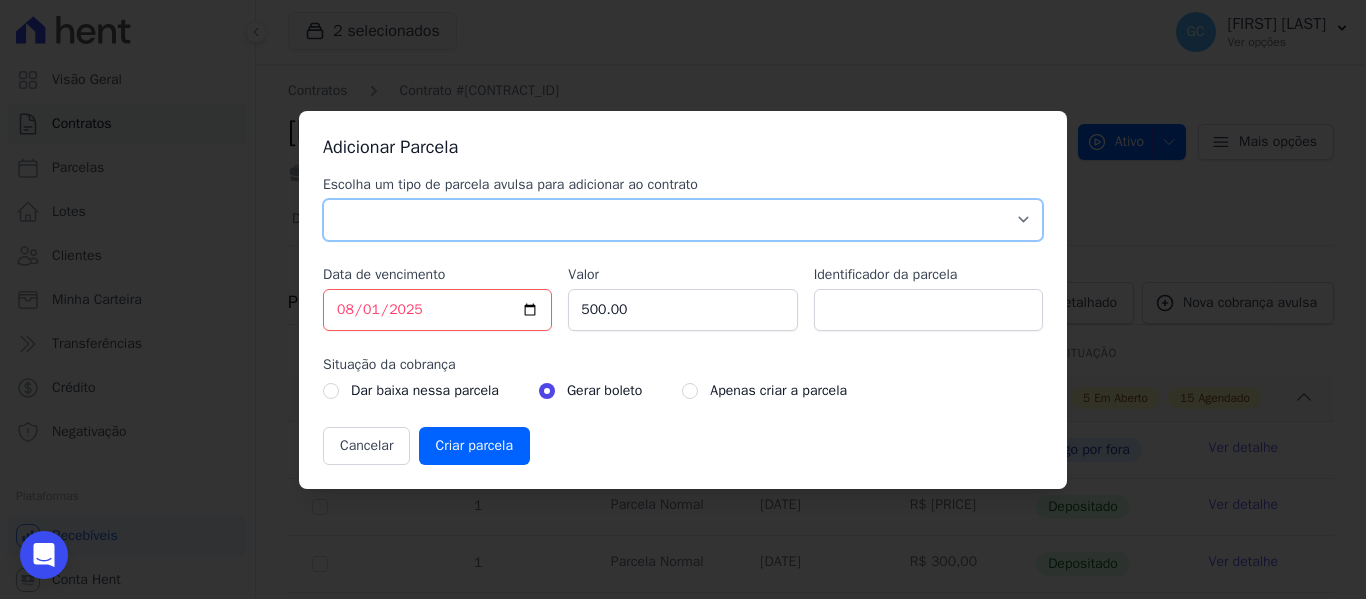 click on "Parcela Normal
Sinal
Caução
Intercalada
Chaves
Pré Chaves
Pós Chaves
Taxas
Quitação
Outros
Parcela do Cliente
Acordo
Financiamento CEF
Comissão
Antecipação" at bounding box center (683, 220) 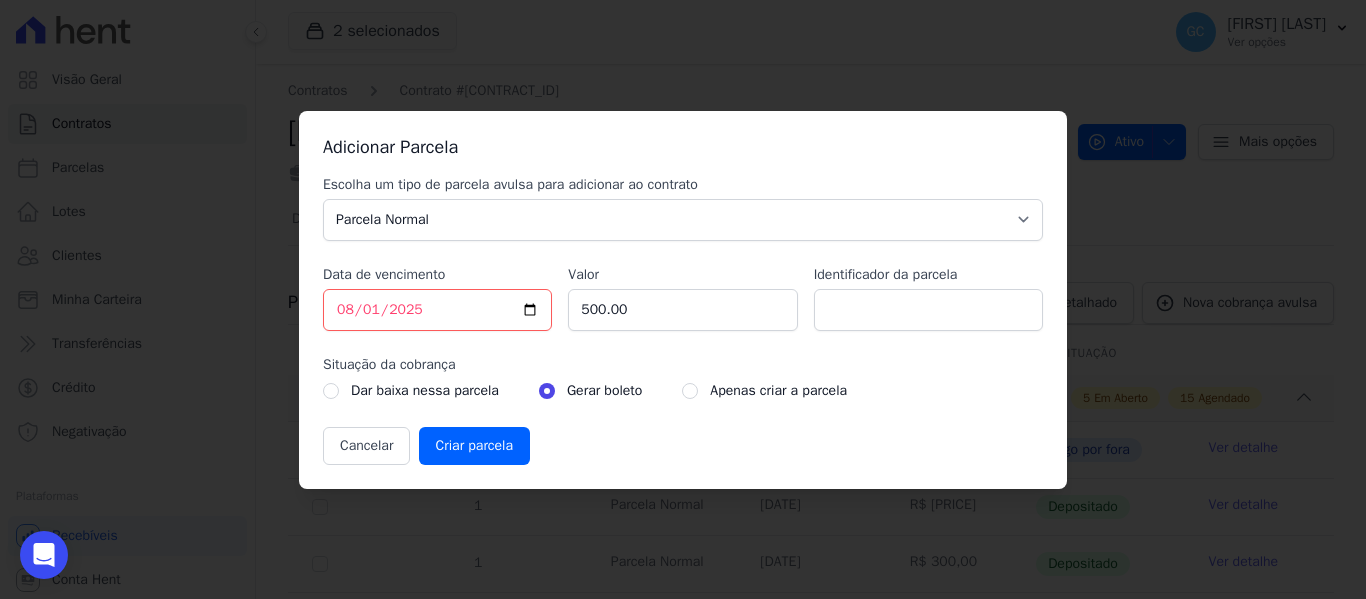 click on "Apenas criar a parcela" at bounding box center (764, 391) 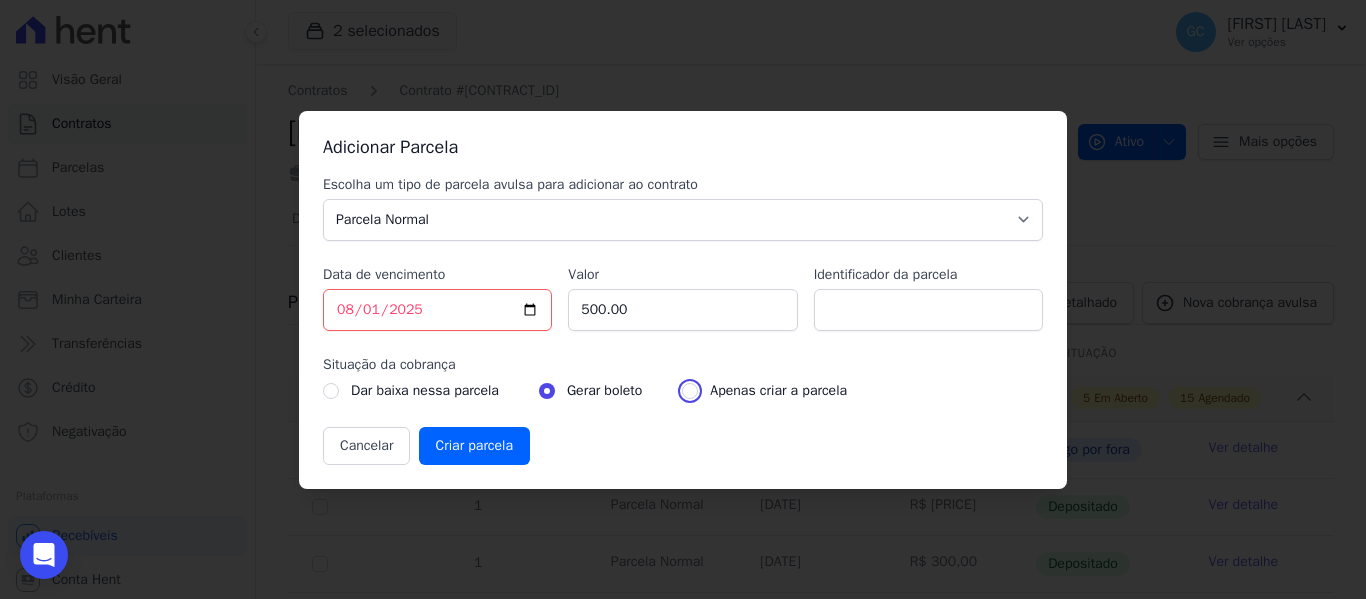 click at bounding box center (690, 391) 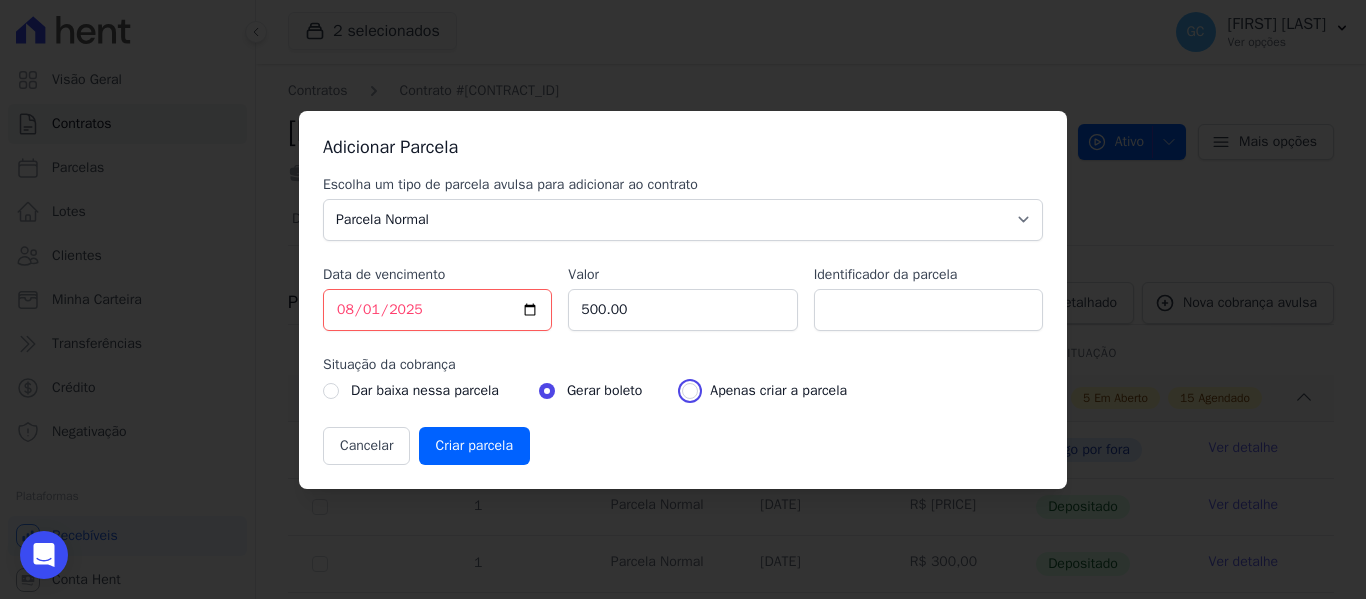 radio on "true" 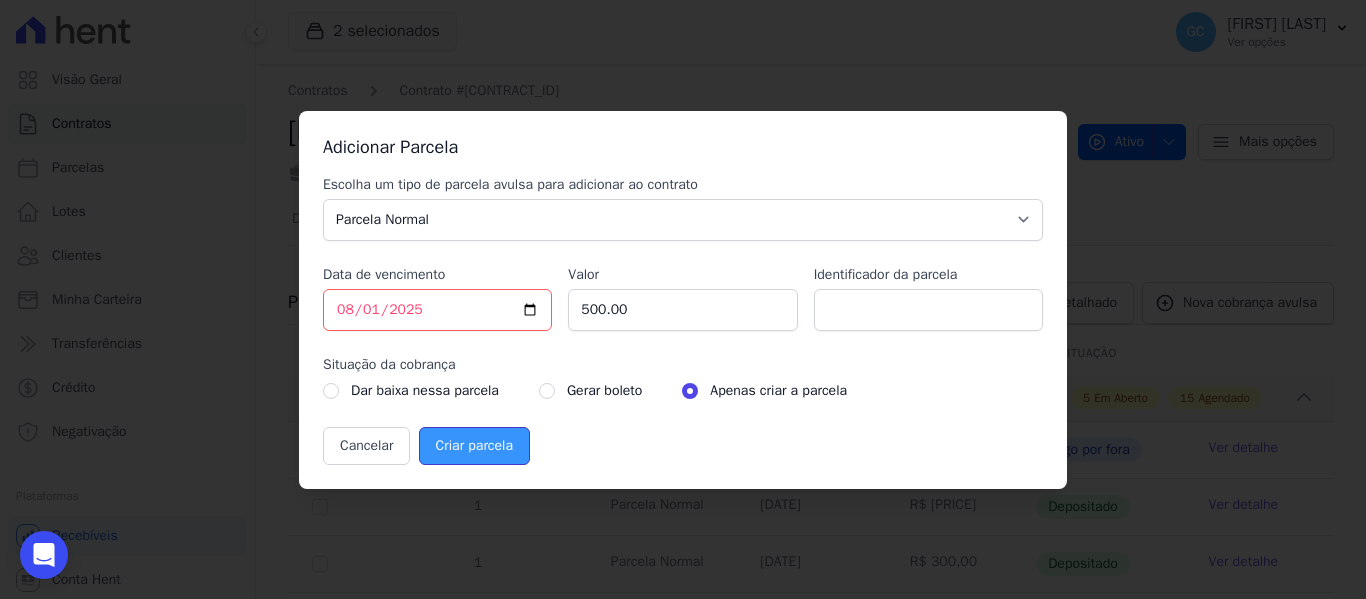 click on "Criar parcela" at bounding box center [474, 446] 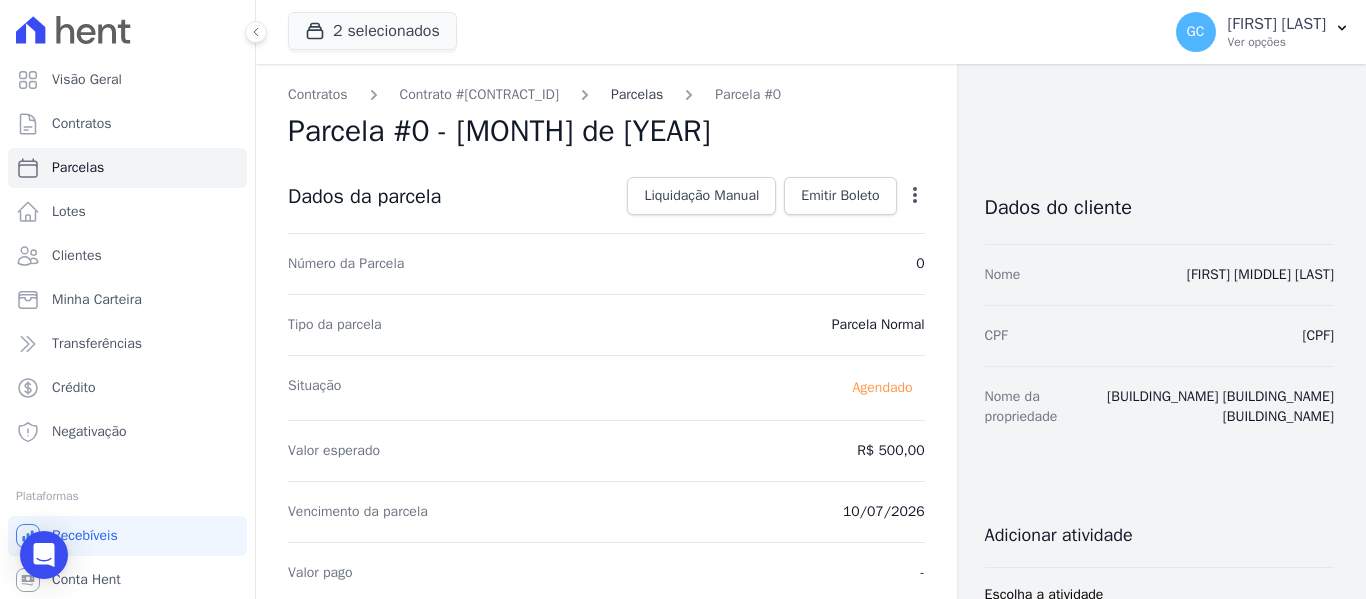 click on "Parcelas" at bounding box center [637, 94] 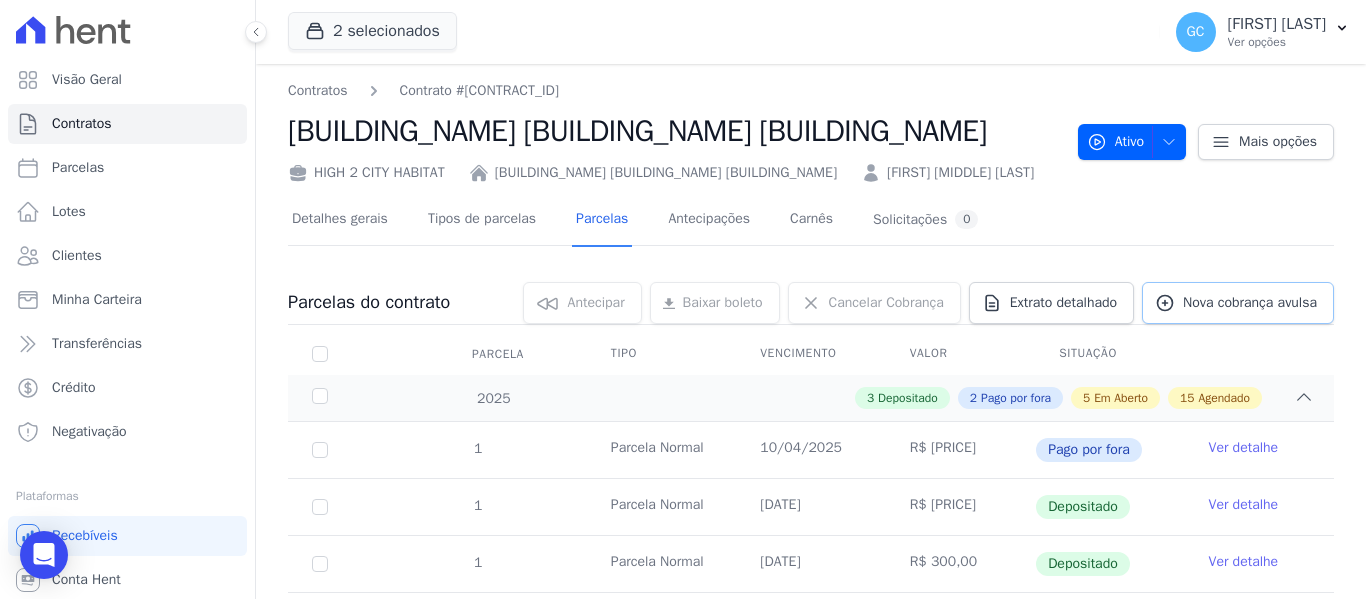 click on "Nova cobrança avulsa" at bounding box center [1250, 303] 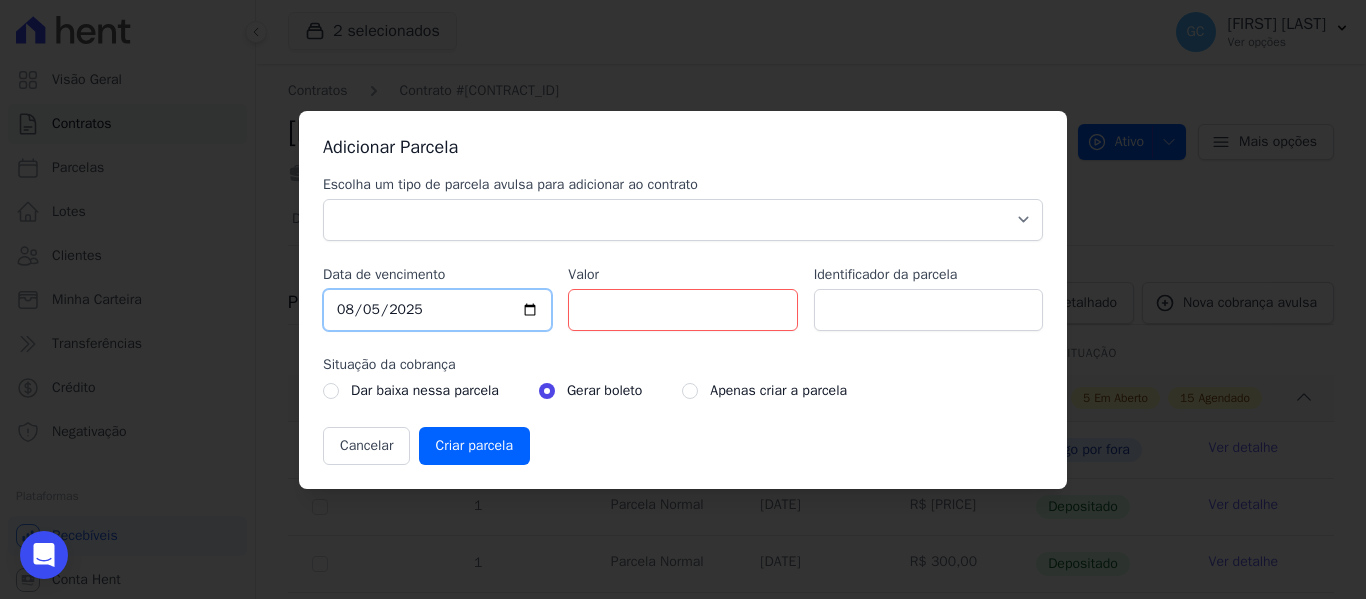 click on "2025-08-05" at bounding box center [437, 310] 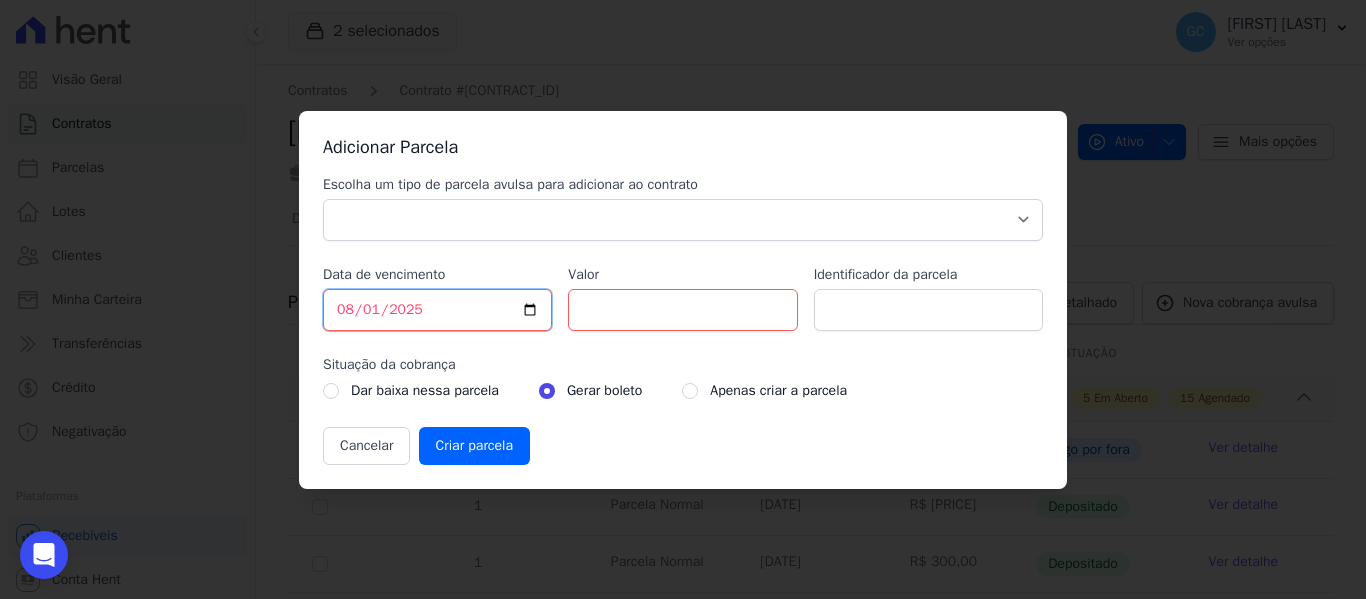 type on "2025-08-10" 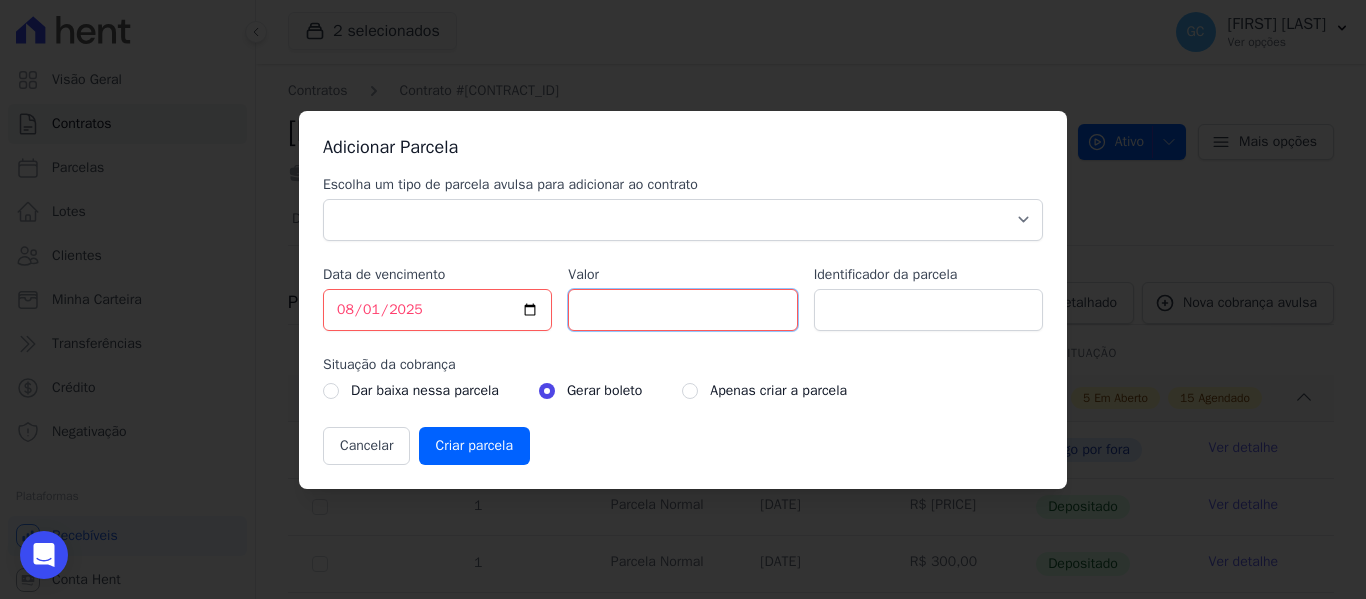 click on "[PRICE]" at bounding box center [682, 310] 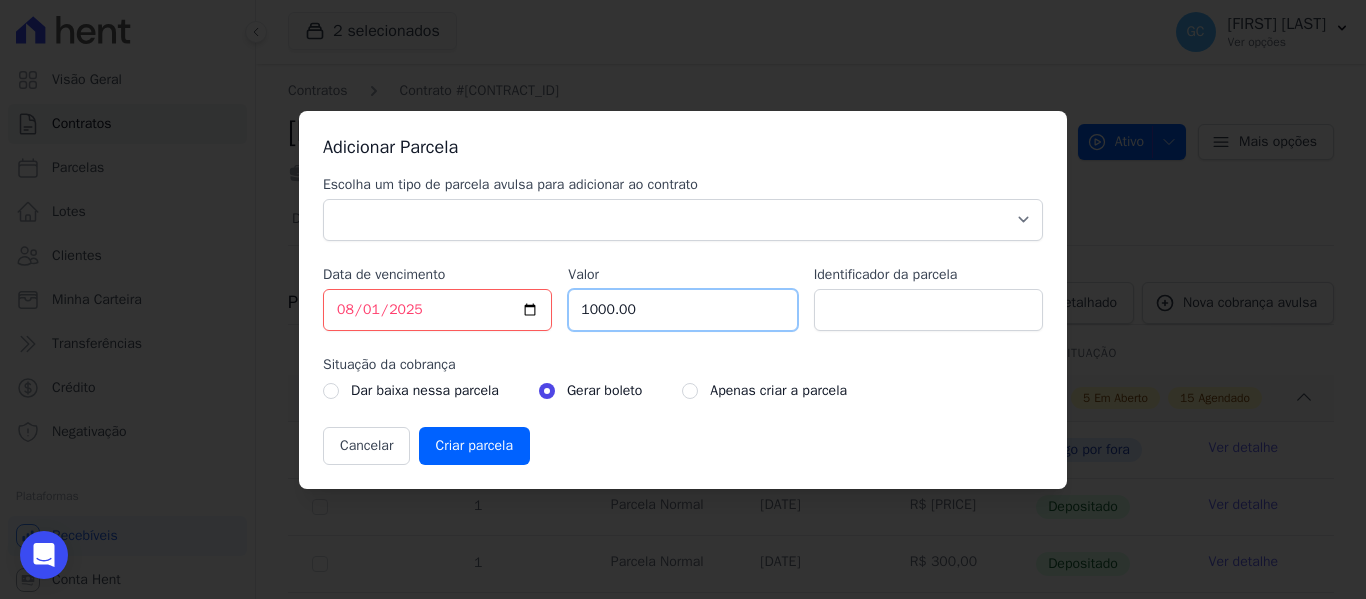 type on "1000.00" 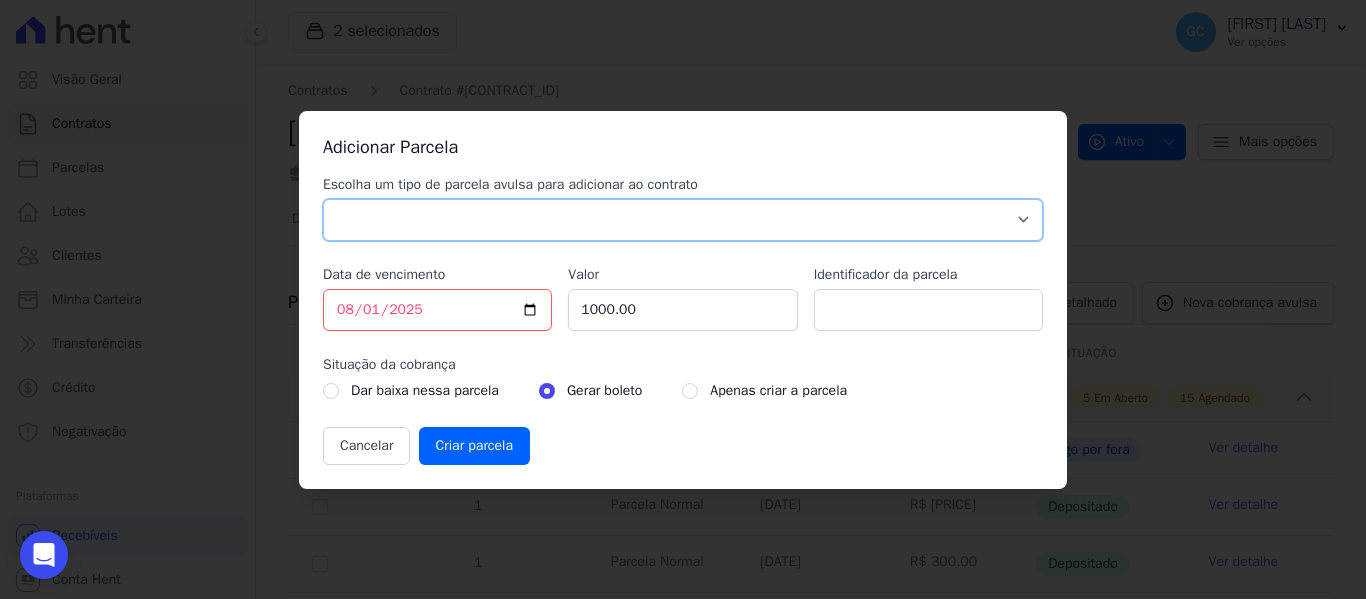 drag, startPoint x: 593, startPoint y: 219, endPoint x: 575, endPoint y: 237, distance: 25.455845 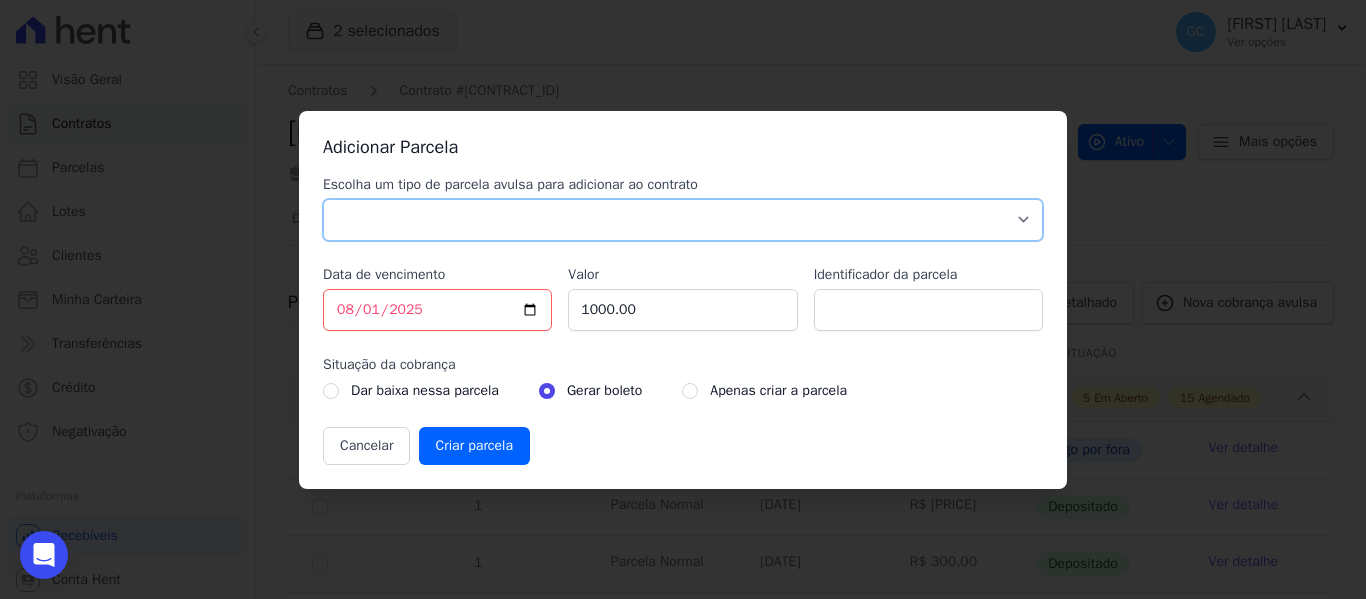 click on "Parcela Normal
Sinal
Caução
Intercalada
Chaves
Pré Chaves
Pós Chaves
Taxas
Quitação
Outros
Parcela do Cliente
Acordo
Financiamento CEF
Comissão
Antecipação" at bounding box center (683, 220) 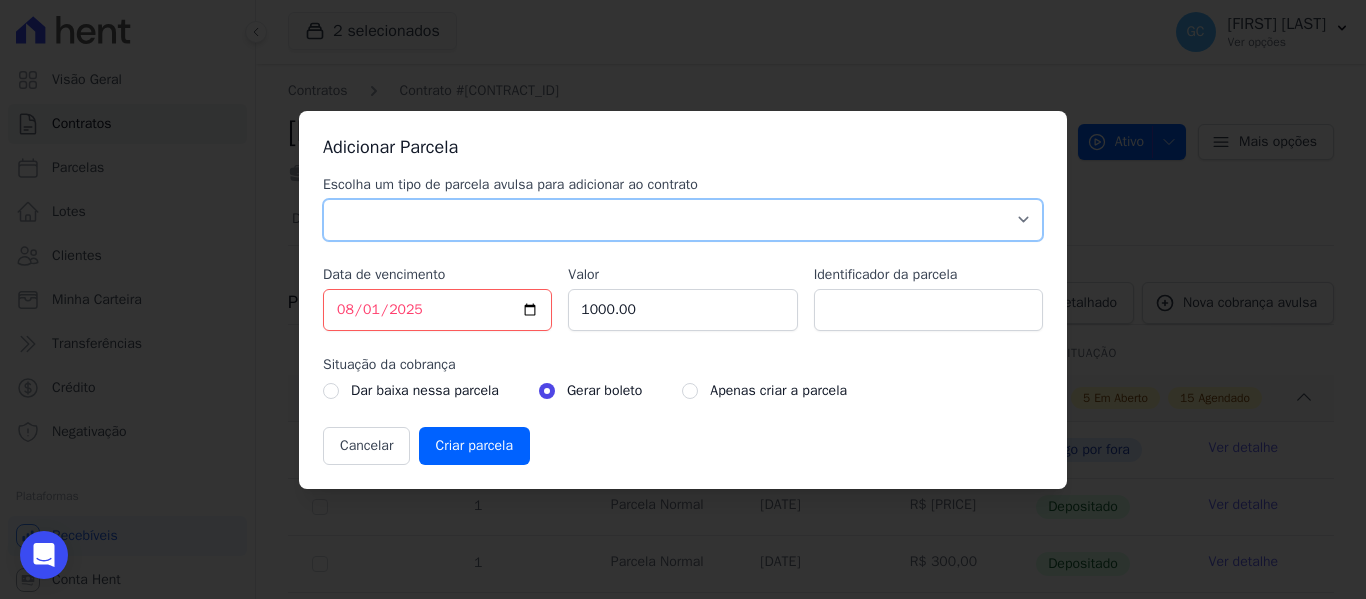 click on "Parcela Normal
Sinal
Caução
Intercalada
Chaves
Pré Chaves
Pós Chaves
Taxas
Quitação
Outros
Parcela do Cliente
Acordo
Financiamento CEF
Comissão
Antecipação" at bounding box center [683, 220] 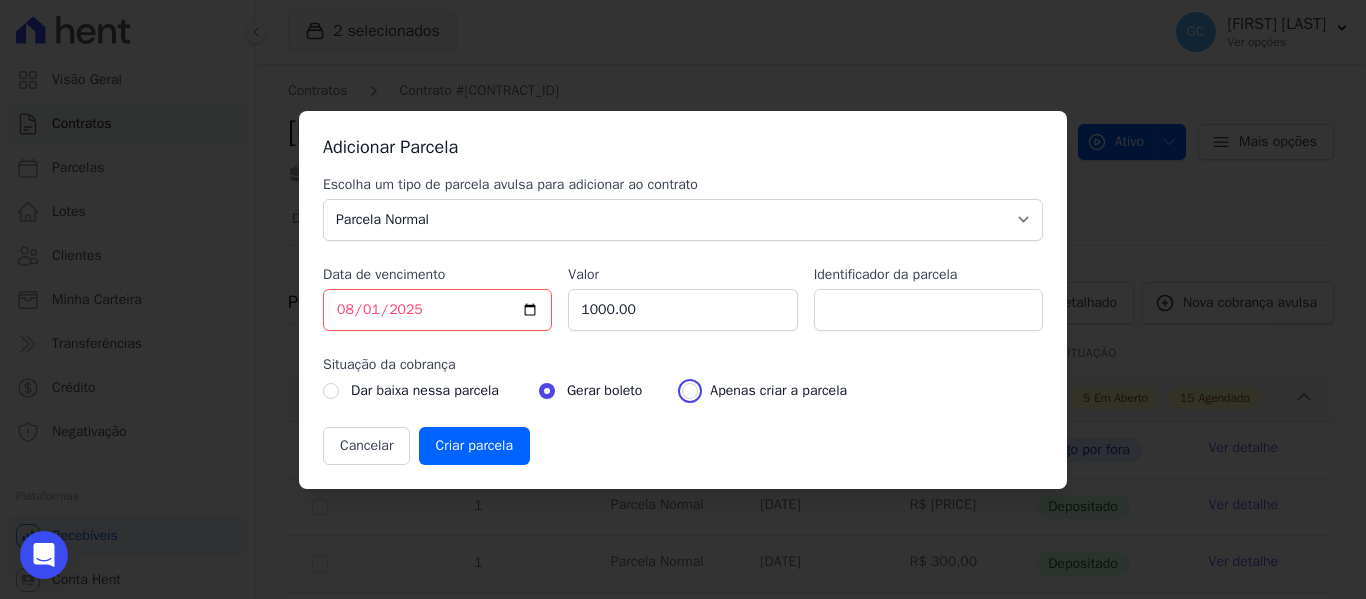 click at bounding box center (690, 391) 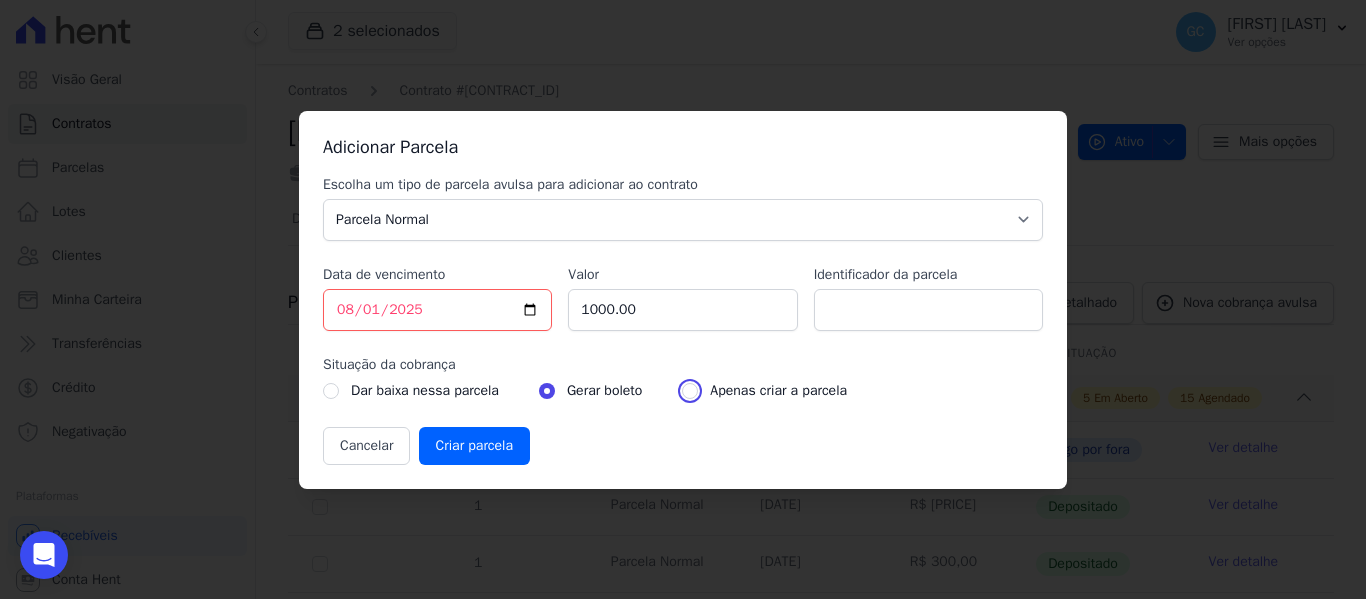 radio on "true" 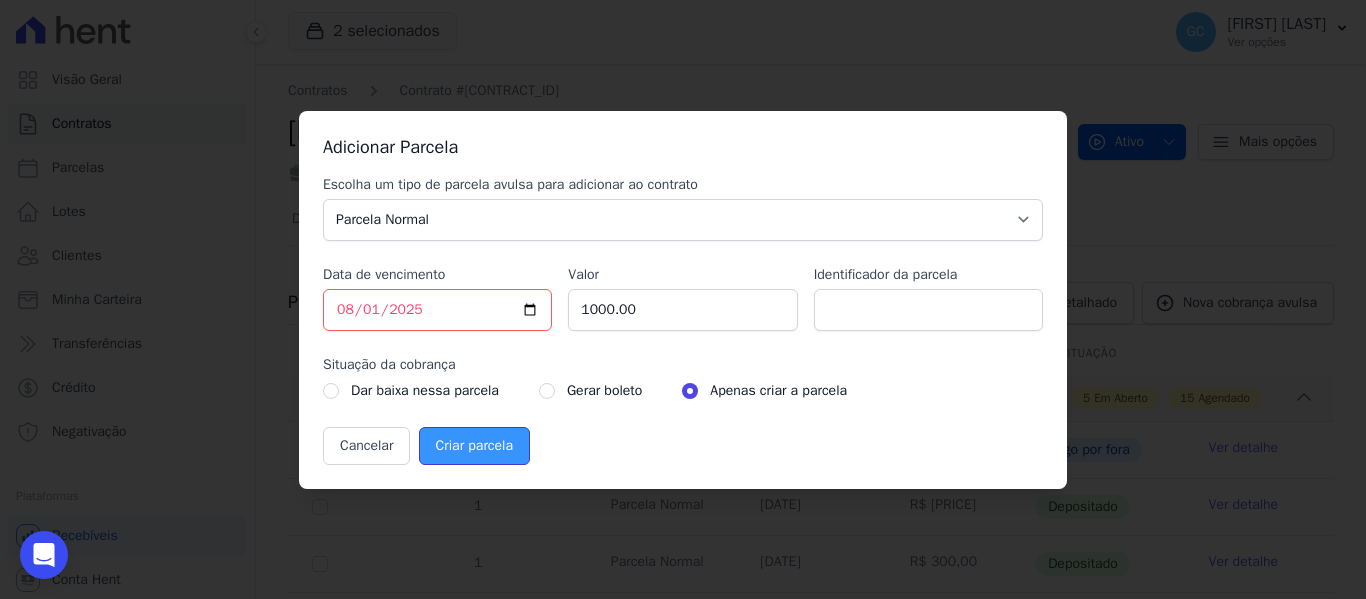 click on "Criar parcela" at bounding box center (474, 446) 